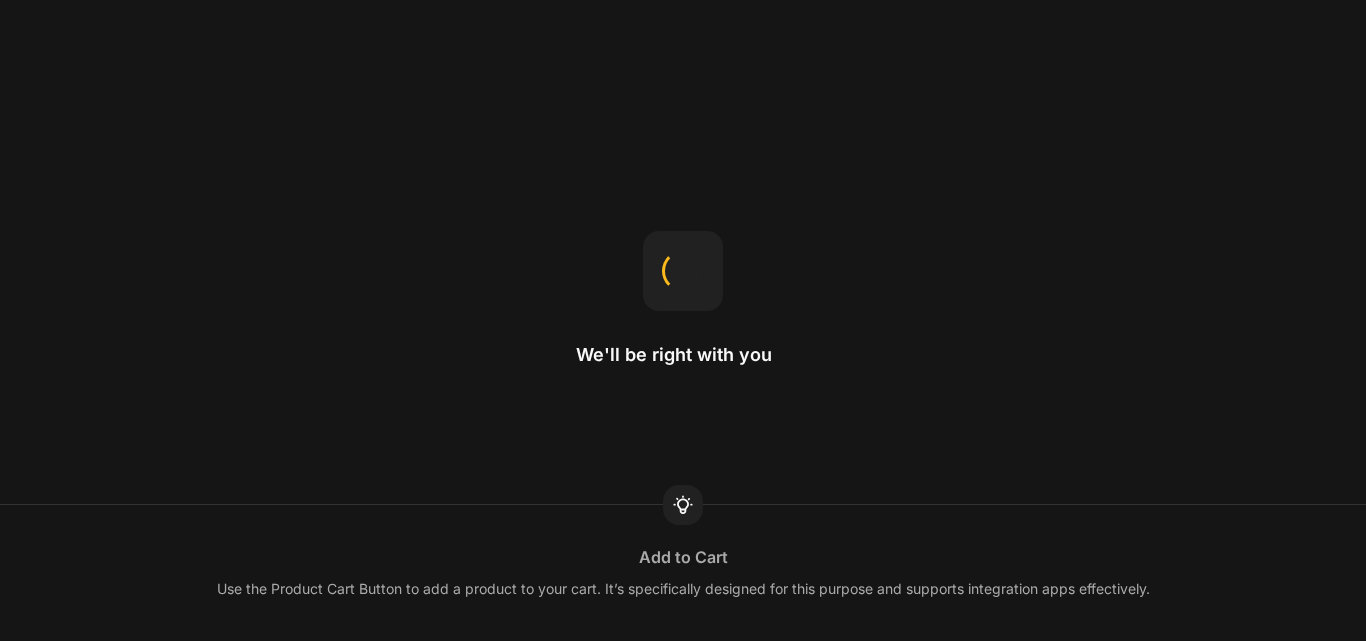 scroll, scrollTop: 0, scrollLeft: 0, axis: both 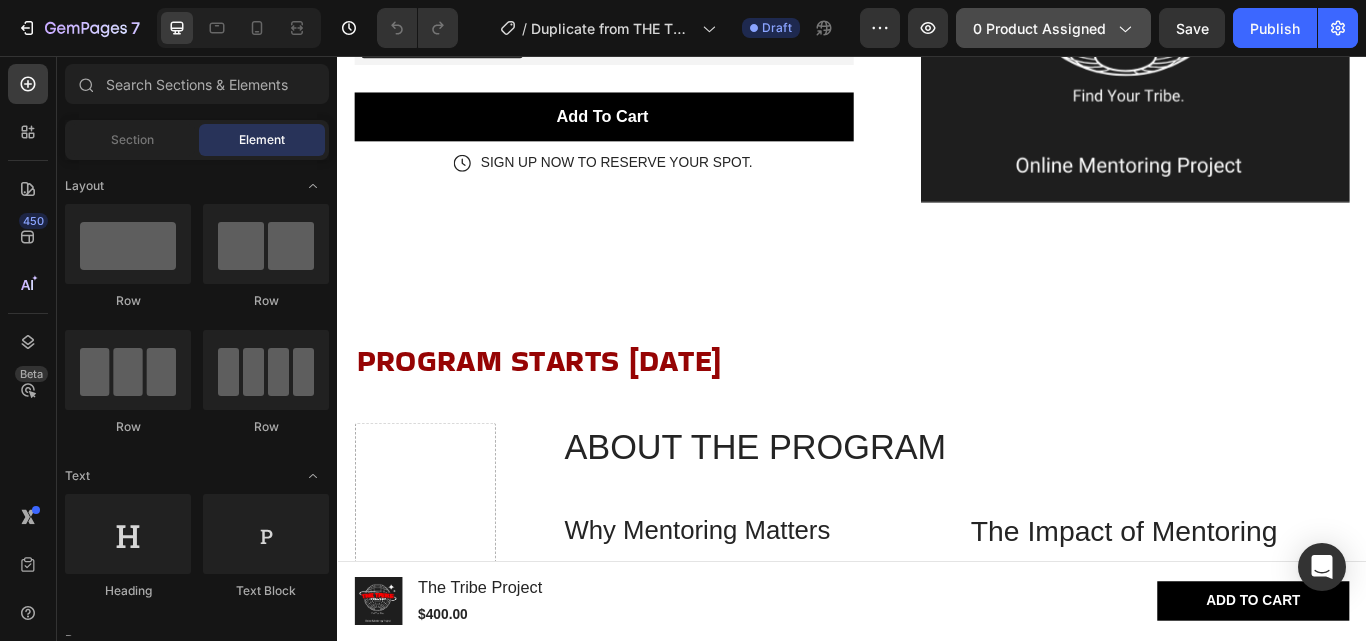 click on "0 product assigned" 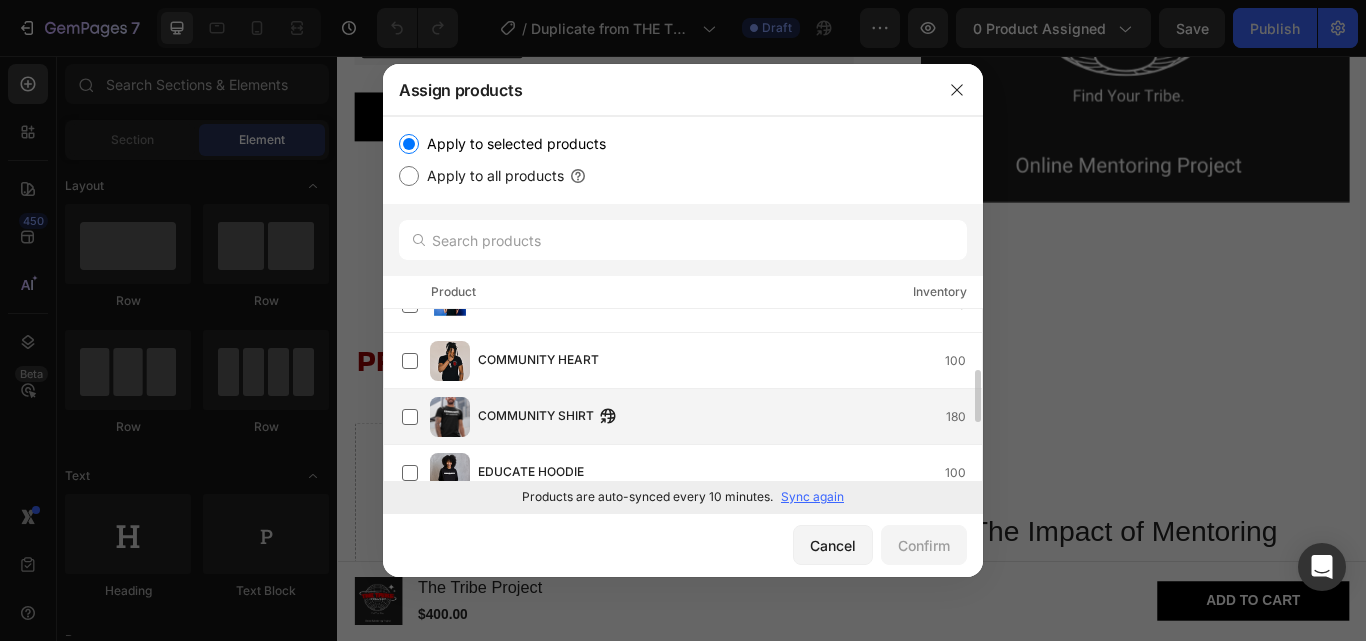 scroll, scrollTop: 0, scrollLeft: 0, axis: both 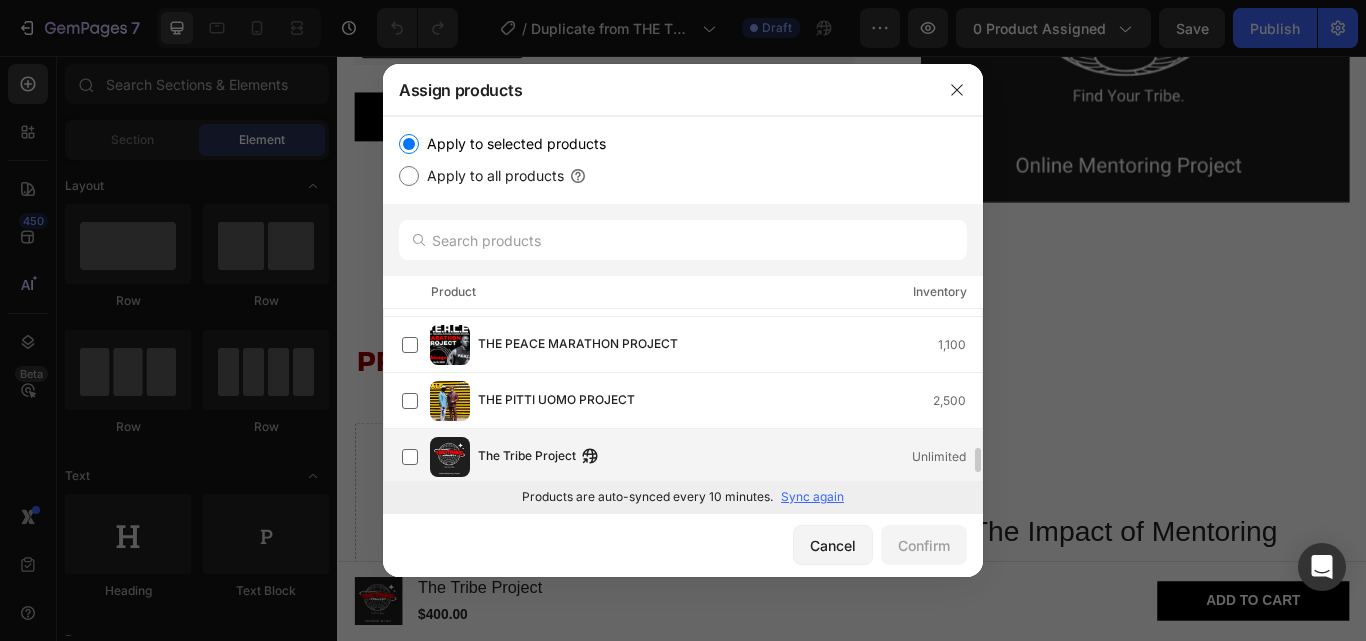 click on "The Tribe Project" at bounding box center [527, 457] 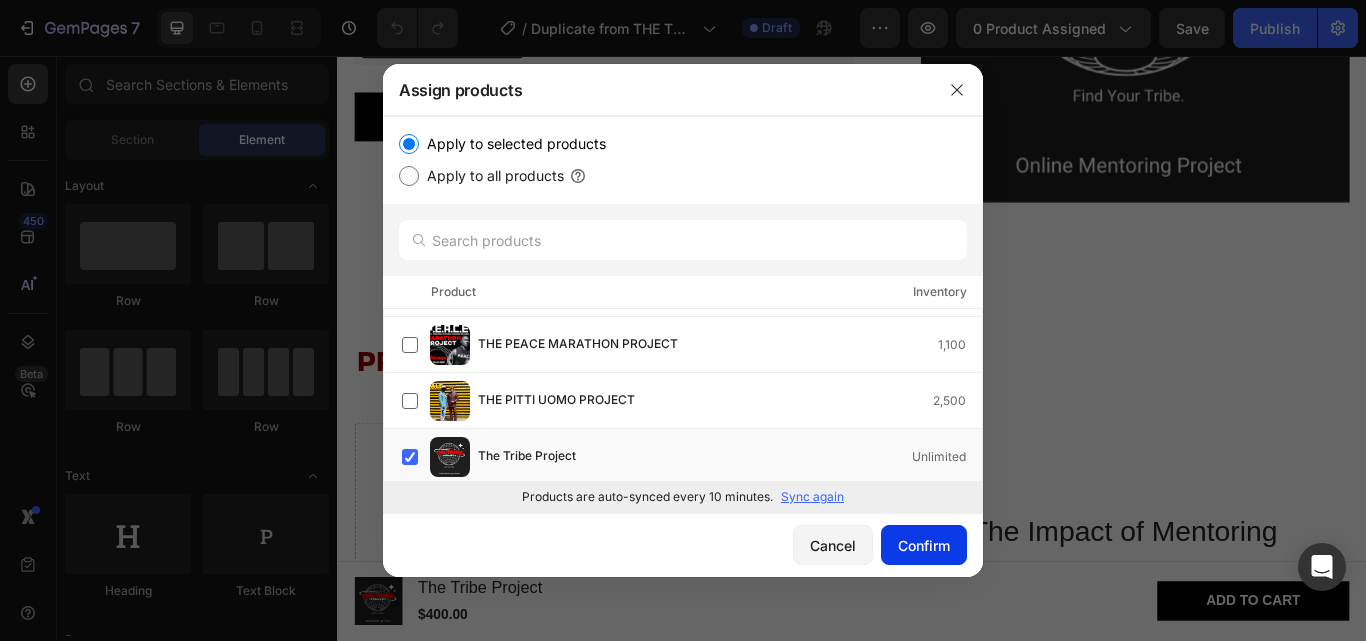 click on "Confirm" at bounding box center (924, 545) 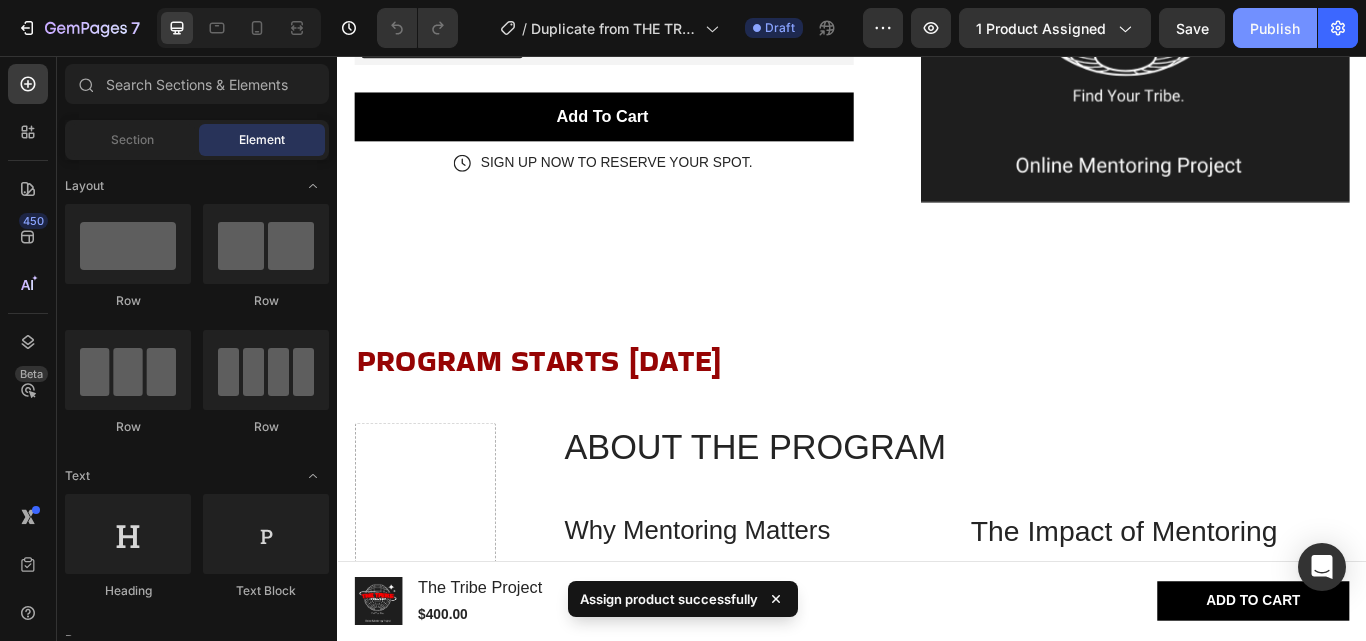click on "Publish" 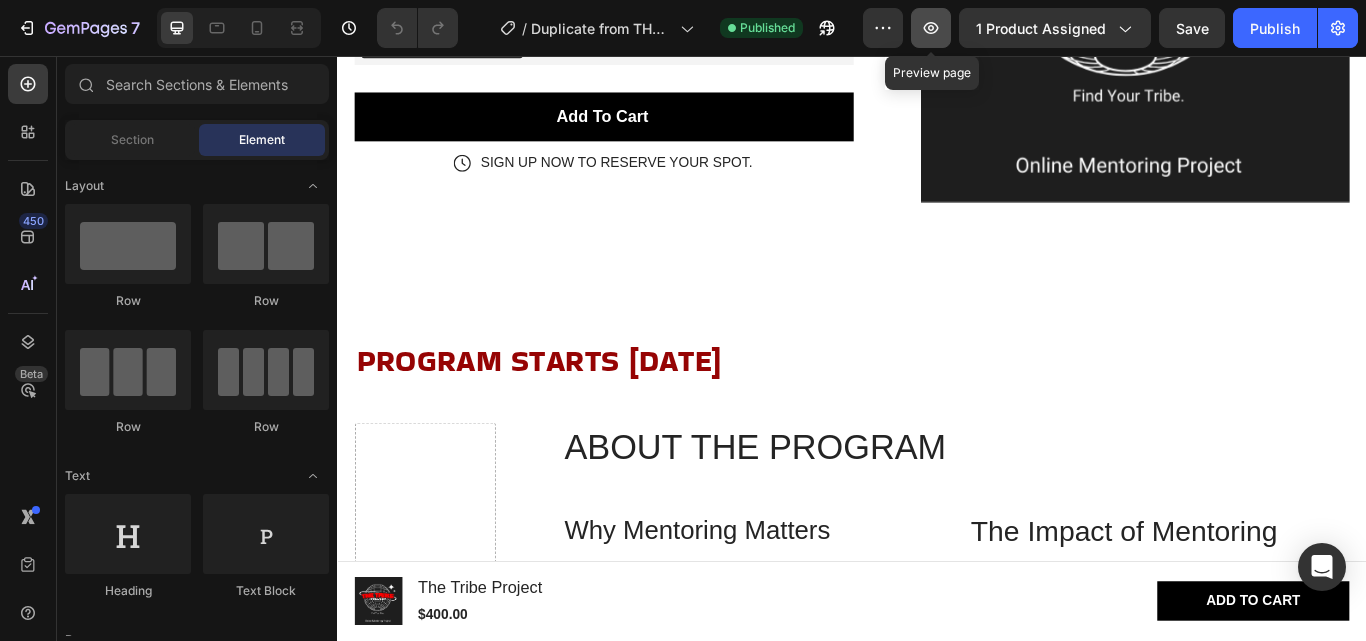 click 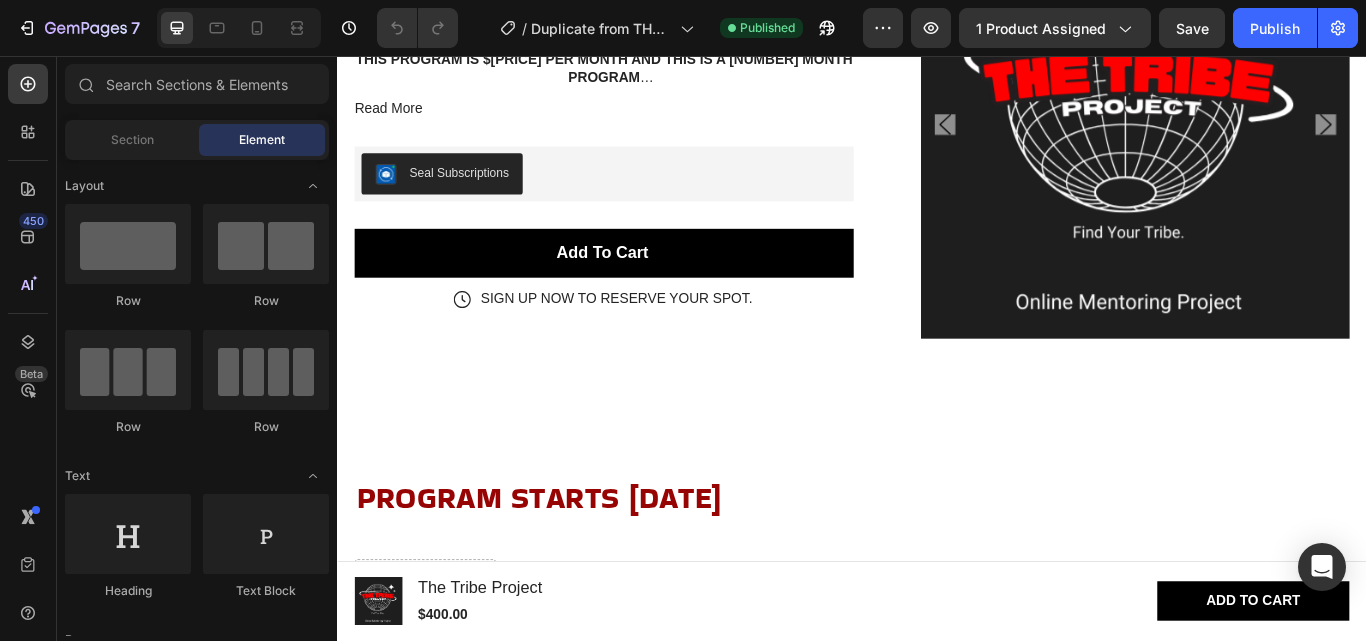 scroll, scrollTop: 200, scrollLeft: 0, axis: vertical 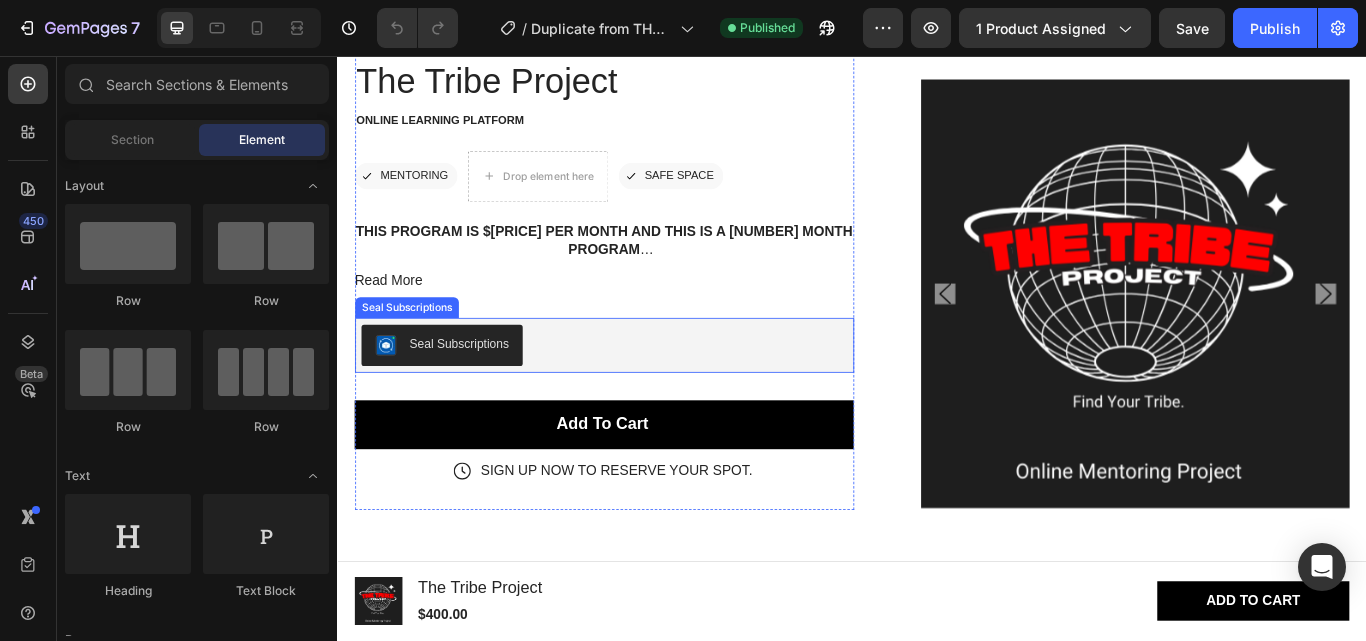 click on "Seal Subscriptions" at bounding box center (648, 394) 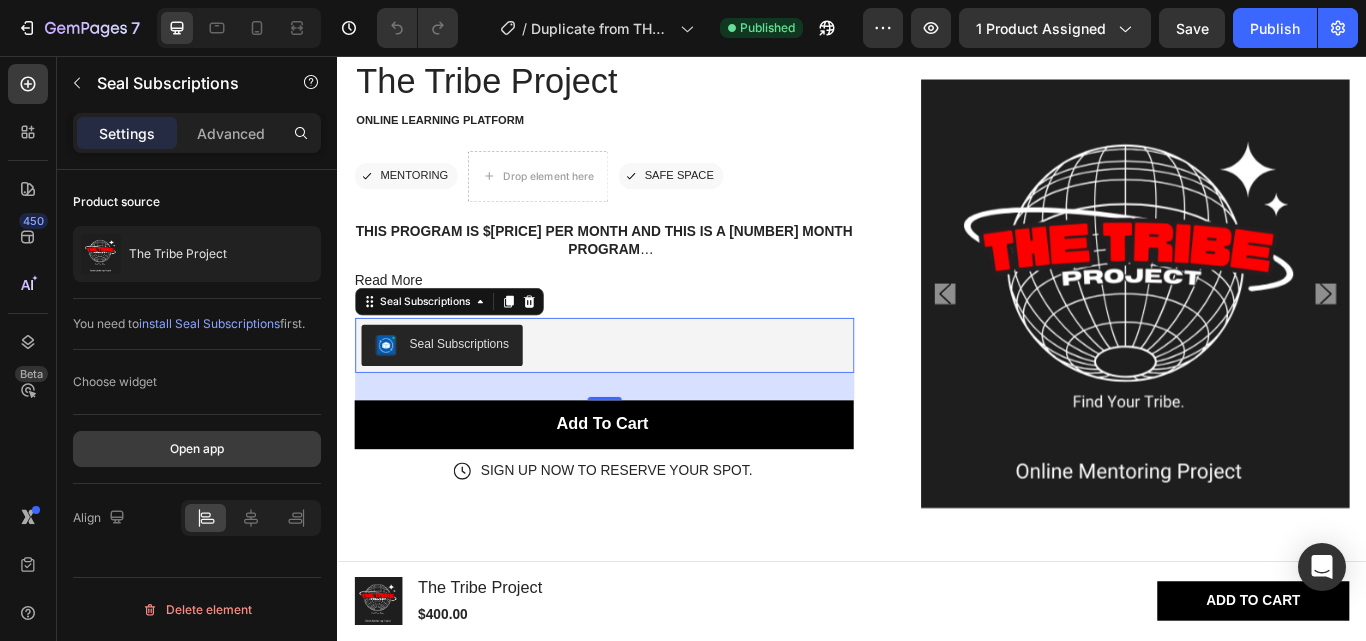 click on "Open app" at bounding box center (197, 449) 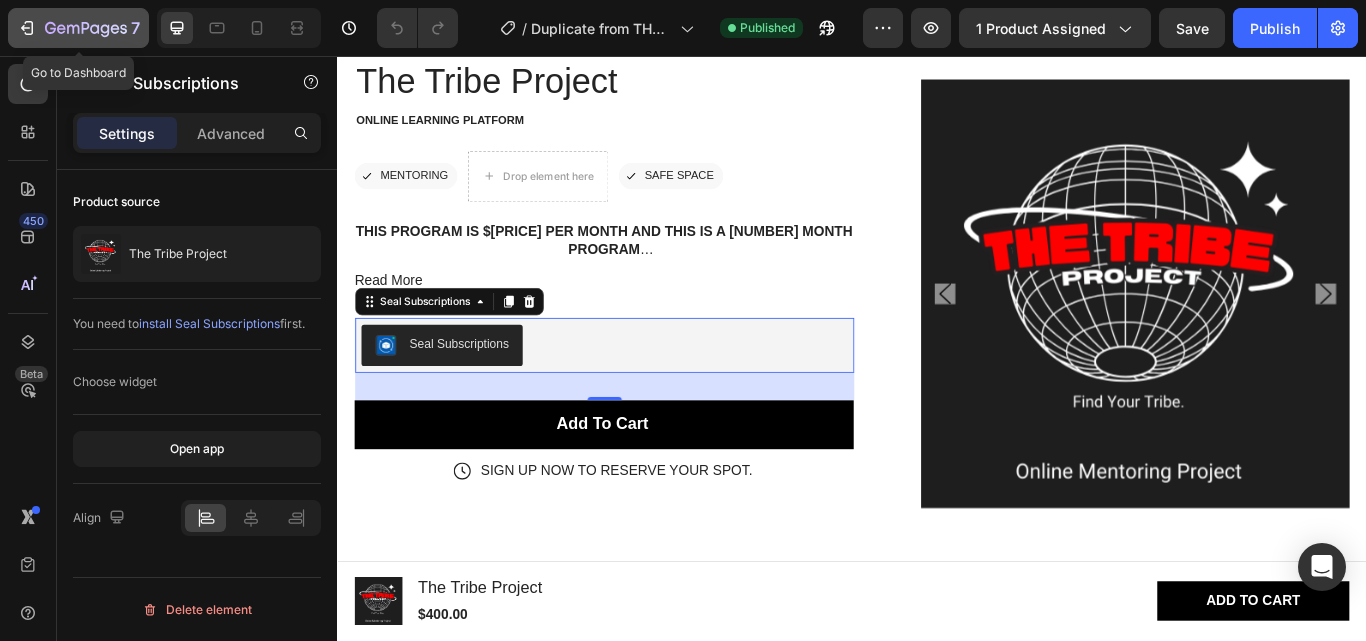 click 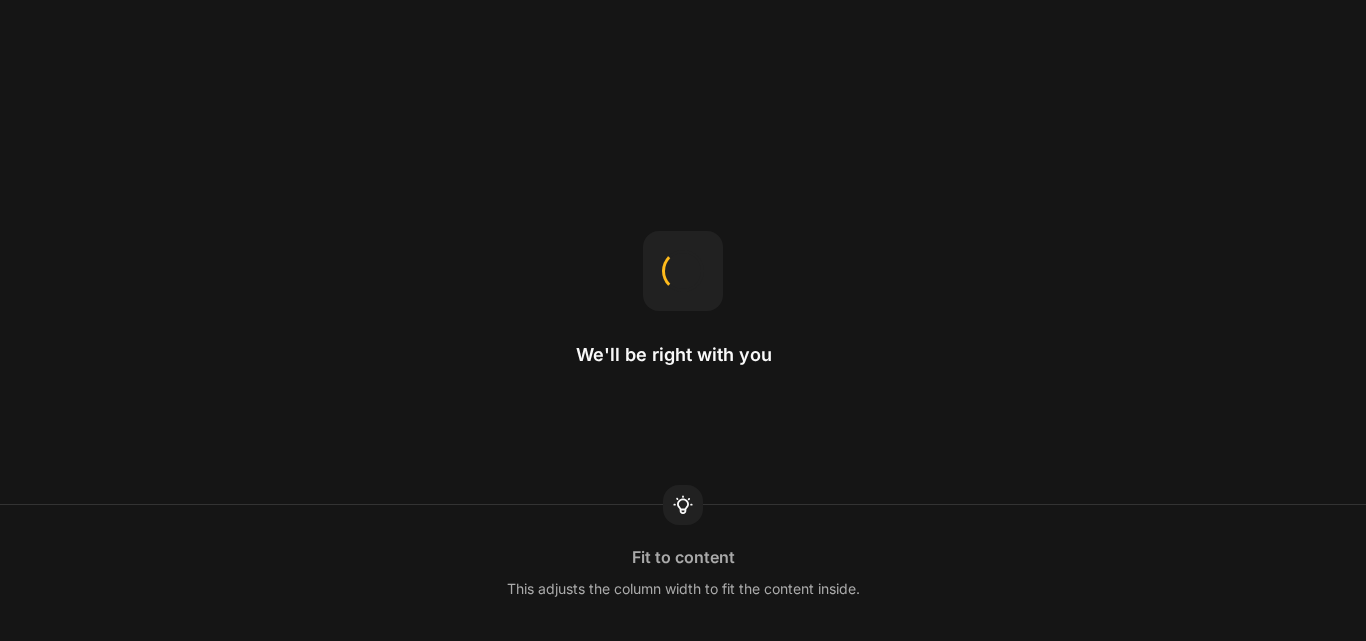 scroll, scrollTop: 0, scrollLeft: 0, axis: both 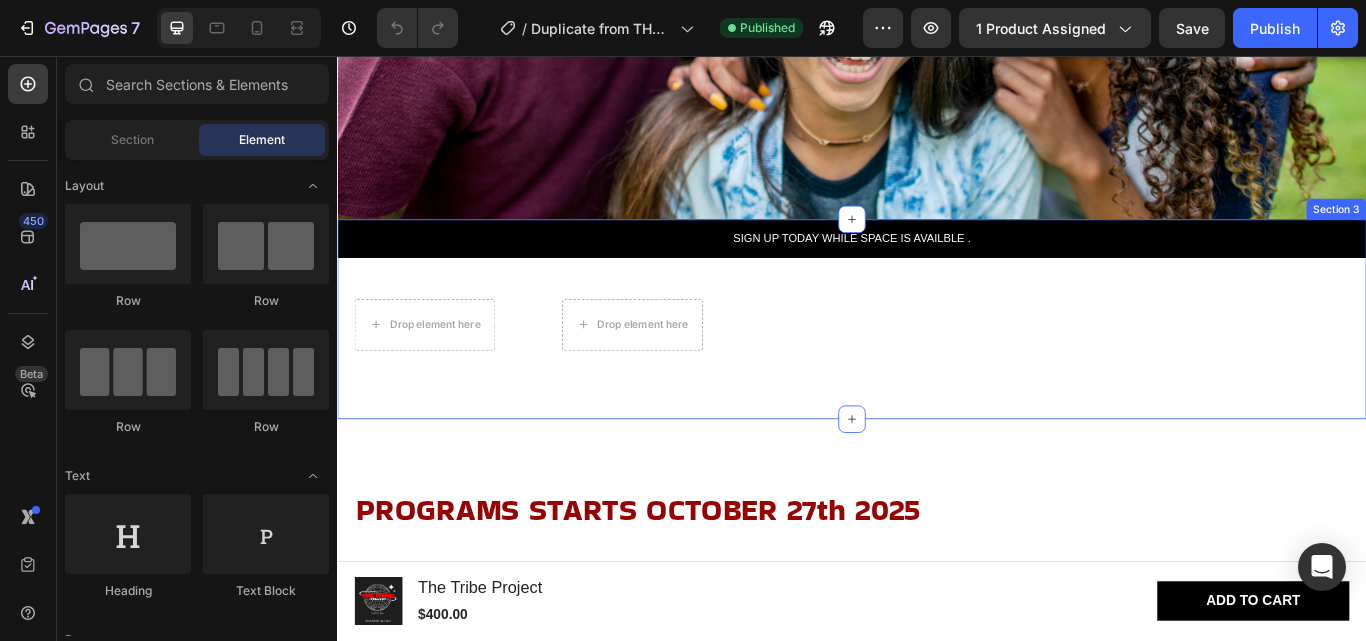 click on "SIGN UP TODAY WHILE SPACE IS AVAILBLE . Text Block Row
Drop element here
Drop element here Product" at bounding box center [937, 323] 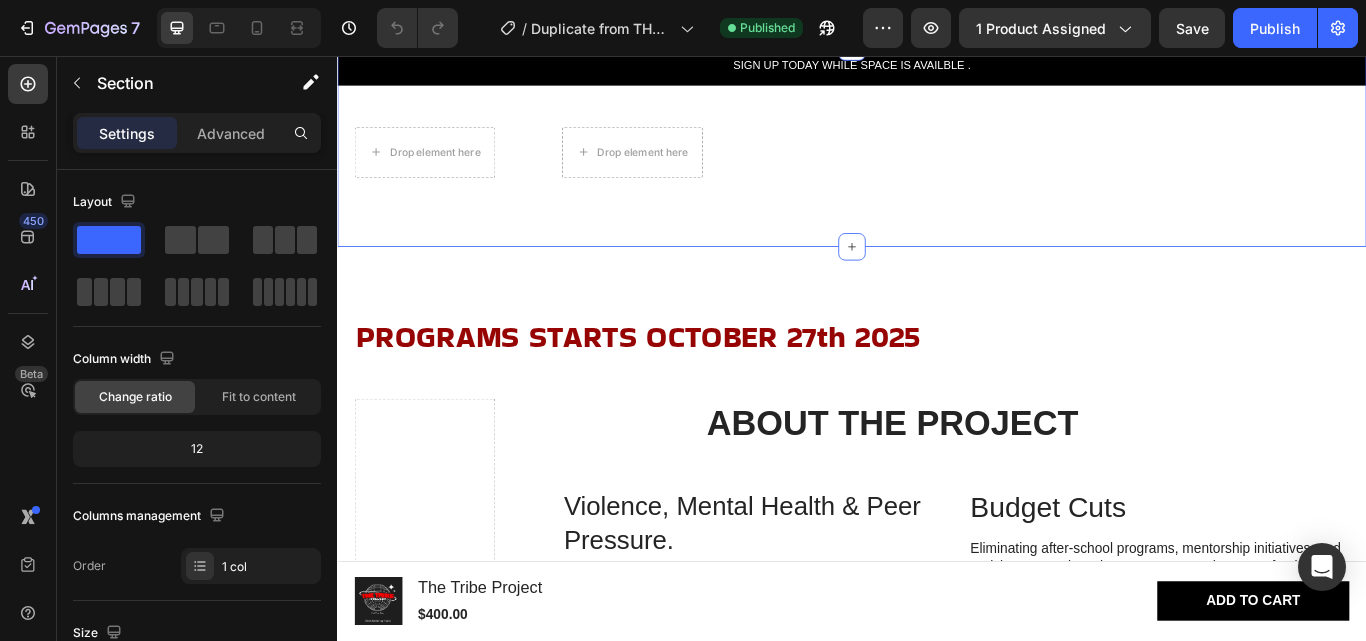 scroll, scrollTop: 600, scrollLeft: 0, axis: vertical 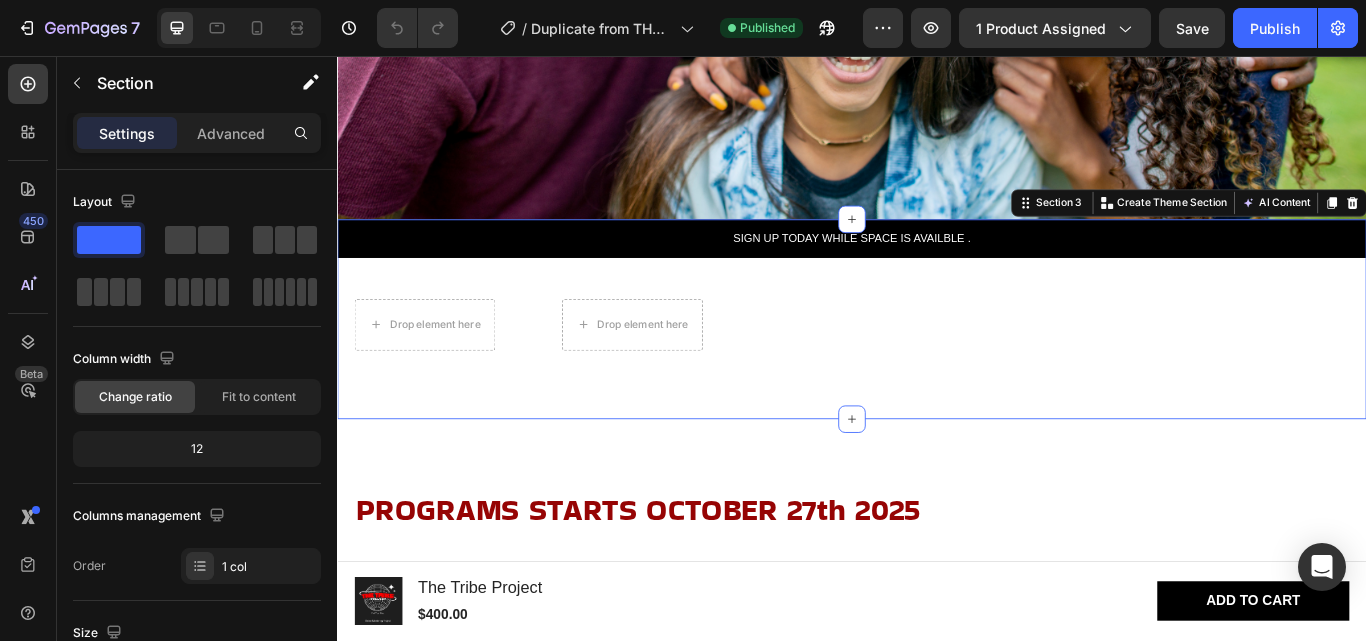 click on "SIGN UP TODAY WHILE SPACE IS AVAILBLE . Text Block Row
Drop element here
Drop element here Product Section 3   You can create reusable sections Create Theme Section AI Content Write with GemAI What would you like to describe here? Tone and Voice Persuasive Product THE DMV PROJECT Show more Generate" at bounding box center [937, 363] 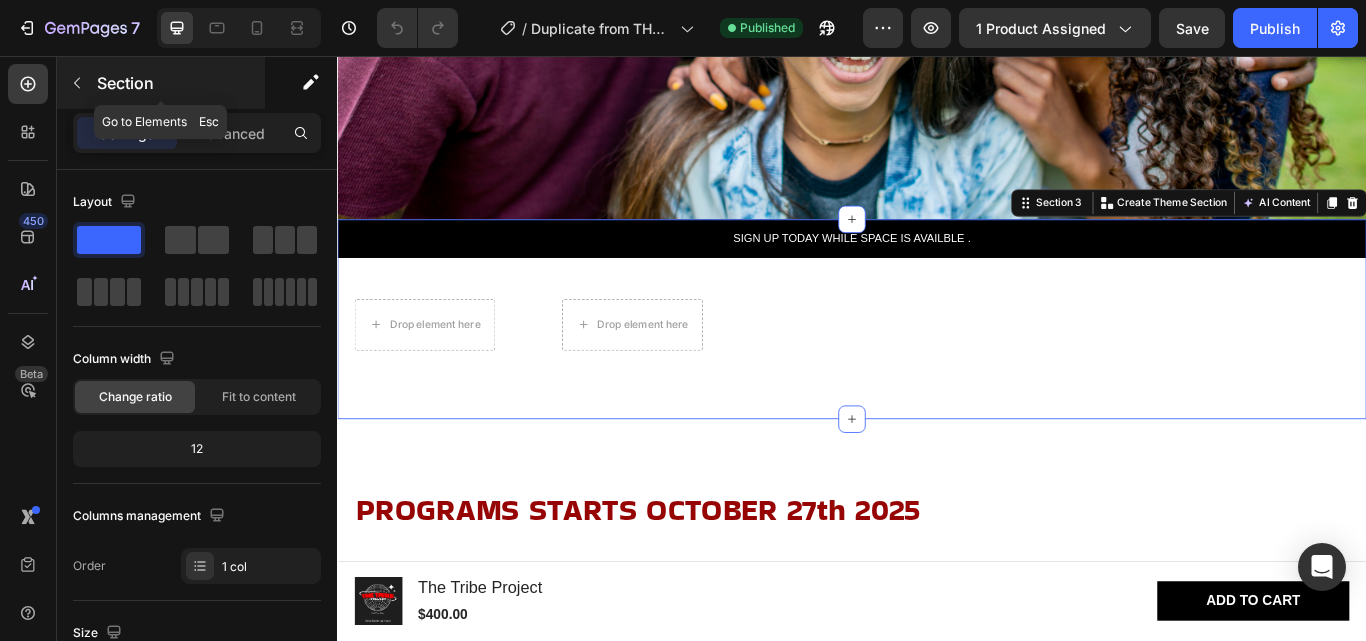 click 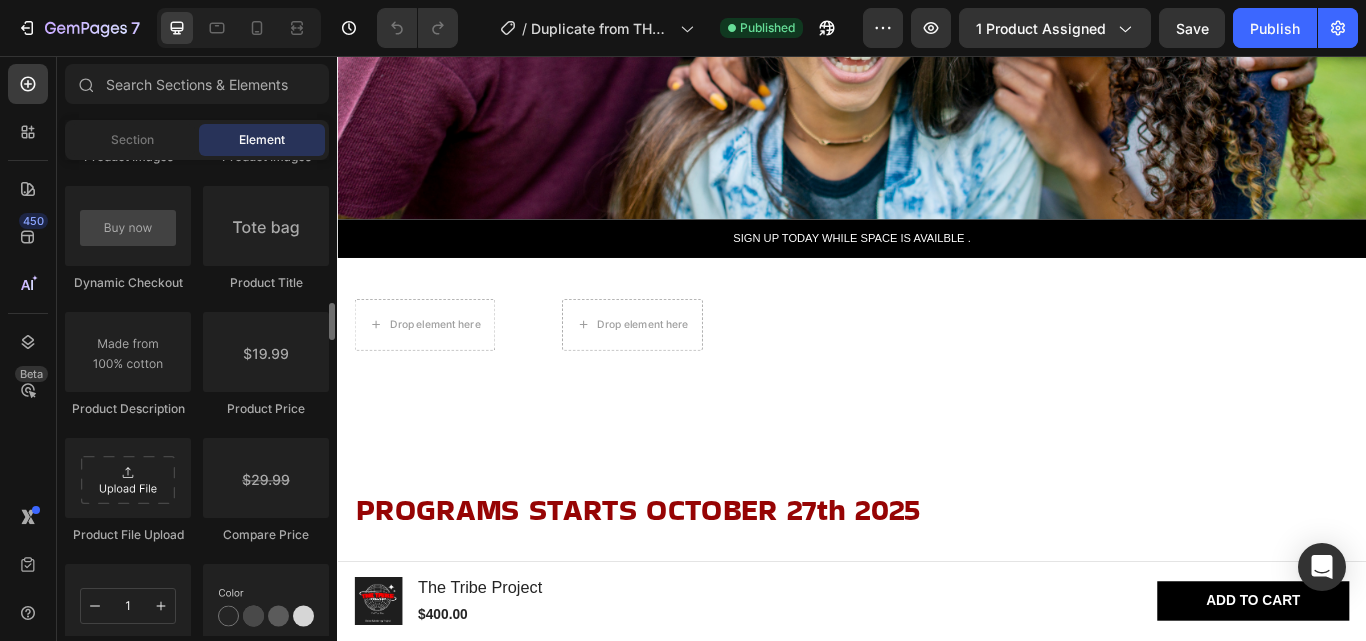 scroll, scrollTop: 3100, scrollLeft: 0, axis: vertical 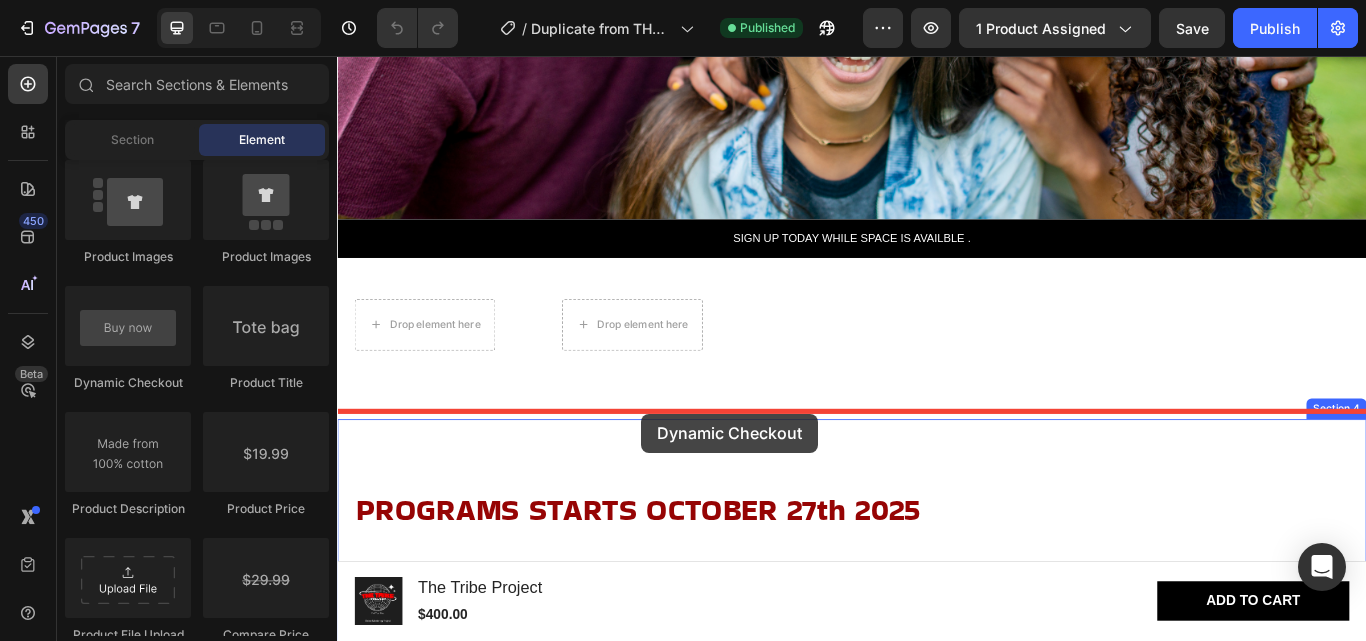 drag, startPoint x: 482, startPoint y: 397, endPoint x: 692, endPoint y: 474, distance: 223.67163 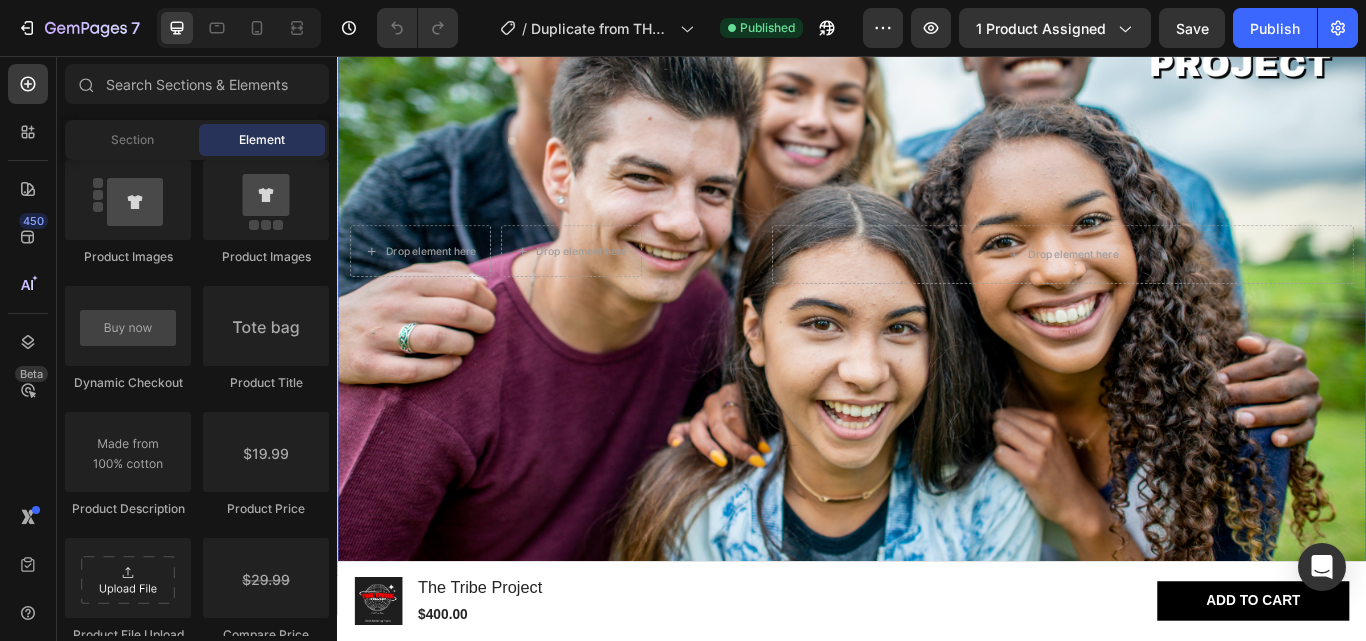 scroll, scrollTop: 0, scrollLeft: 0, axis: both 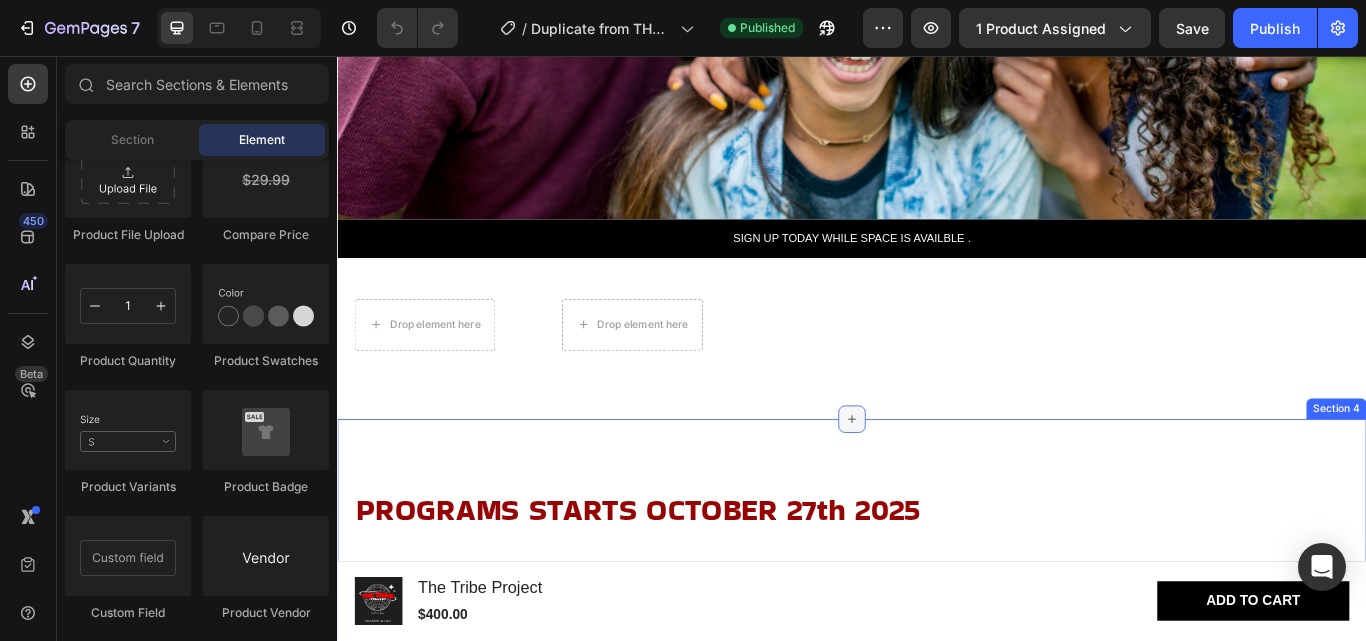 click 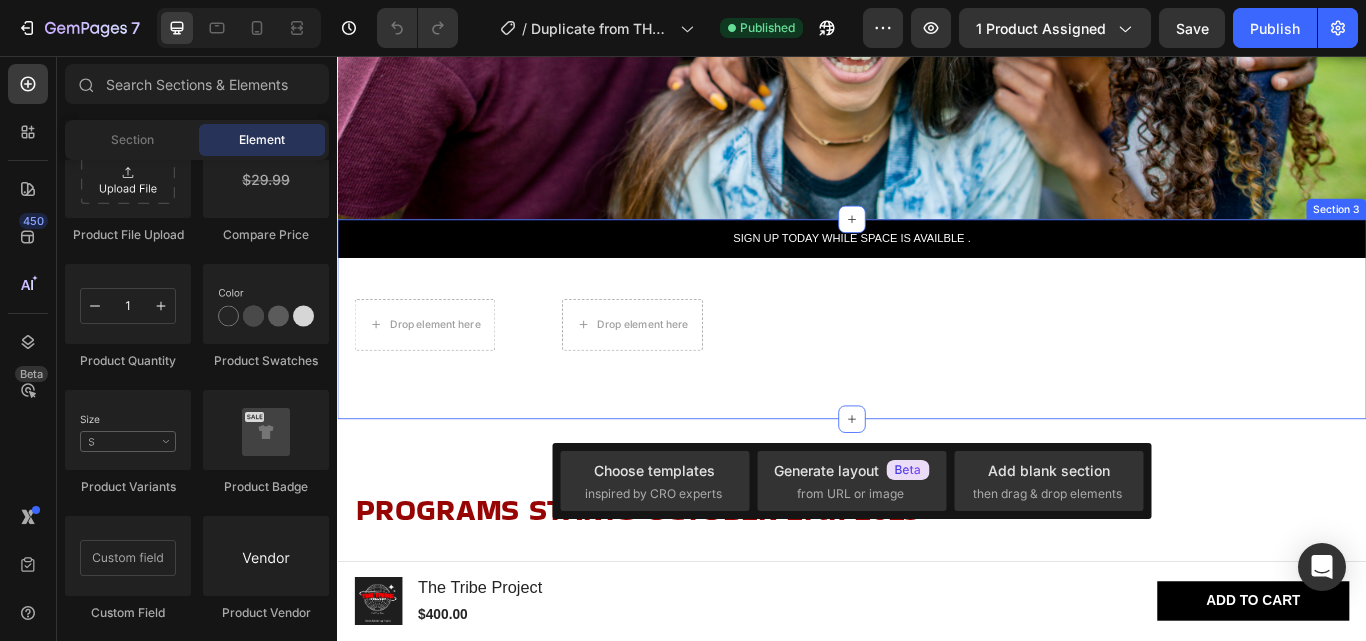 scroll, scrollTop: 700, scrollLeft: 0, axis: vertical 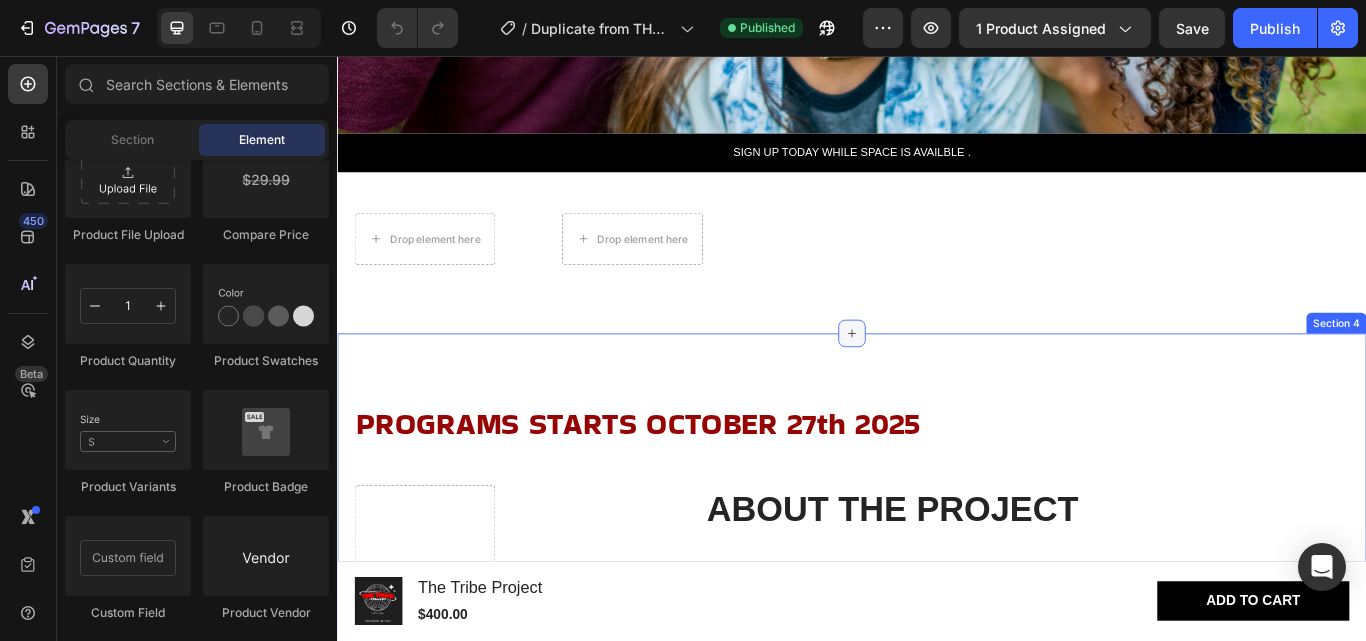 click 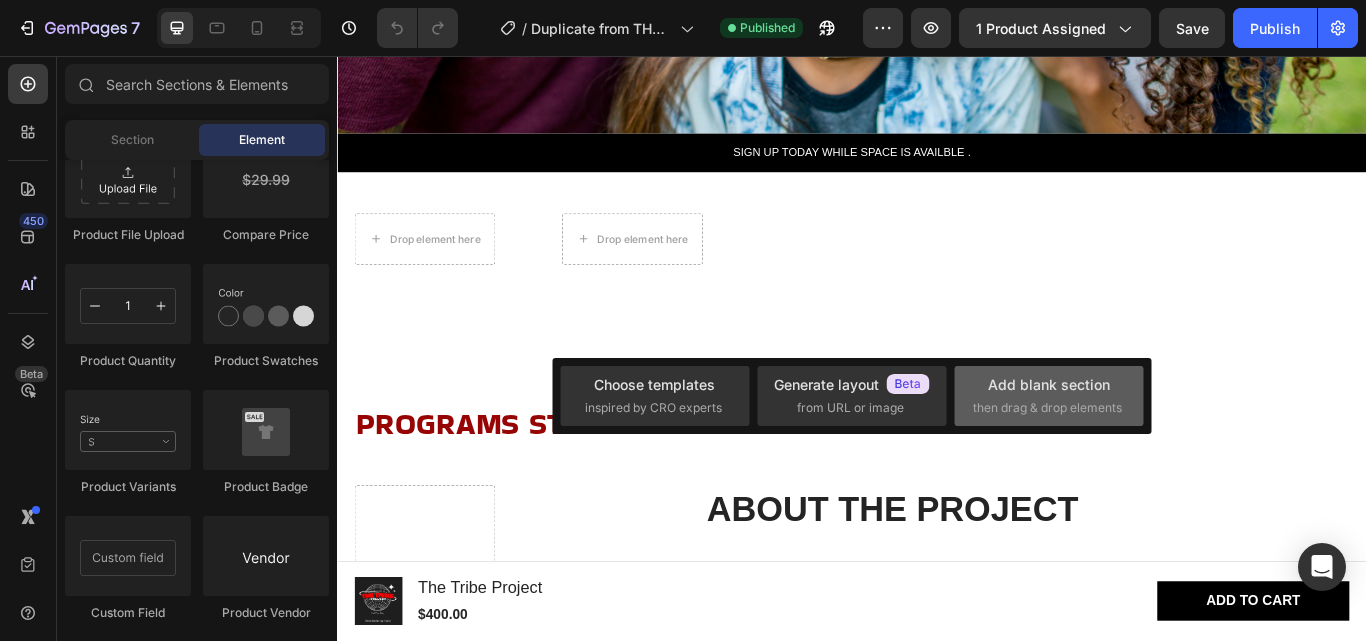 click on "Add blank section" at bounding box center [1049, 384] 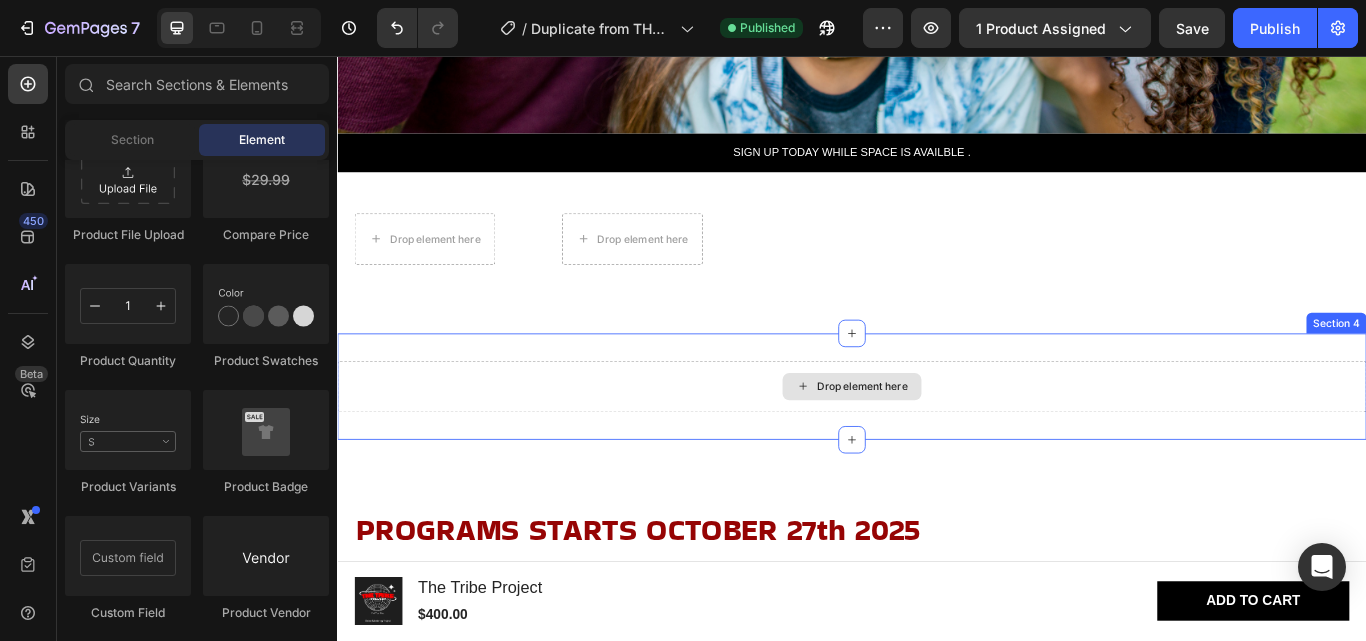 click on "Drop element here" at bounding box center (949, 442) 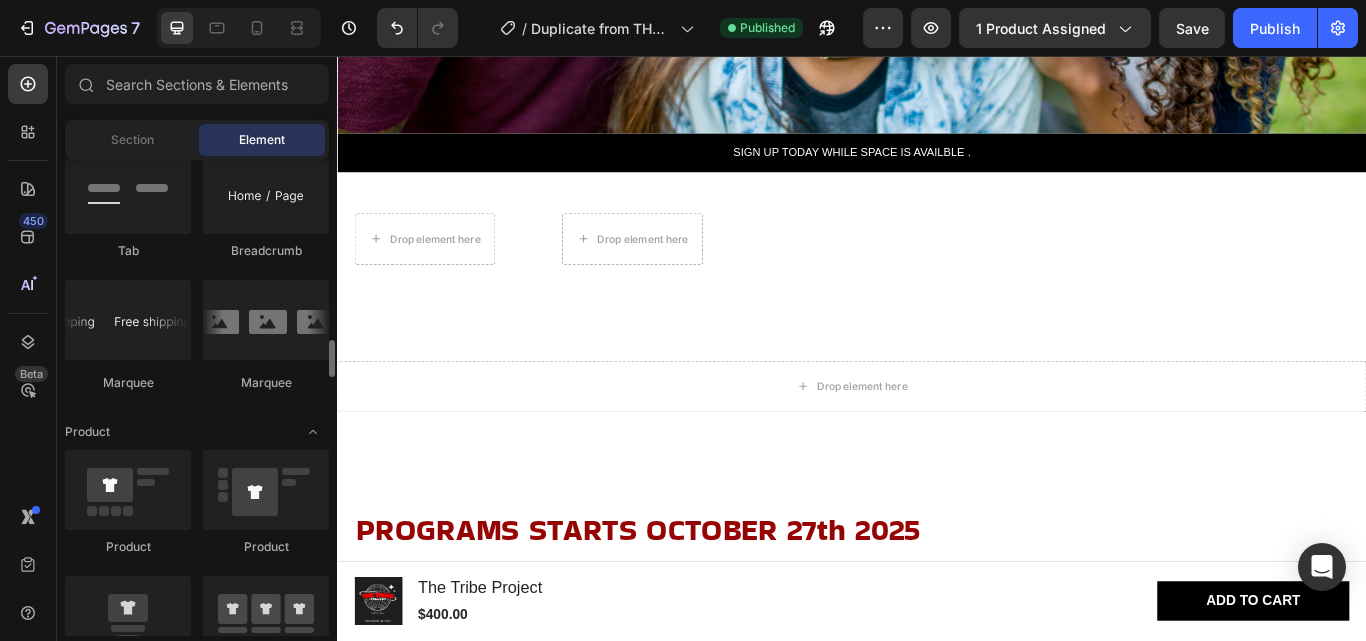 scroll, scrollTop: 2400, scrollLeft: 0, axis: vertical 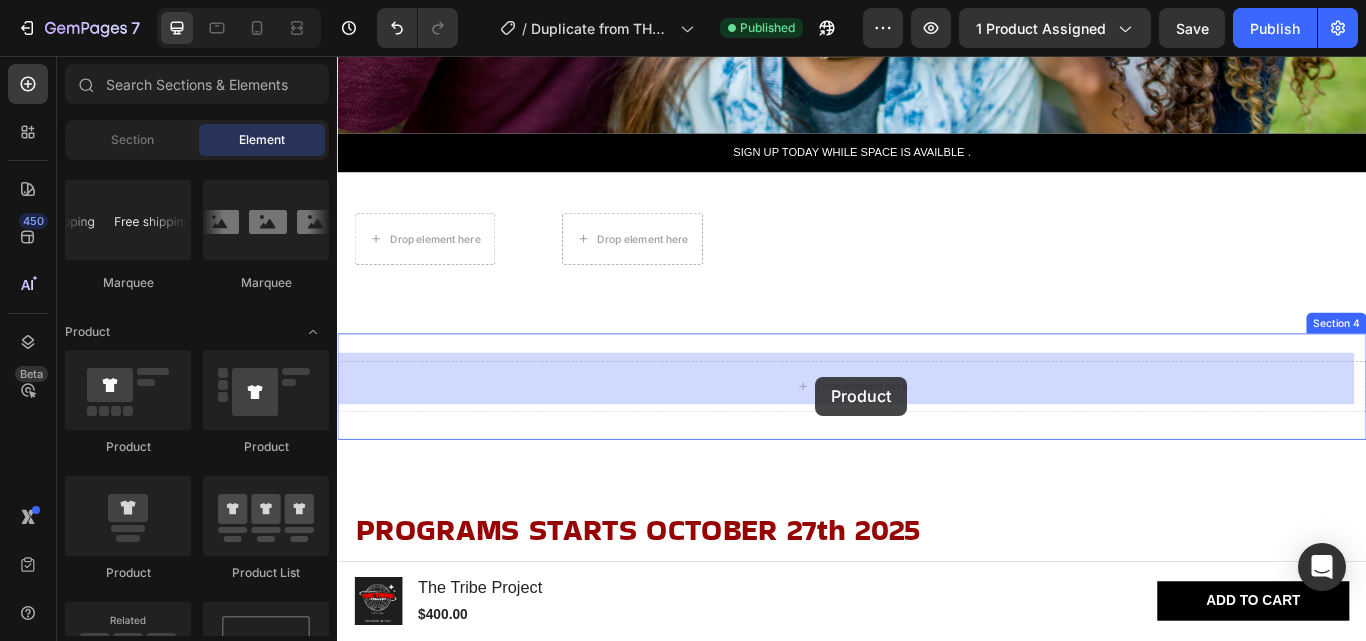 drag, startPoint x: 360, startPoint y: 486, endPoint x: 895, endPoint y: 430, distance: 537.92285 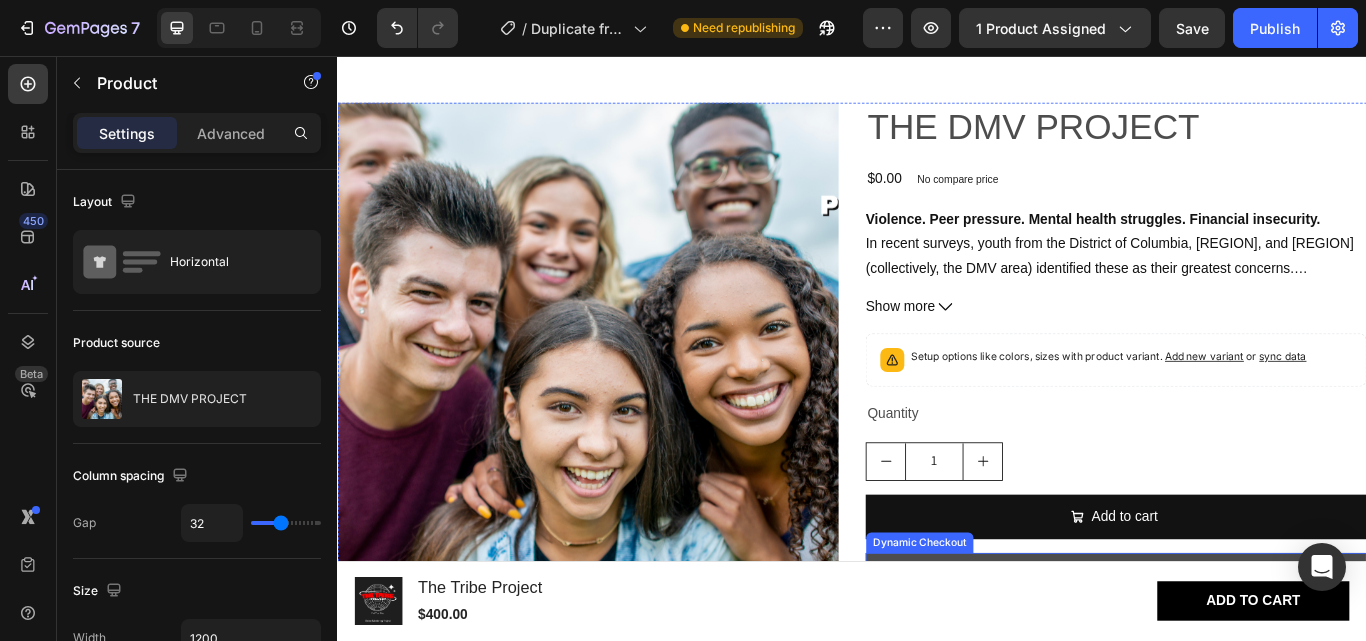 scroll, scrollTop: 900, scrollLeft: 0, axis: vertical 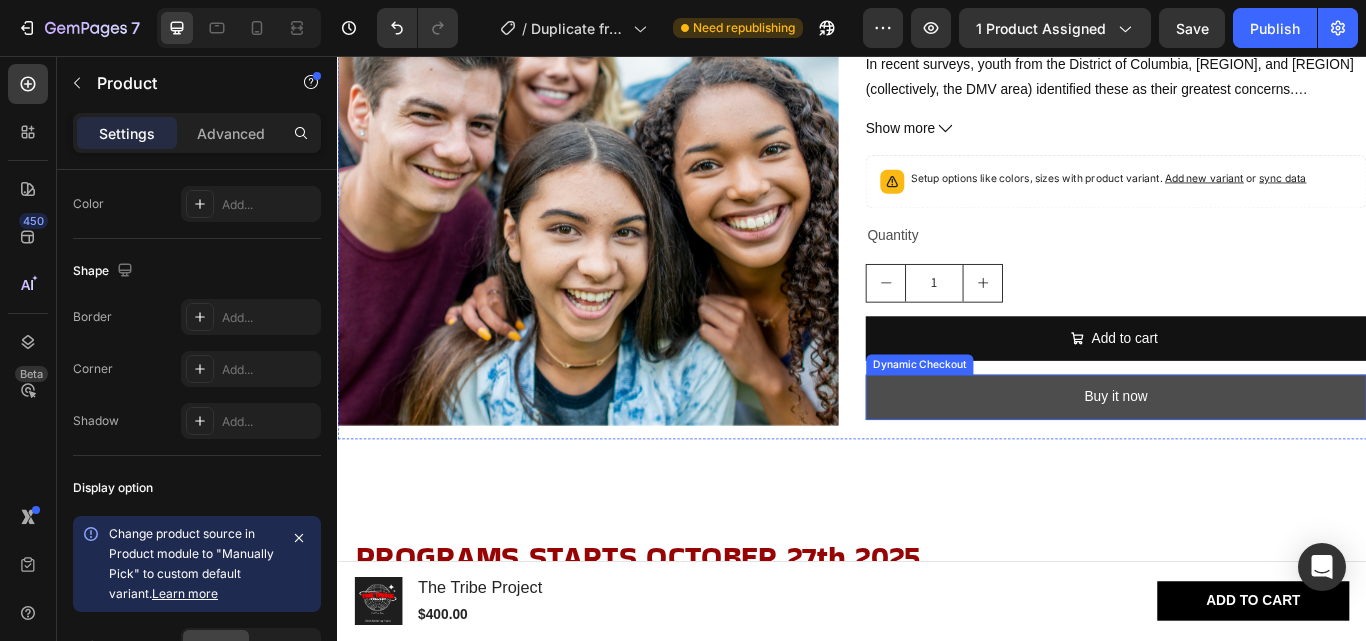 click on "Buy it now" at bounding box center (1245, 454) 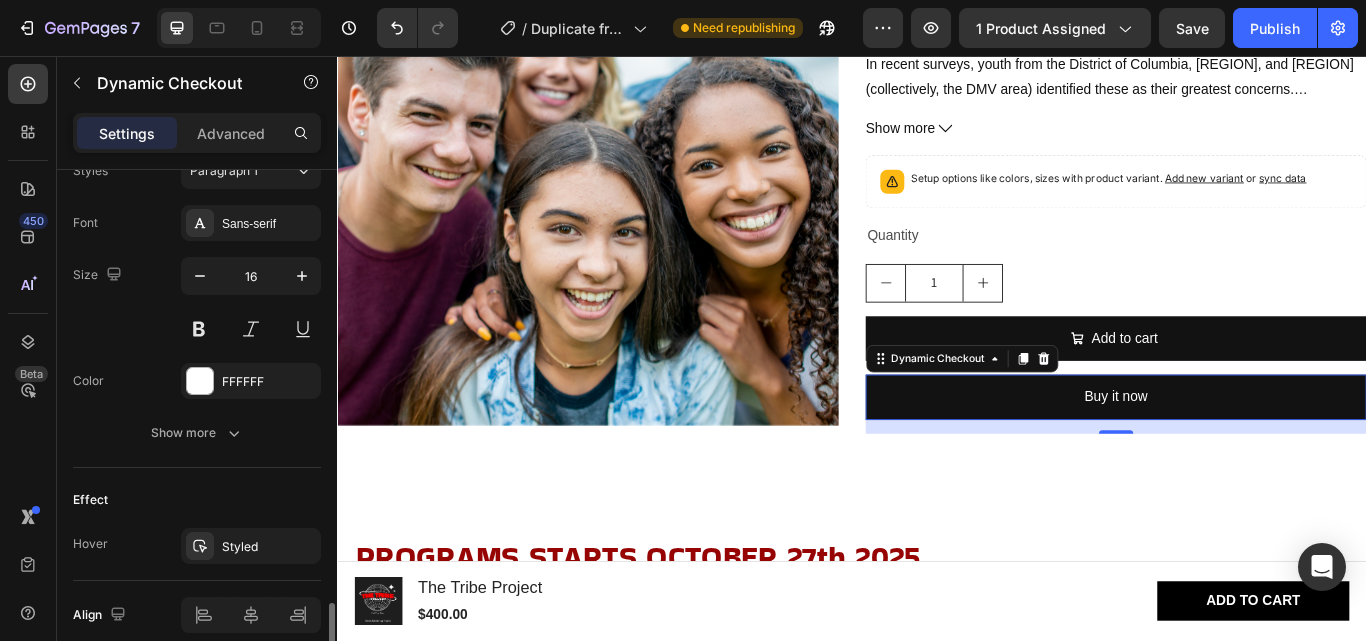 scroll, scrollTop: 988, scrollLeft: 0, axis: vertical 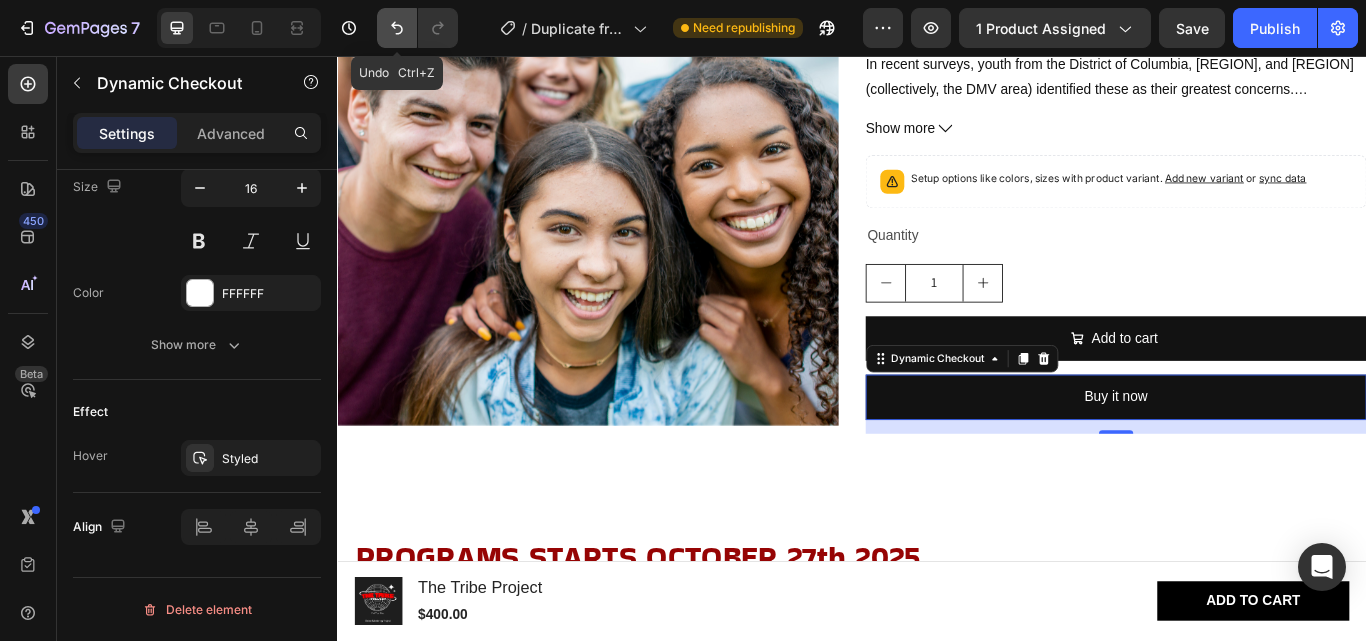 click 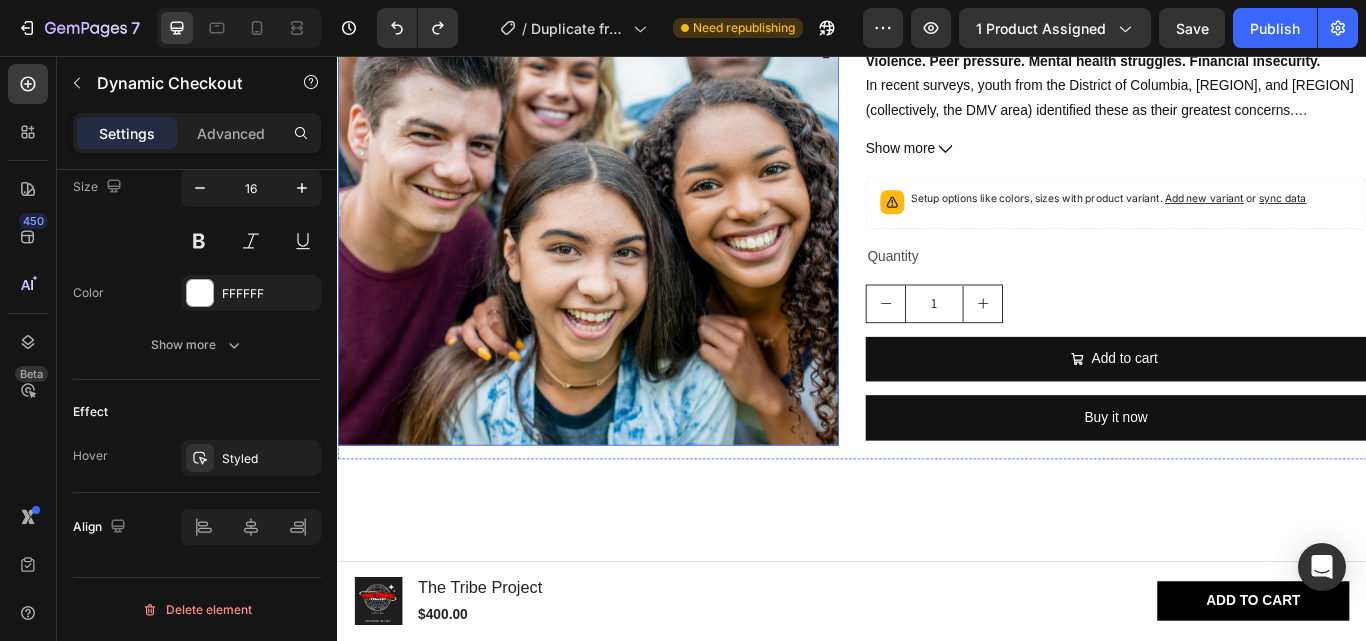 scroll, scrollTop: 1200, scrollLeft: 0, axis: vertical 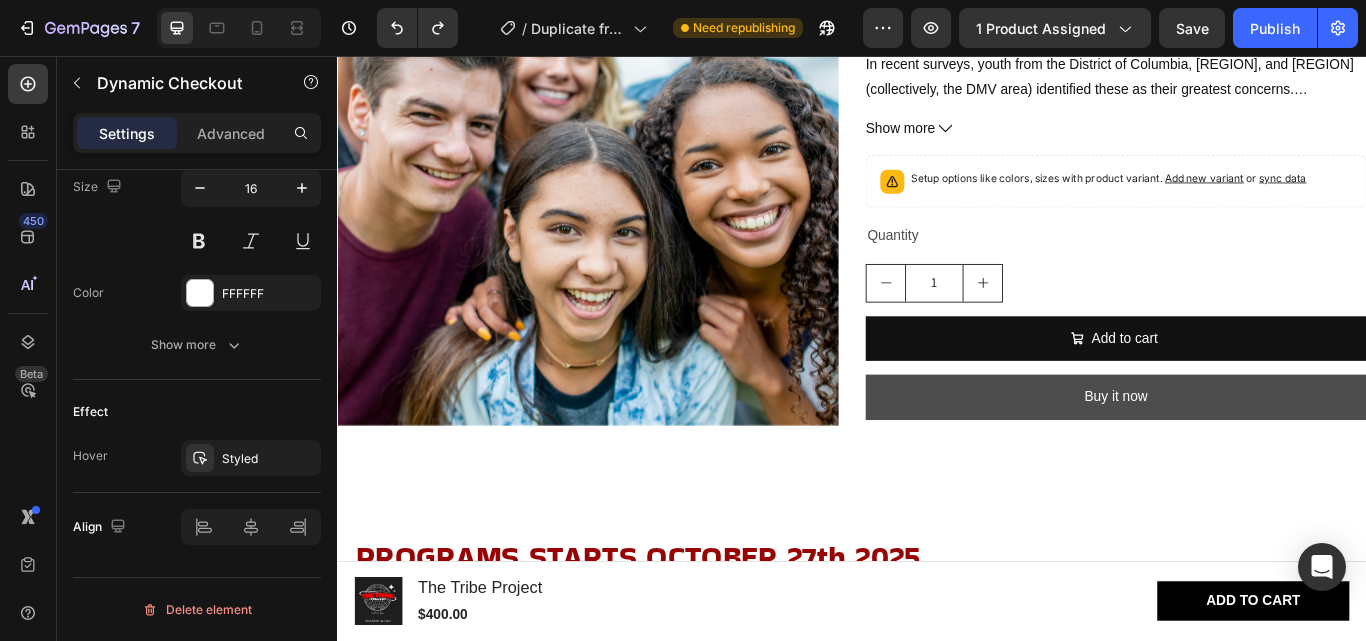 click on "Buy it now" at bounding box center (1245, 454) 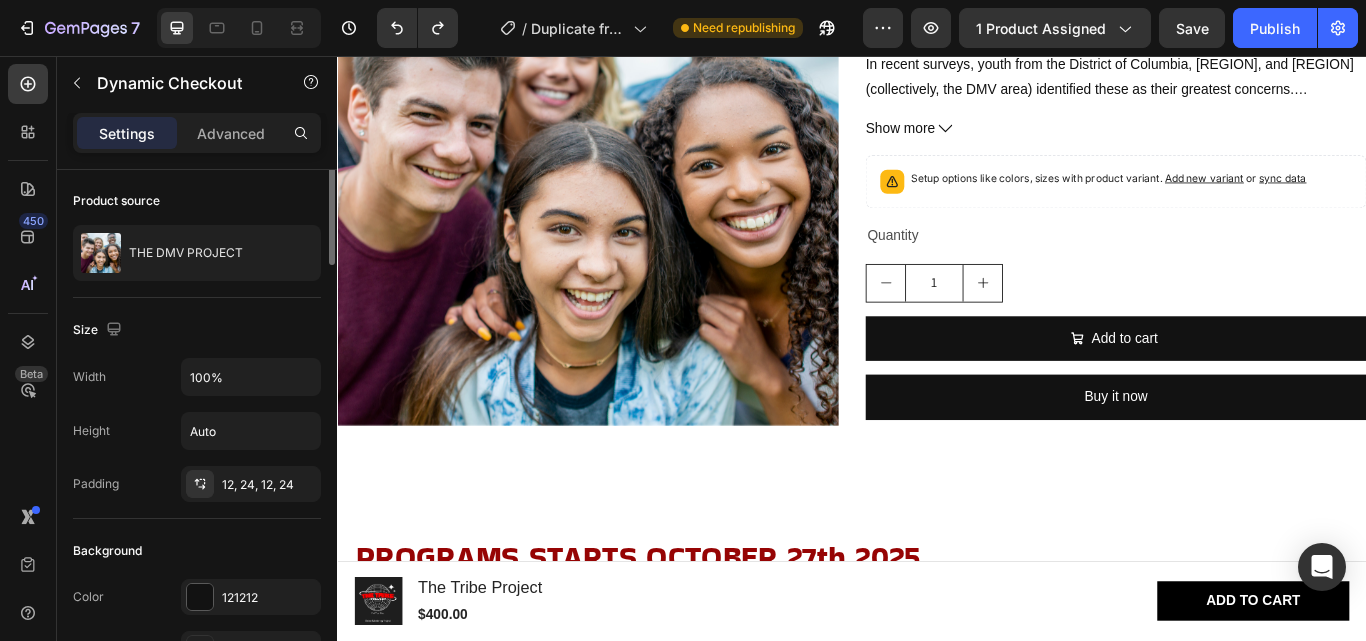 scroll, scrollTop: 0, scrollLeft: 0, axis: both 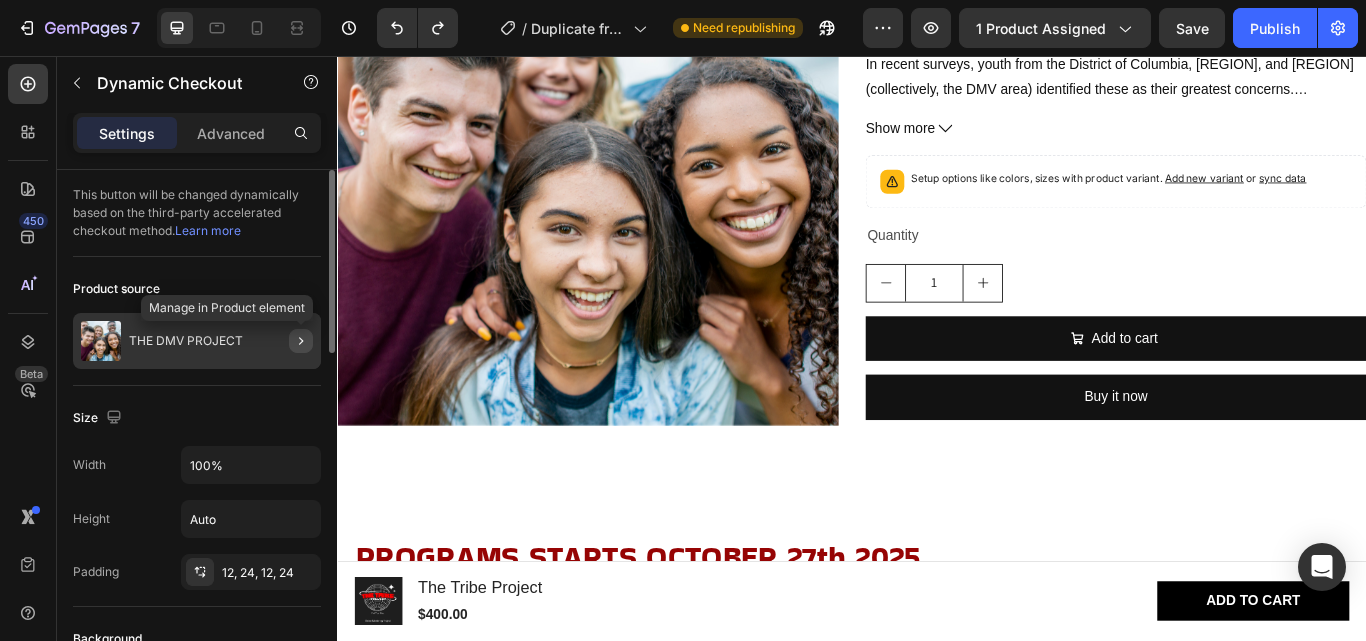 click 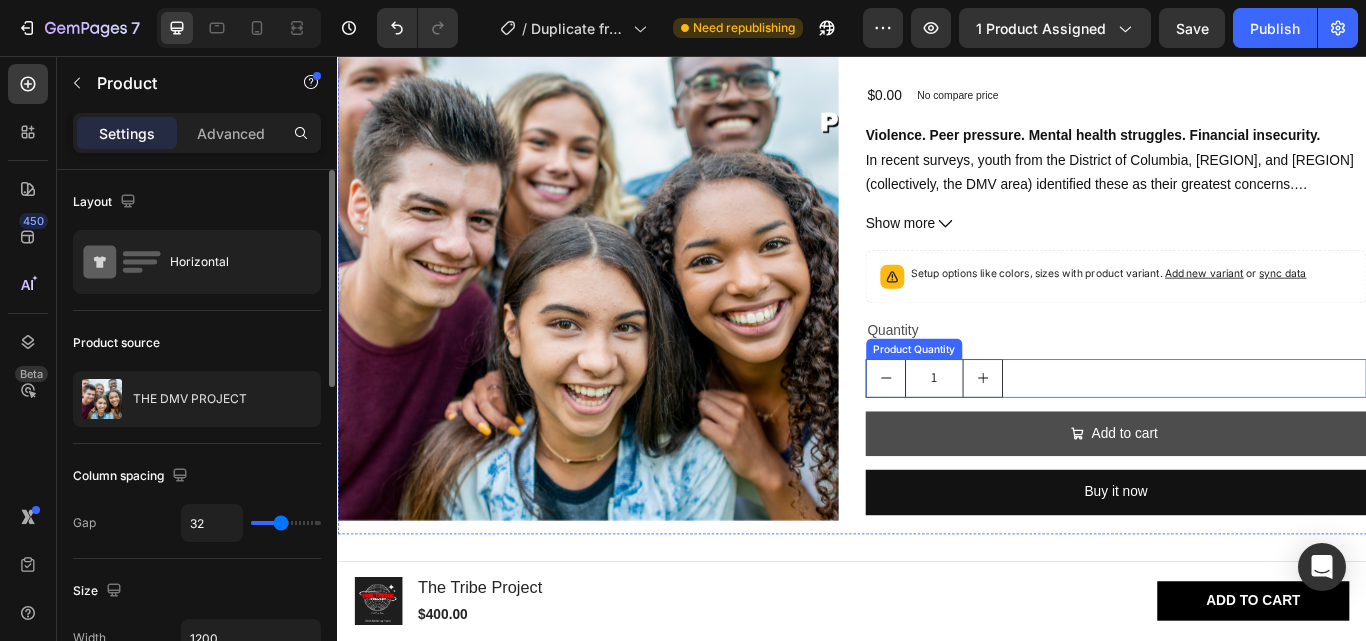 scroll, scrollTop: 1100, scrollLeft: 0, axis: vertical 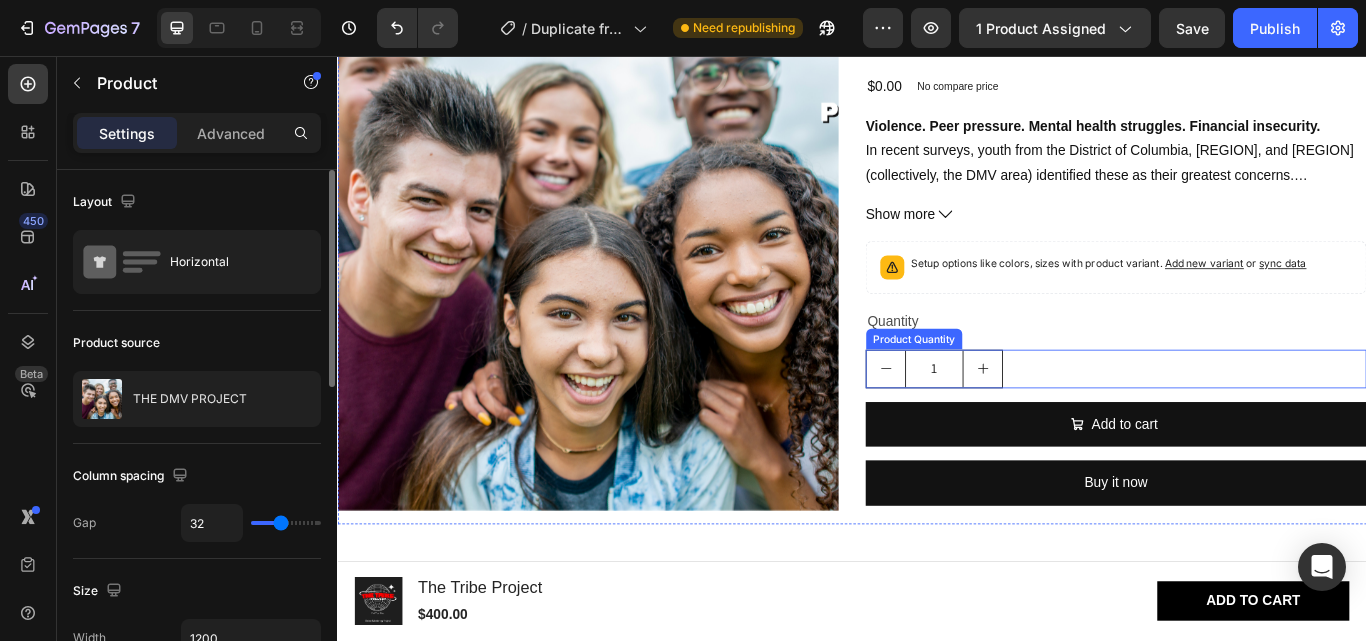 click on "1" at bounding box center (1245, 421) 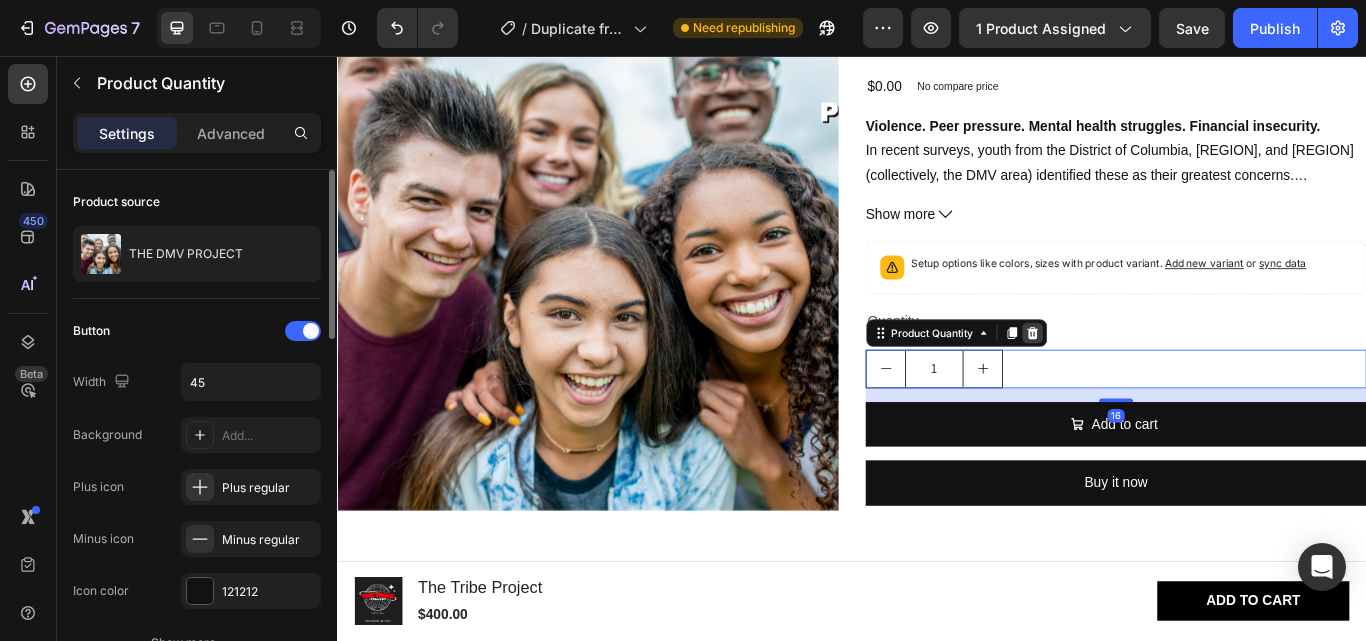 click 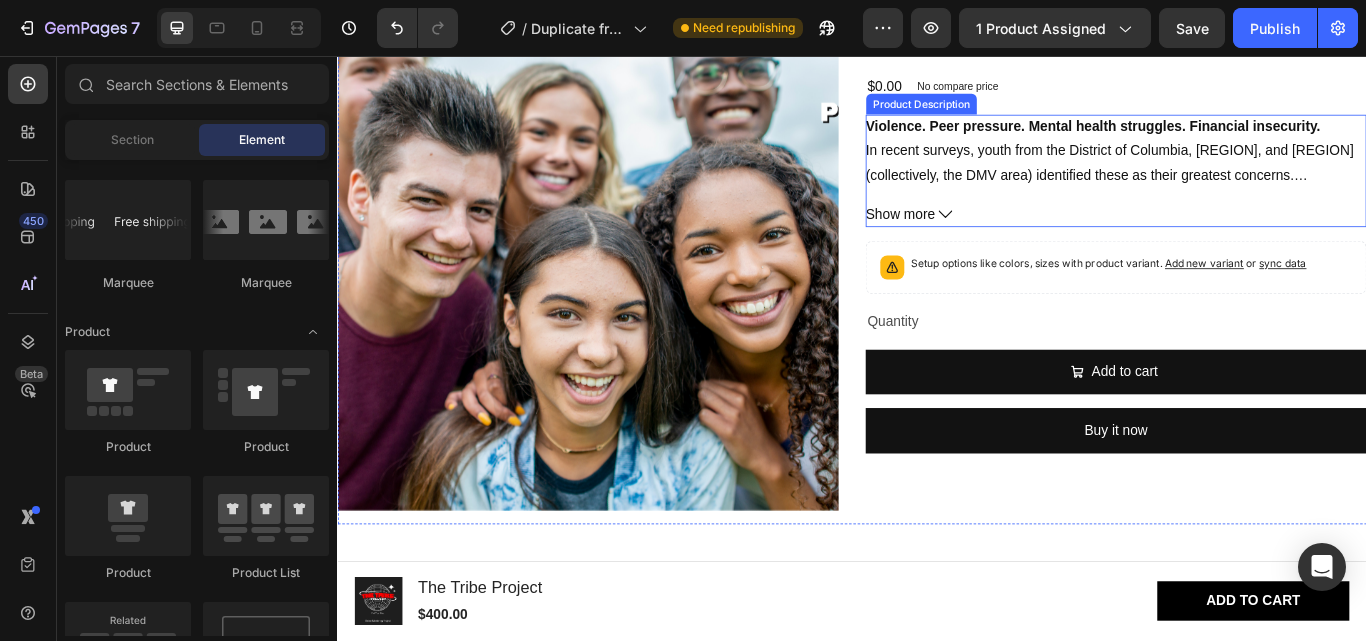 click on "Show more" at bounding box center (1245, 241) 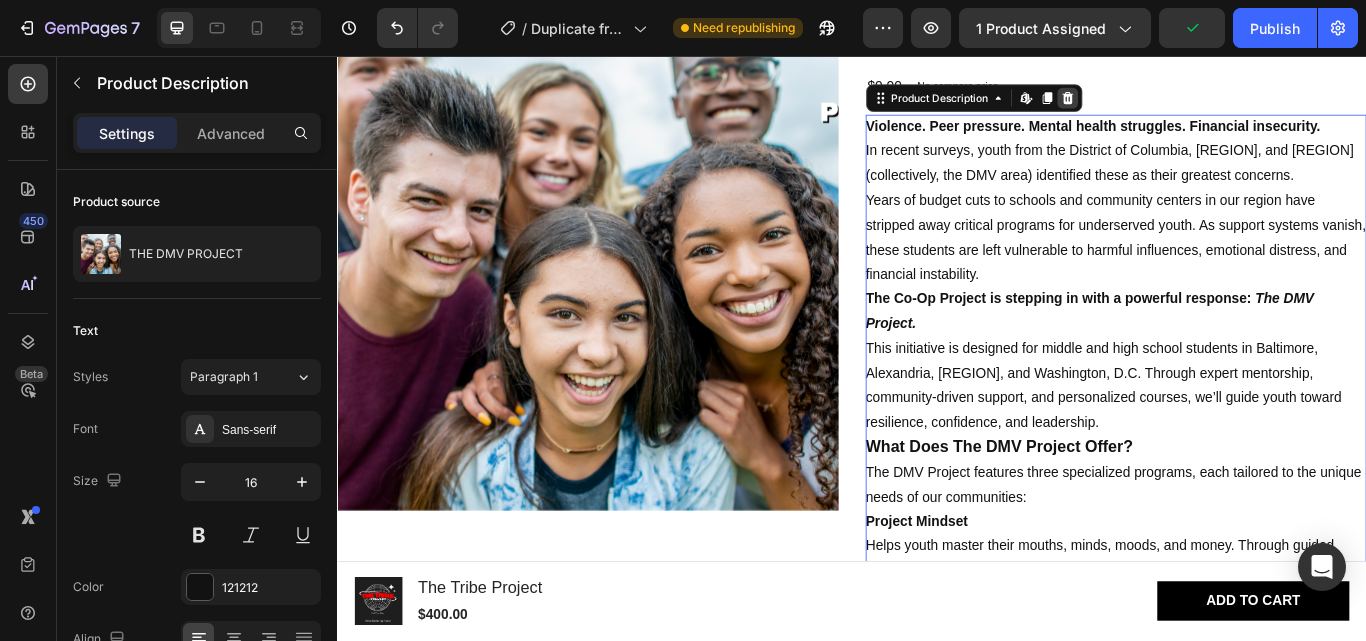 click at bounding box center (1188, 106) 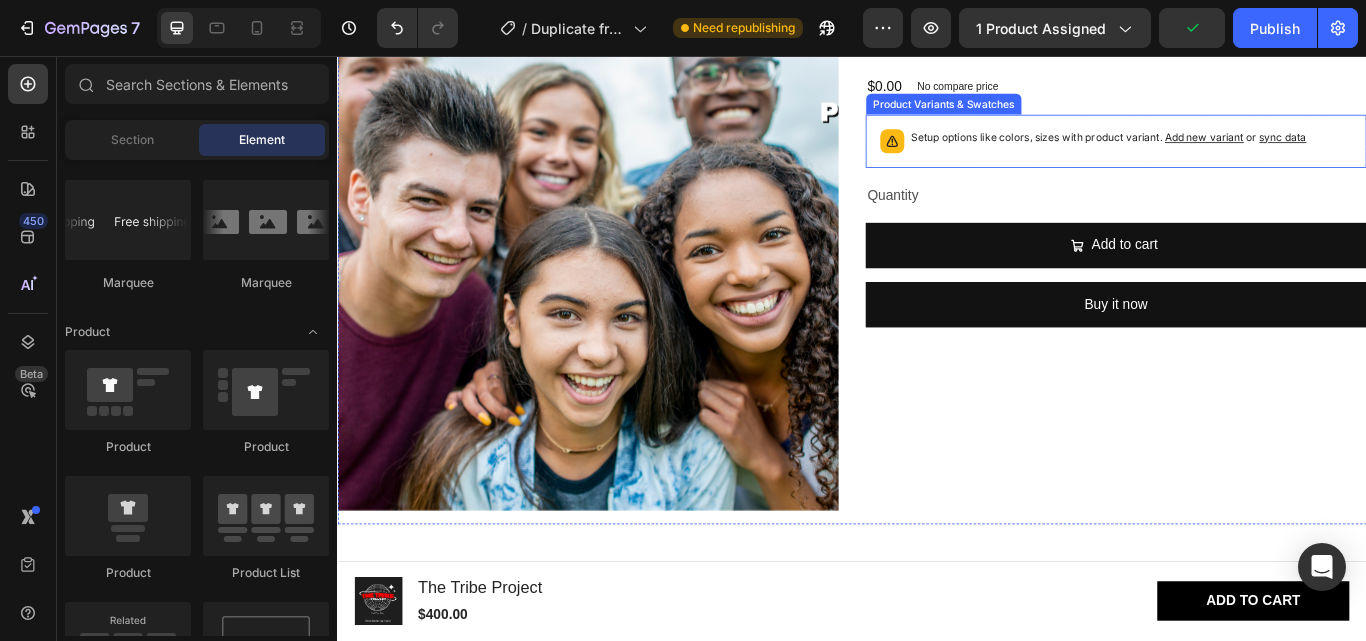 click on "Setup options like colors, sizes with product variant.       Add new variant   or   sync data" at bounding box center (1236, 156) 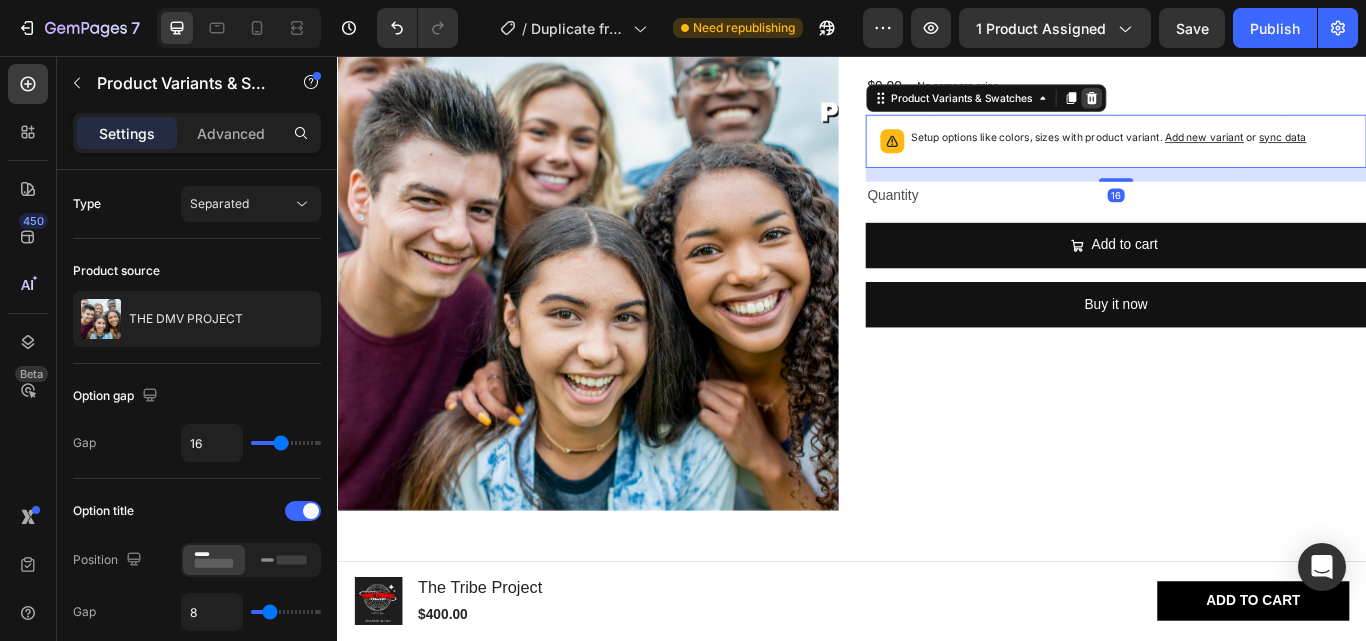 click 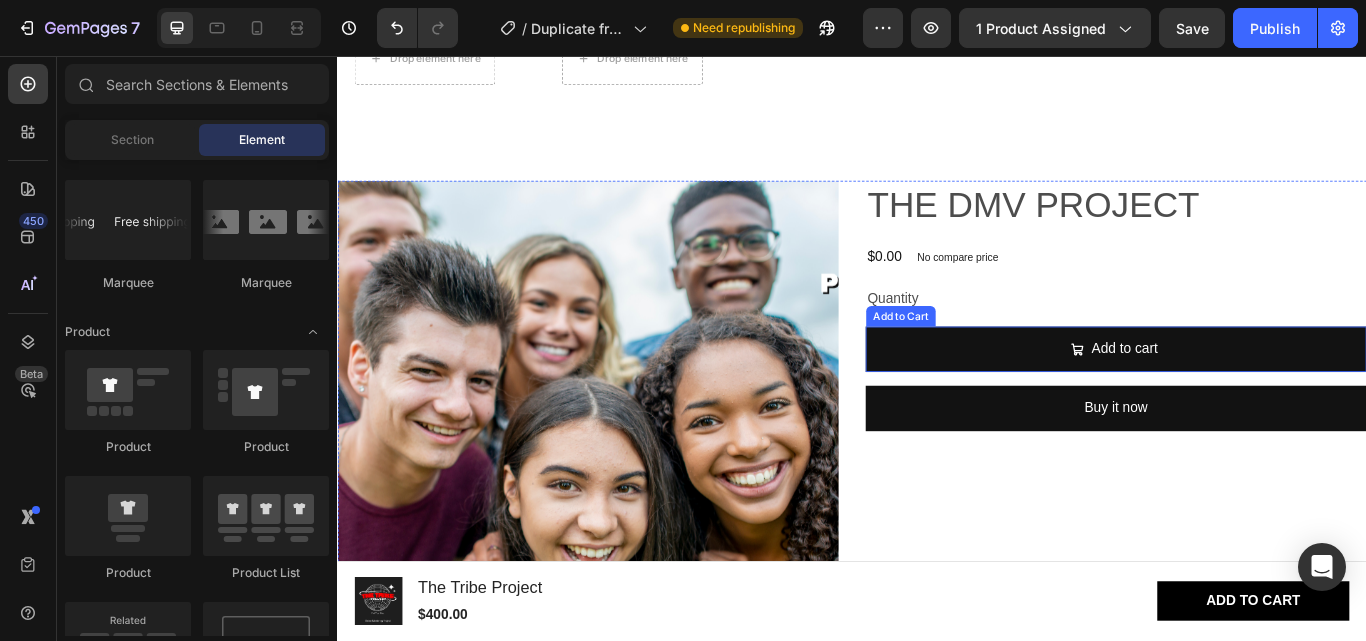 scroll, scrollTop: 900, scrollLeft: 0, axis: vertical 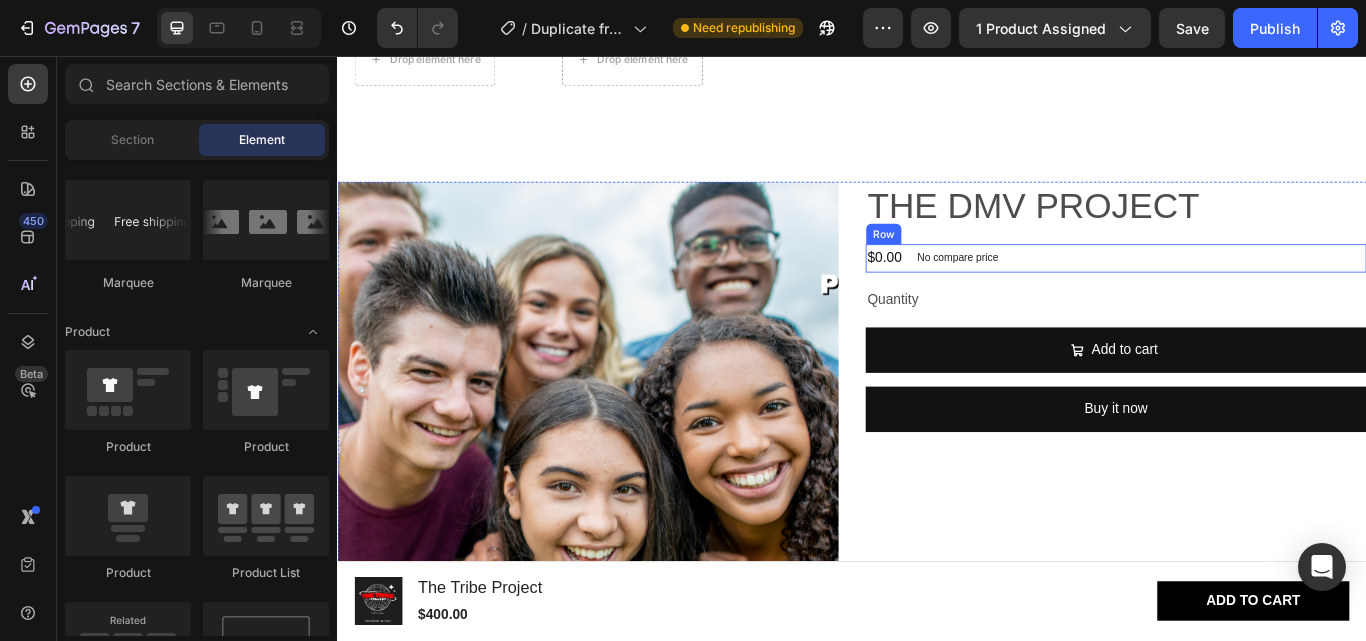 click on "$0.00 Product Price Product Price No compare price Product Price Row" at bounding box center [1245, 292] 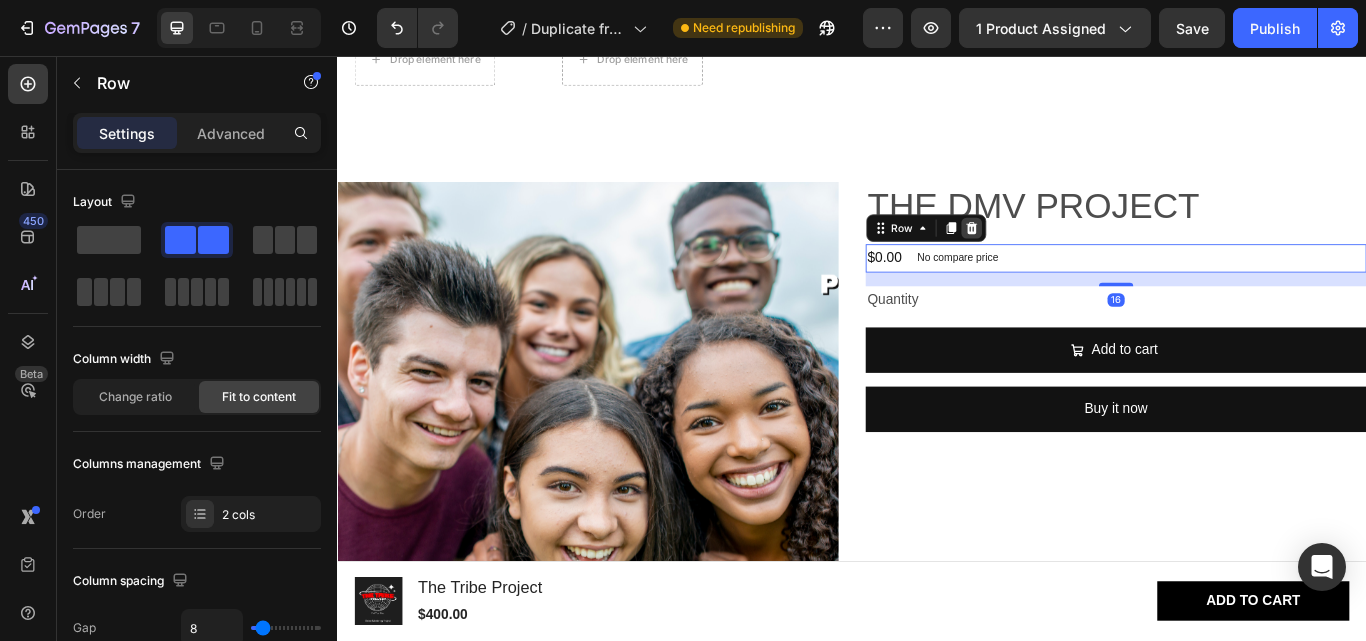 click 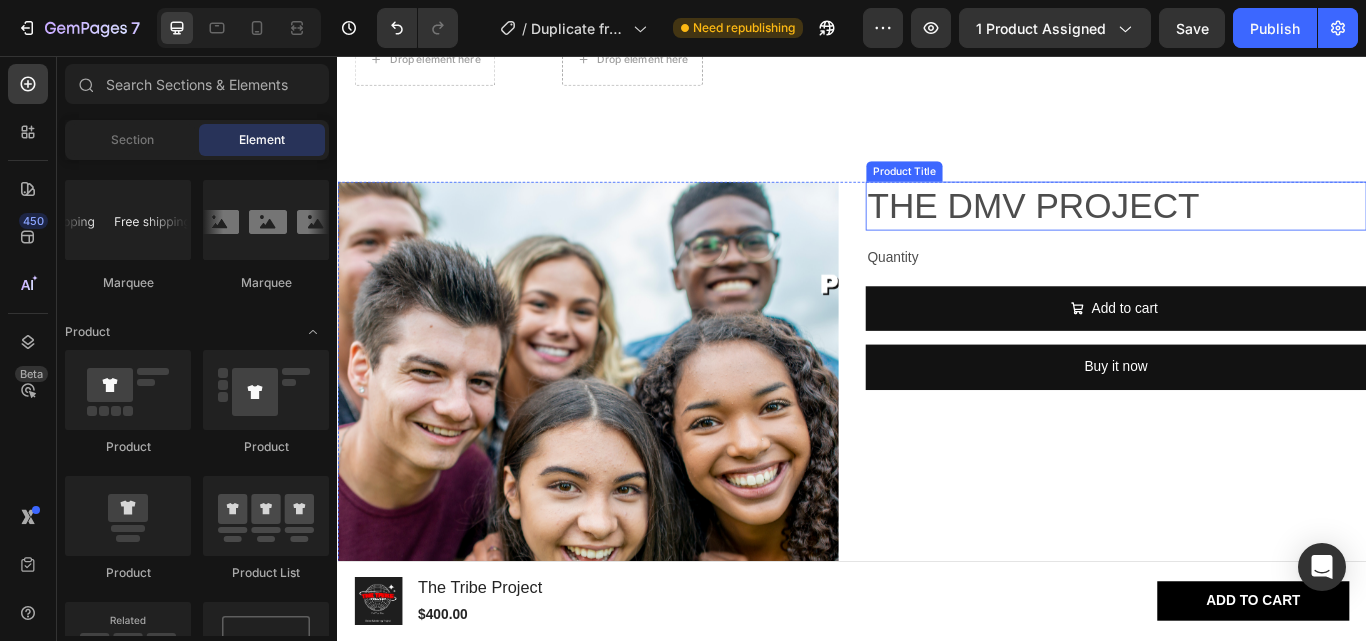click on "THE DMV PROJECT" at bounding box center (1245, 231) 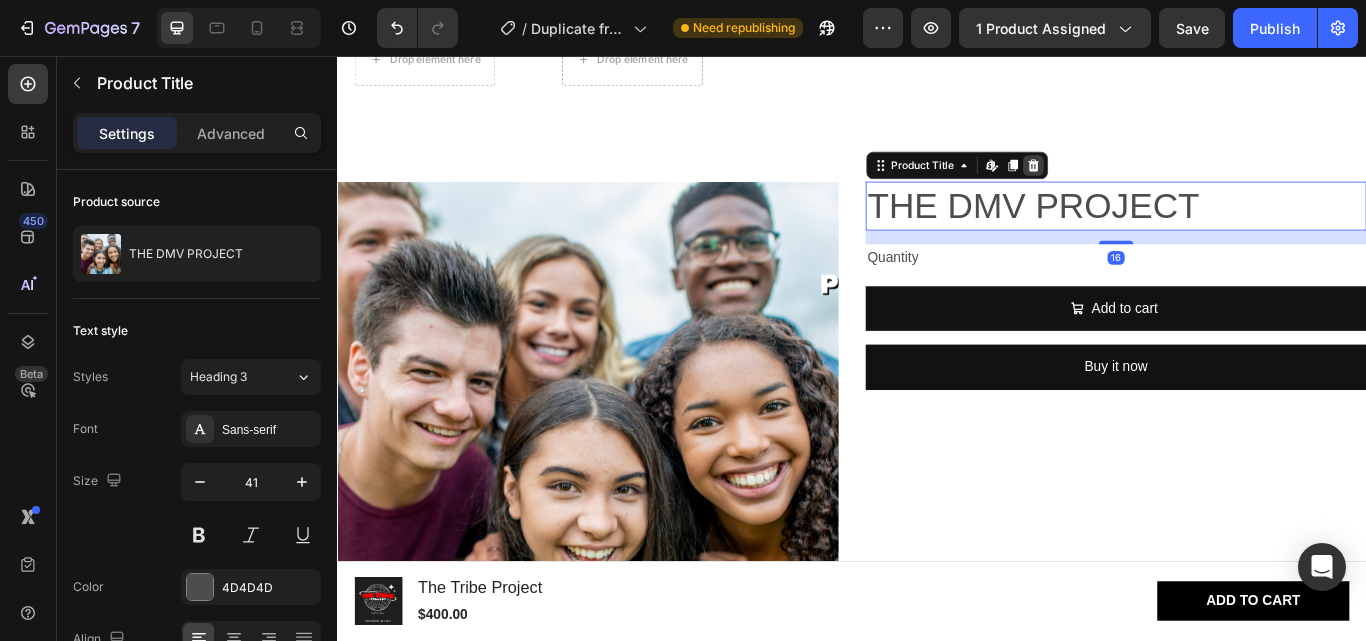 click 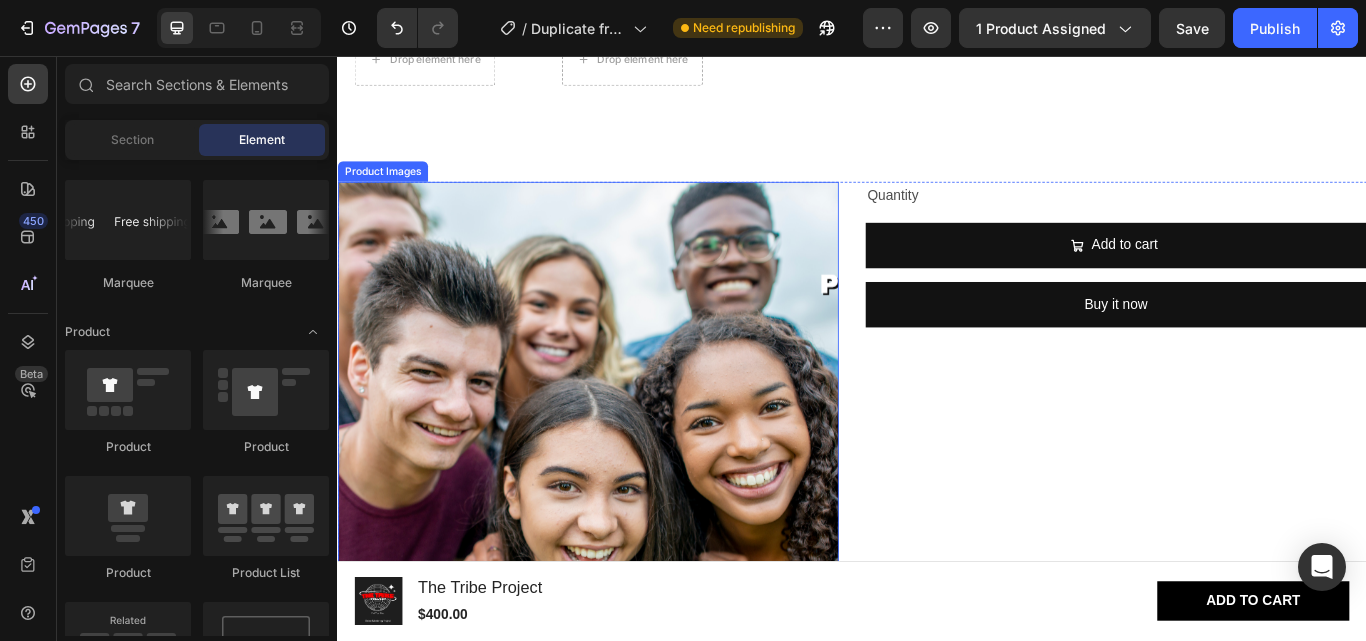 click at bounding box center [629, 495] 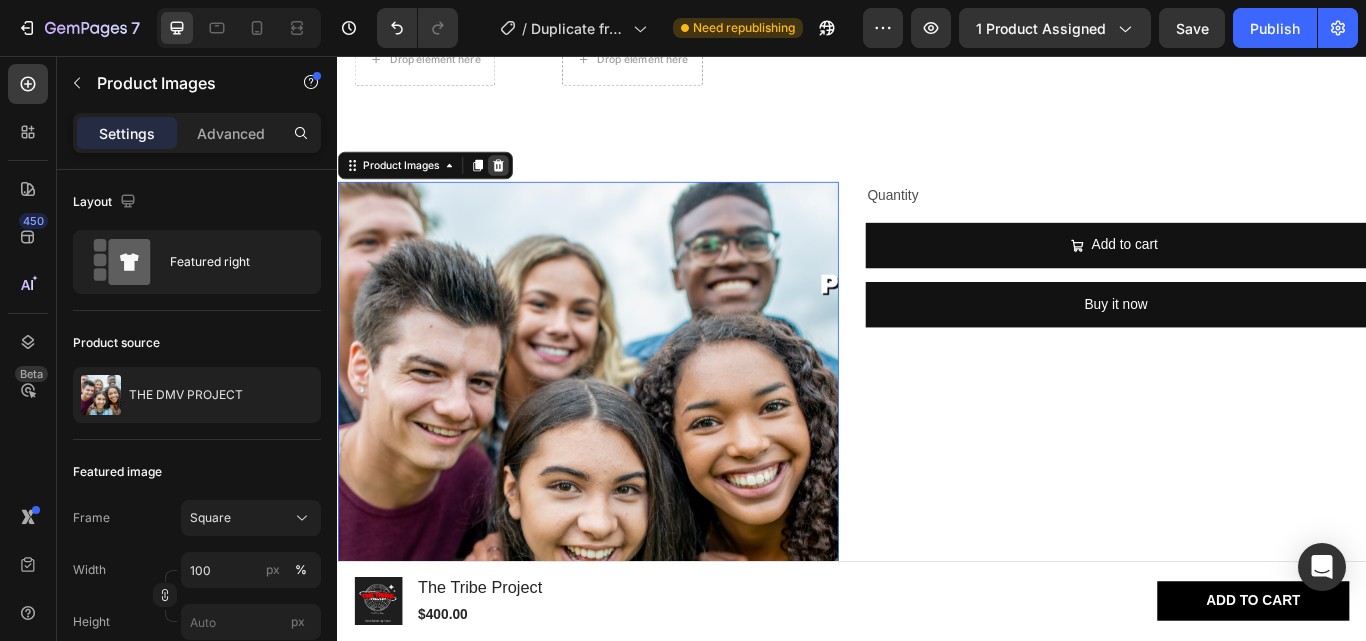 click 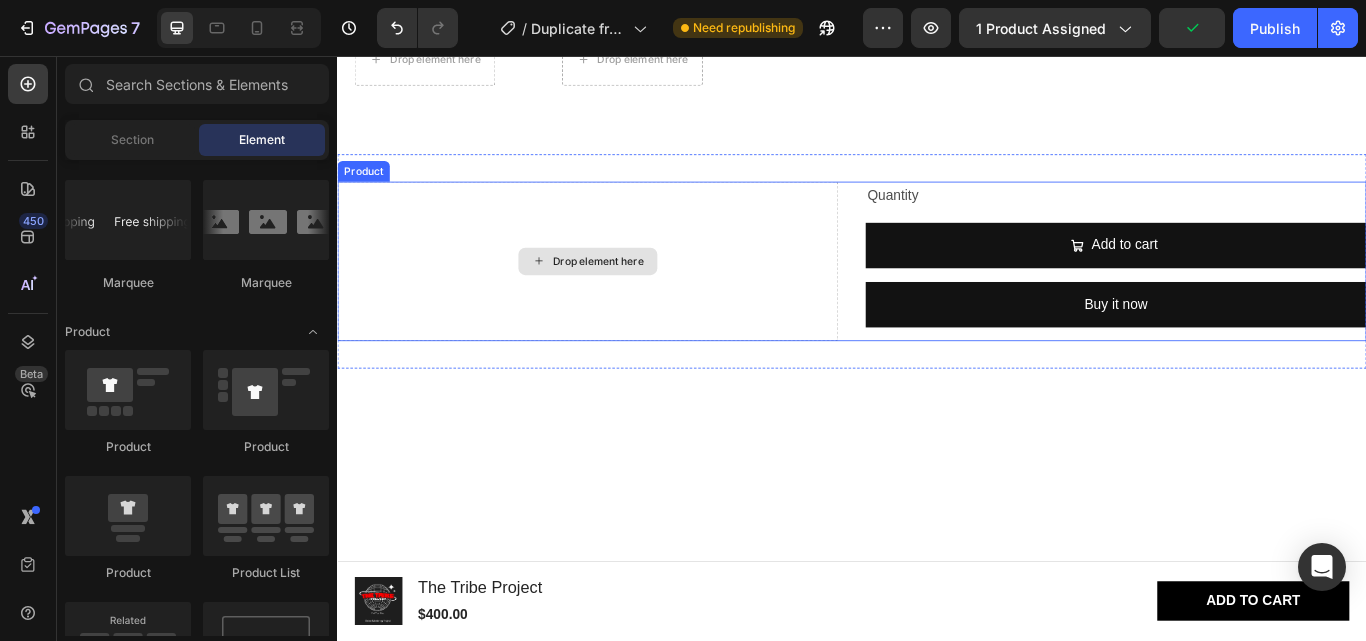 click on "Drop element here" at bounding box center [629, 296] 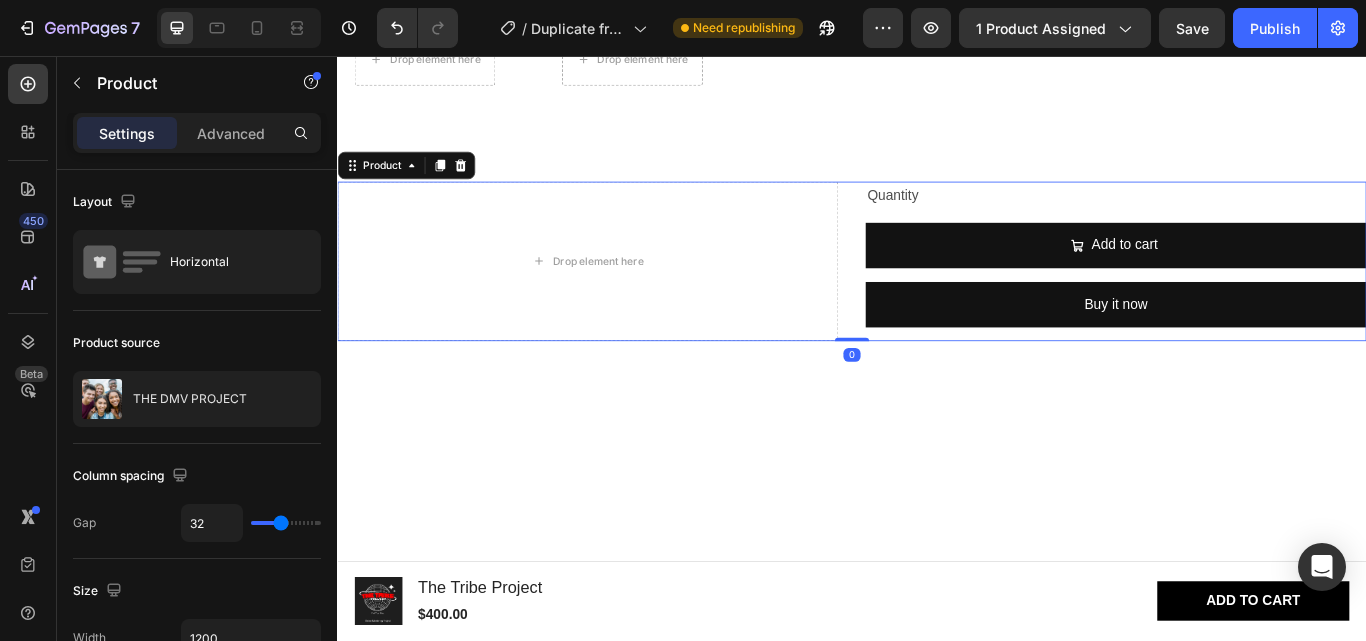 click on "Drop element here Quantity Text Block
Add to cart Add to Cart Buy it now Dynamic Checkout Product   0" at bounding box center (937, 296) 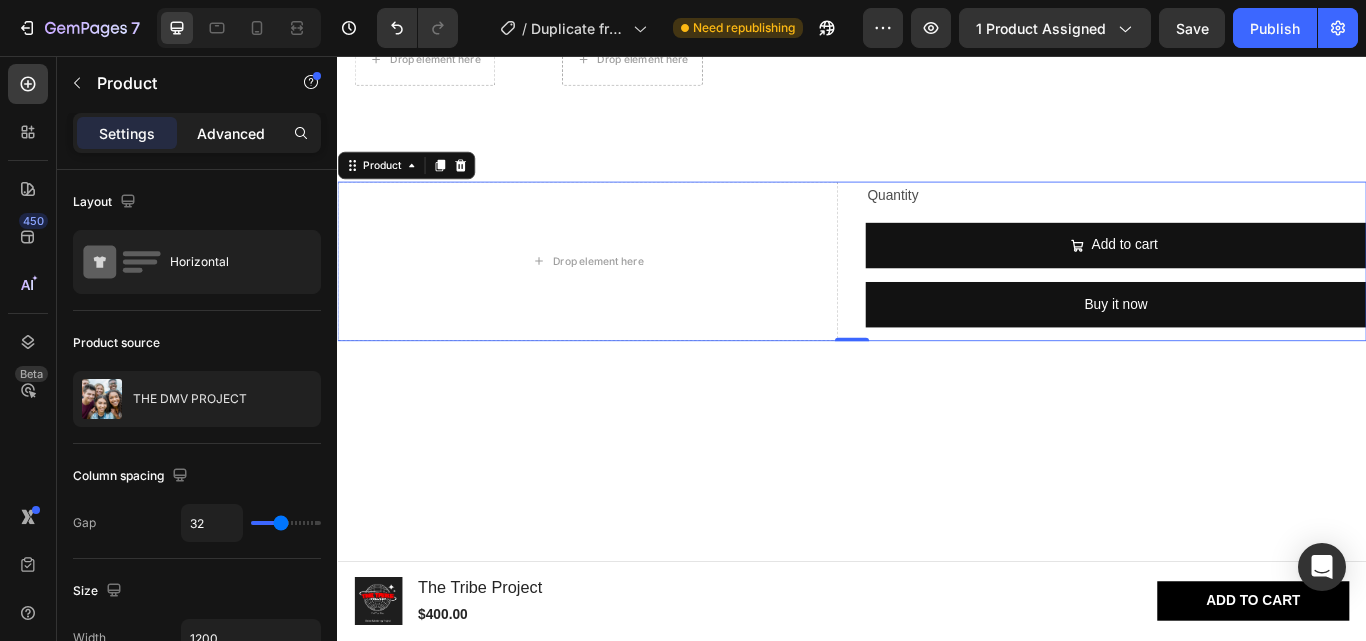 click on "Advanced" at bounding box center [231, 133] 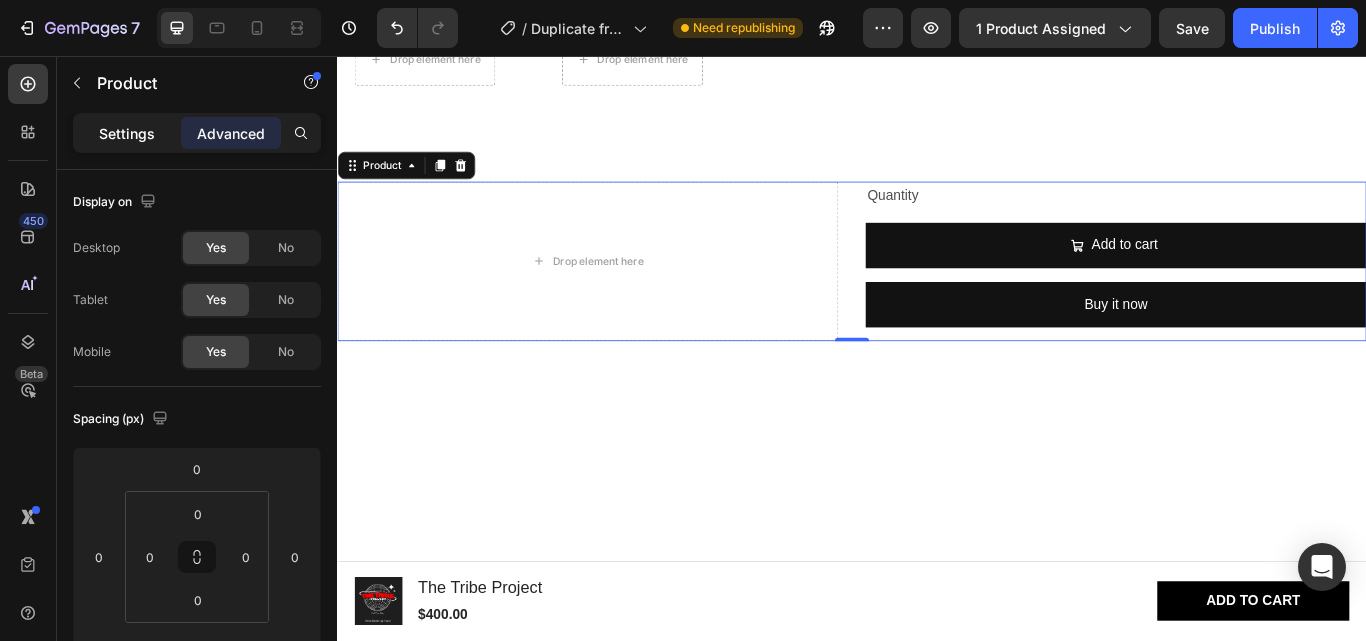 click on "Settings" at bounding box center (127, 133) 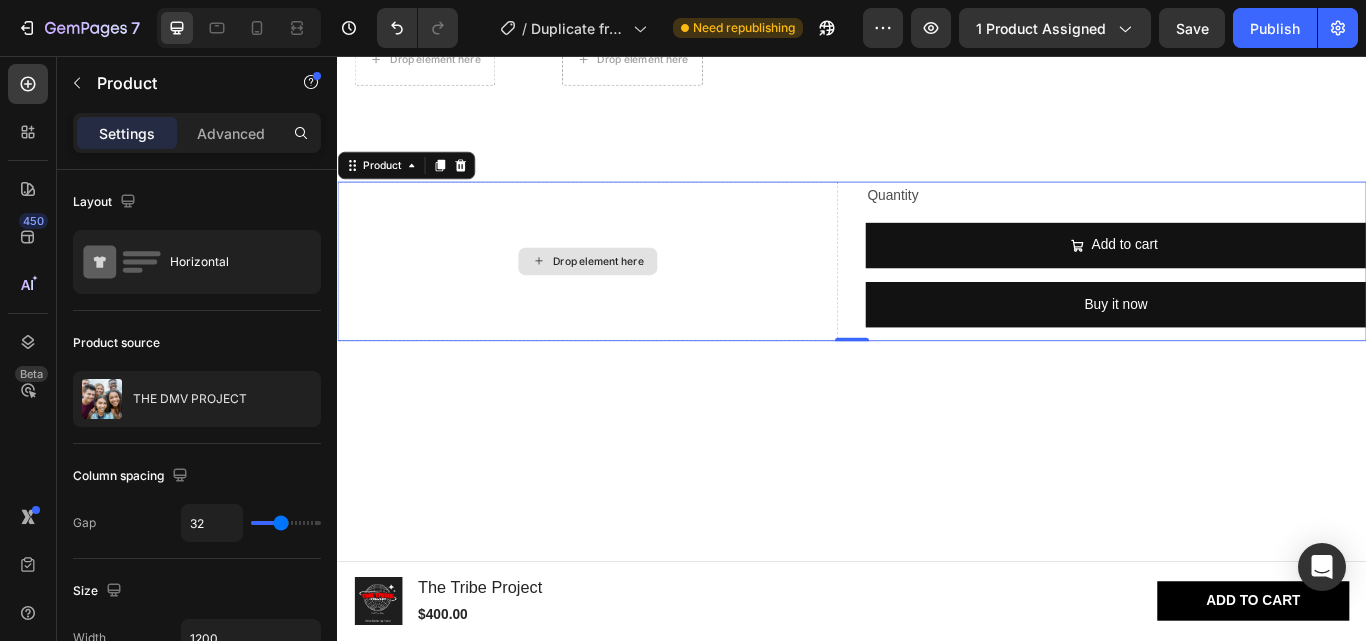 click on "Drop element here" at bounding box center [629, 296] 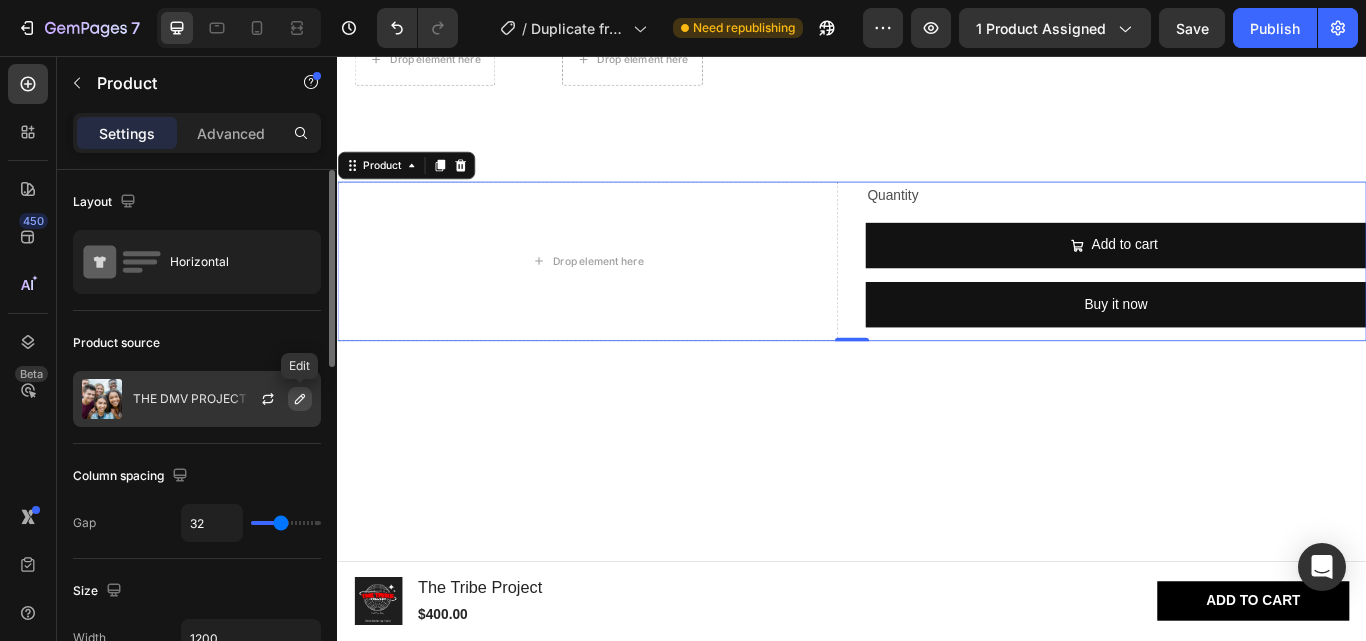click 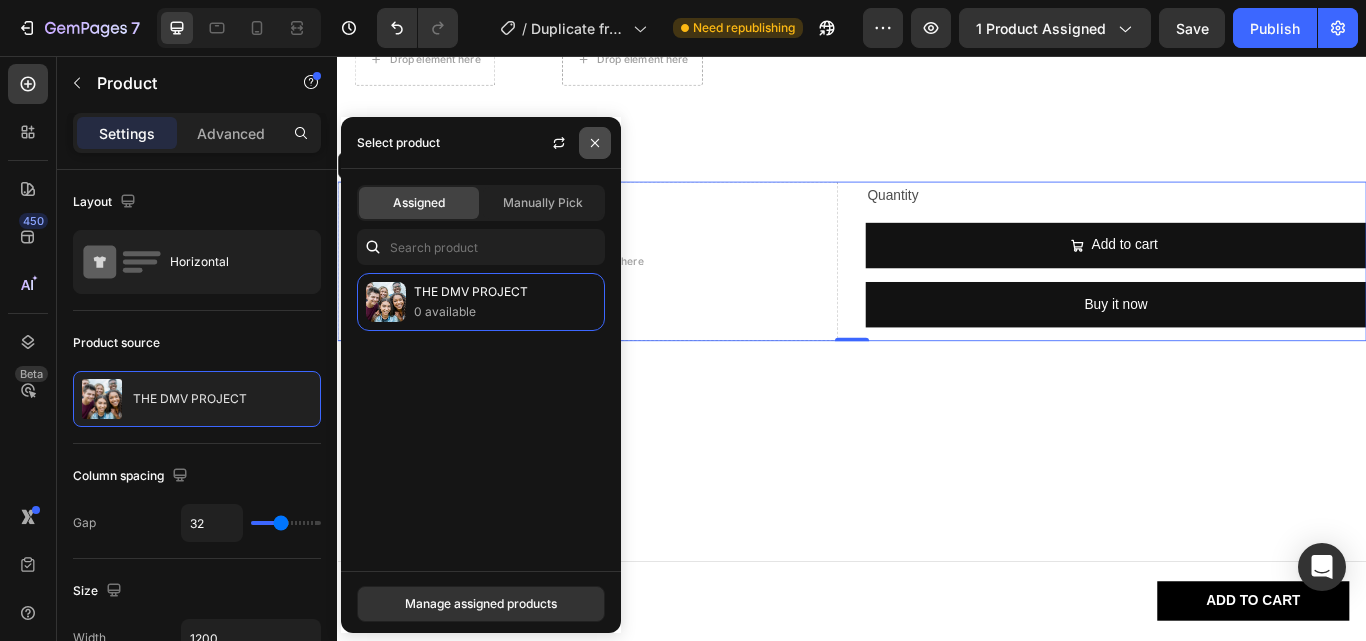 click 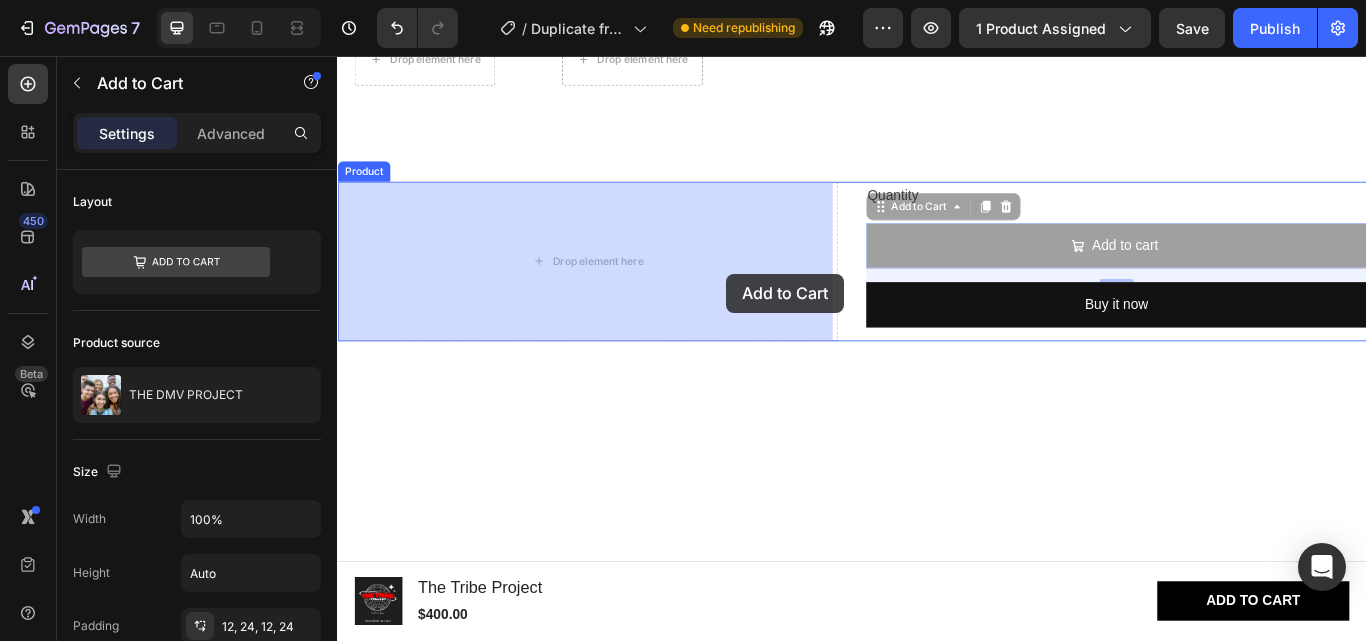 drag, startPoint x: 1032, startPoint y: 255, endPoint x: 791, endPoint y: 310, distance: 247.19627 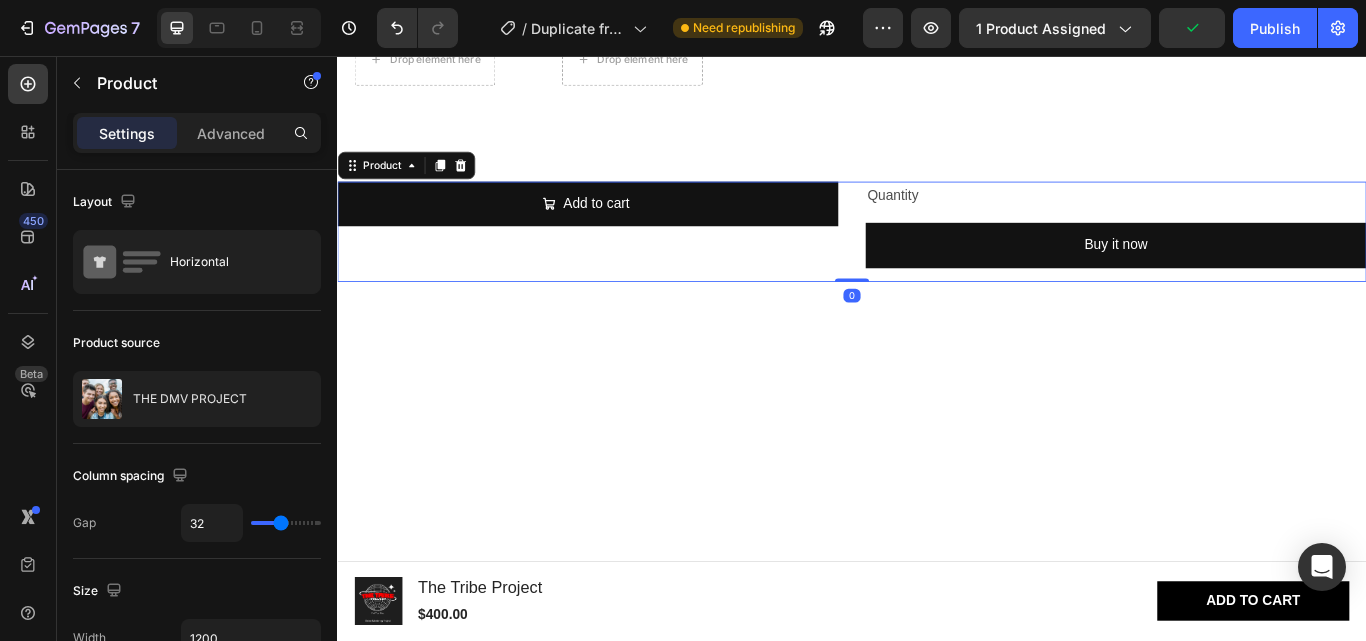 click on "Add to cart Add to Cart" at bounding box center (629, 262) 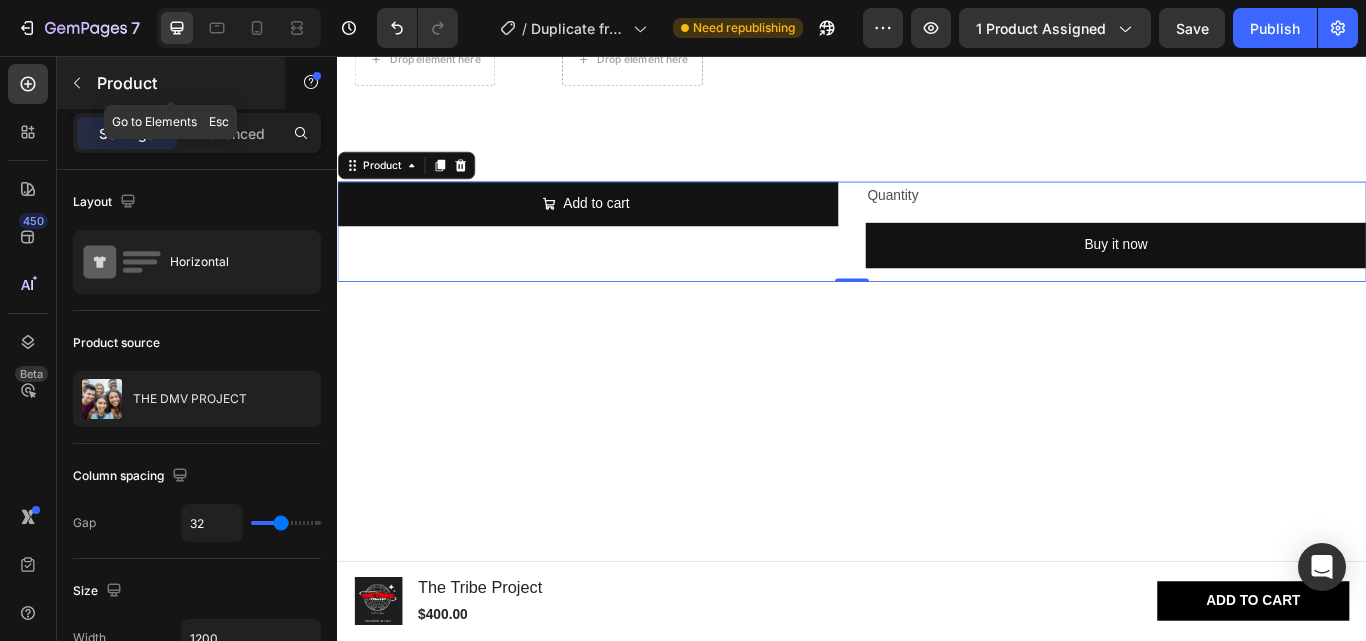 click 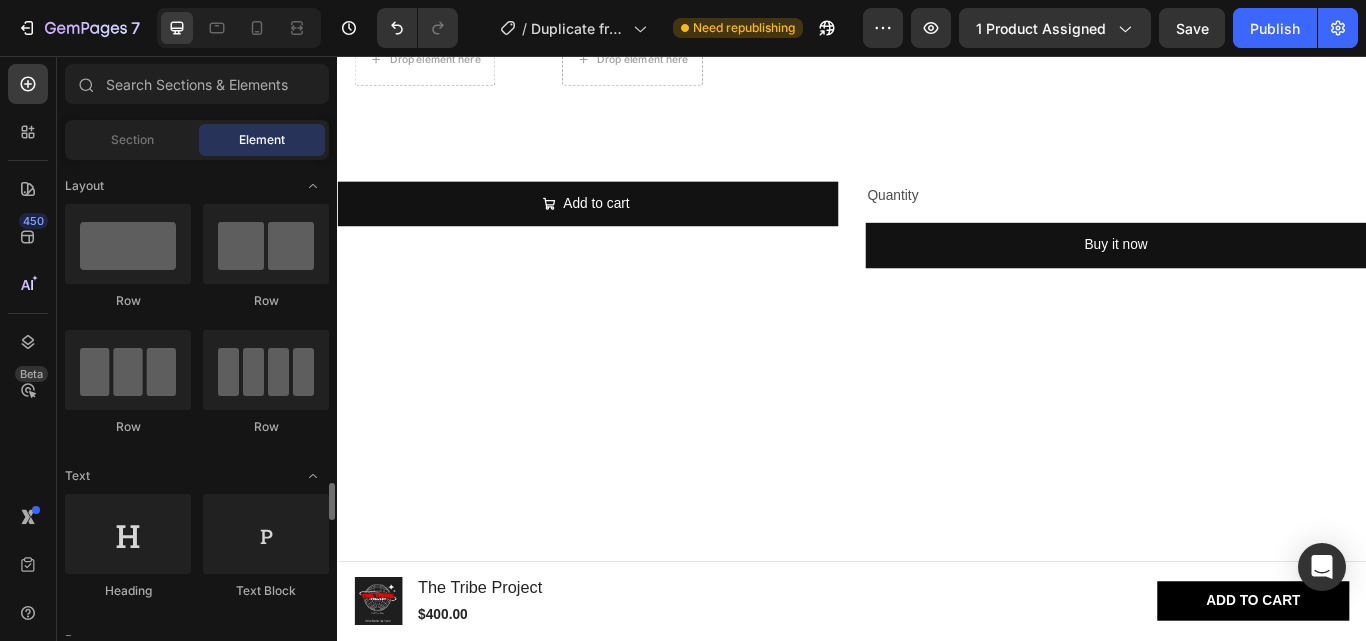 scroll, scrollTop: 500, scrollLeft: 0, axis: vertical 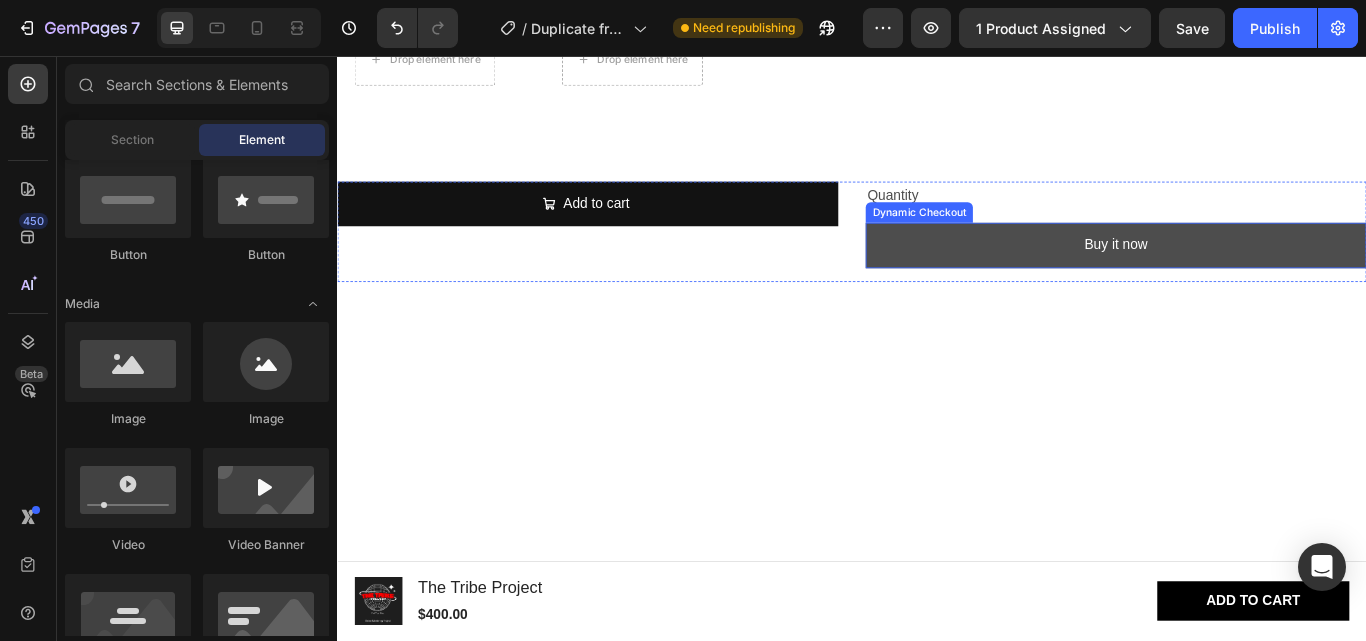 click on "Buy it now" at bounding box center [1245, 277] 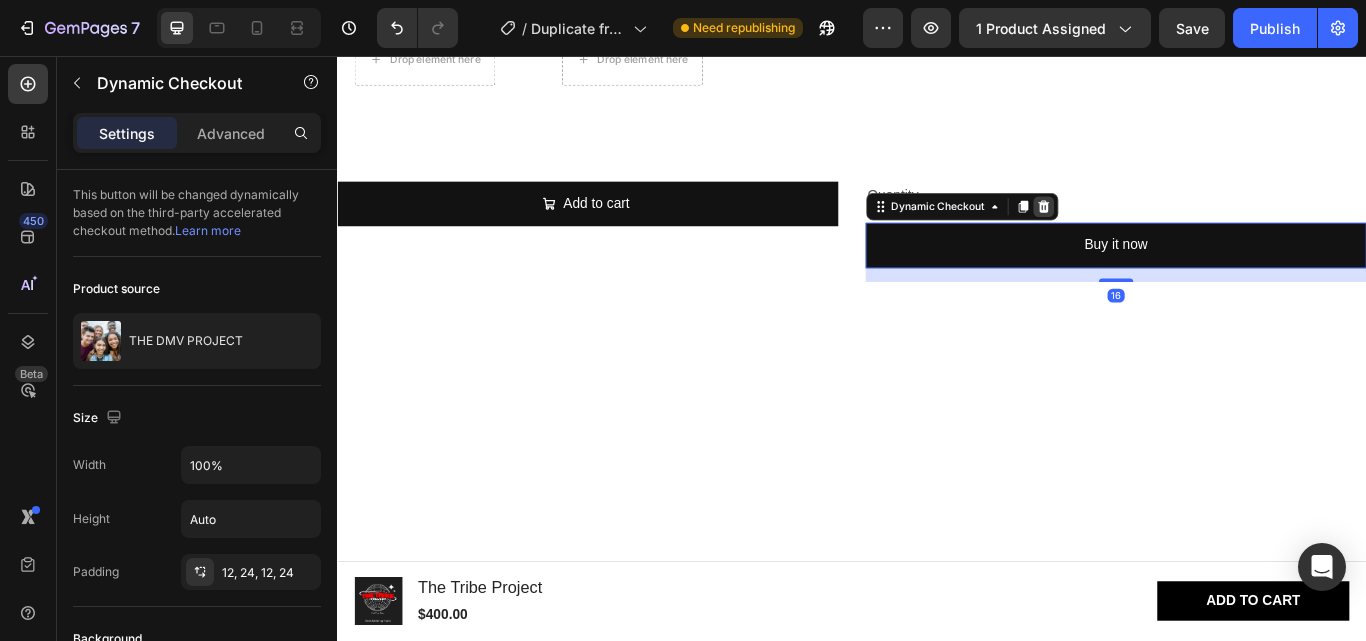 click 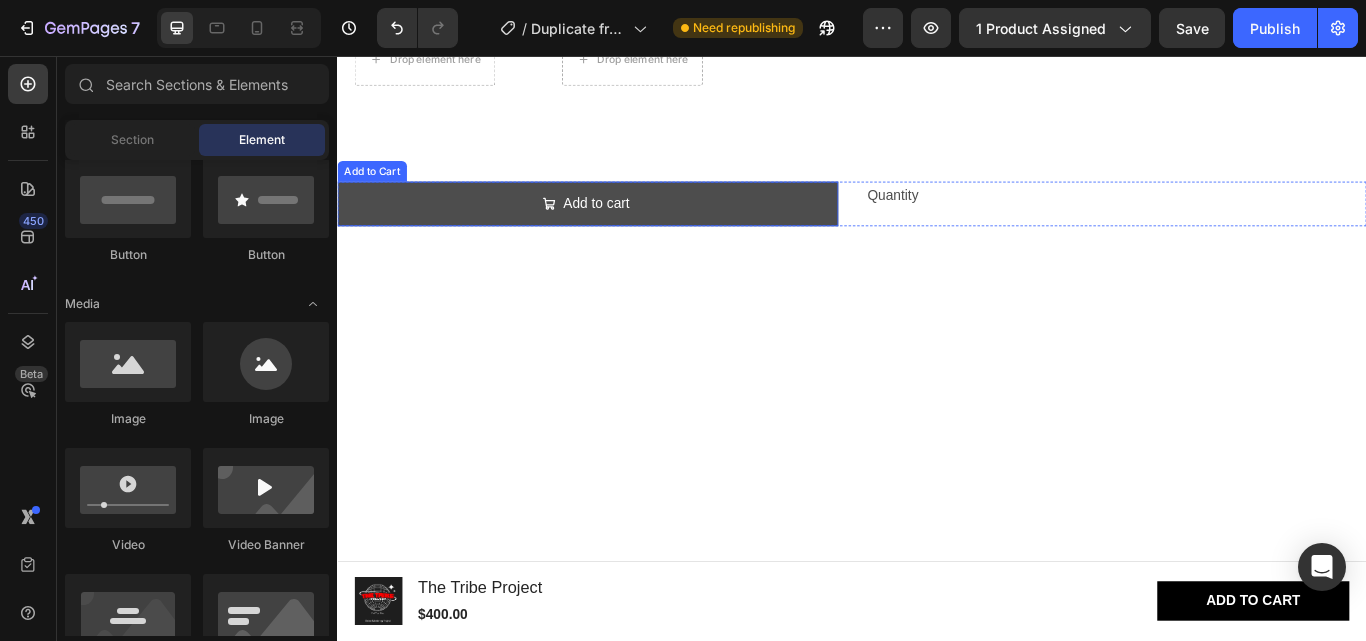 click on "Add to cart" at bounding box center (629, 229) 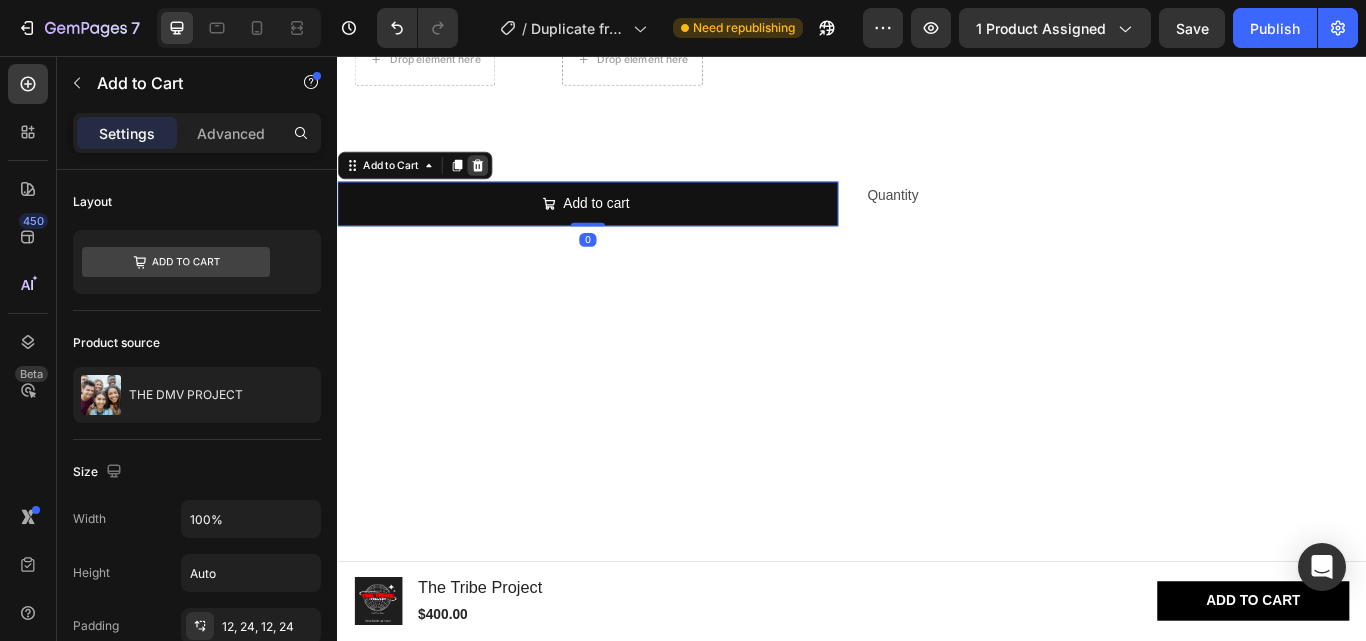 click at bounding box center (500, 184) 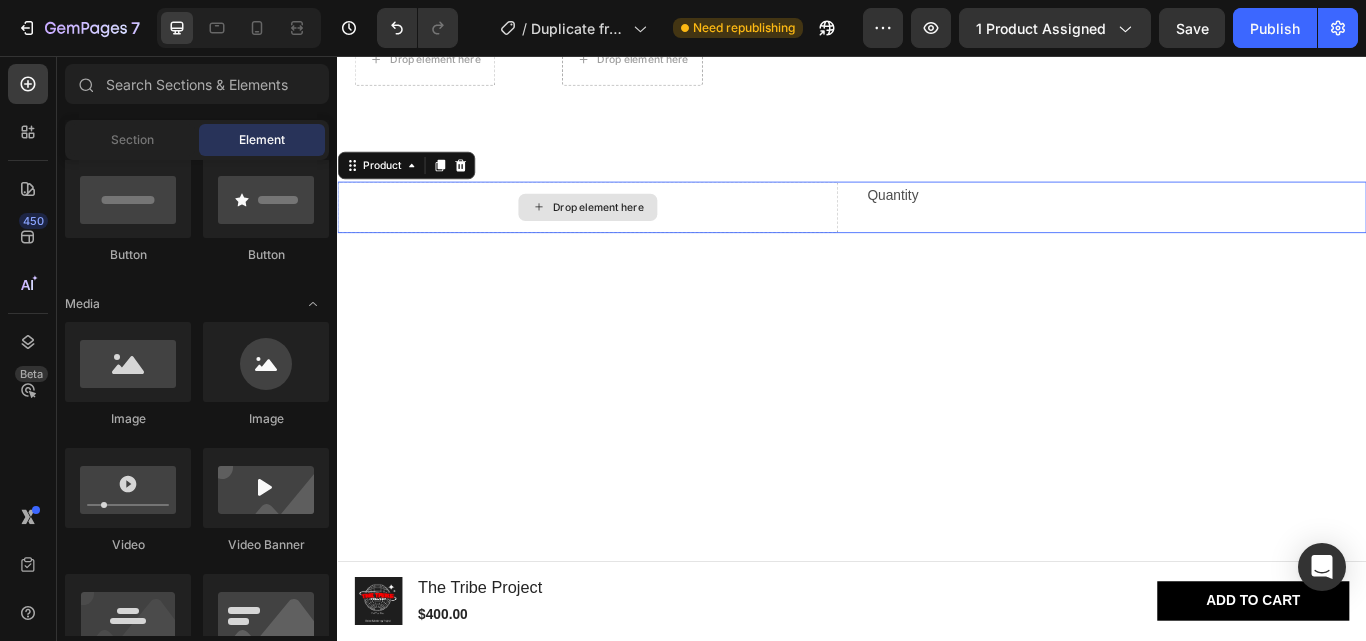click on "Drop element here" at bounding box center (629, 233) 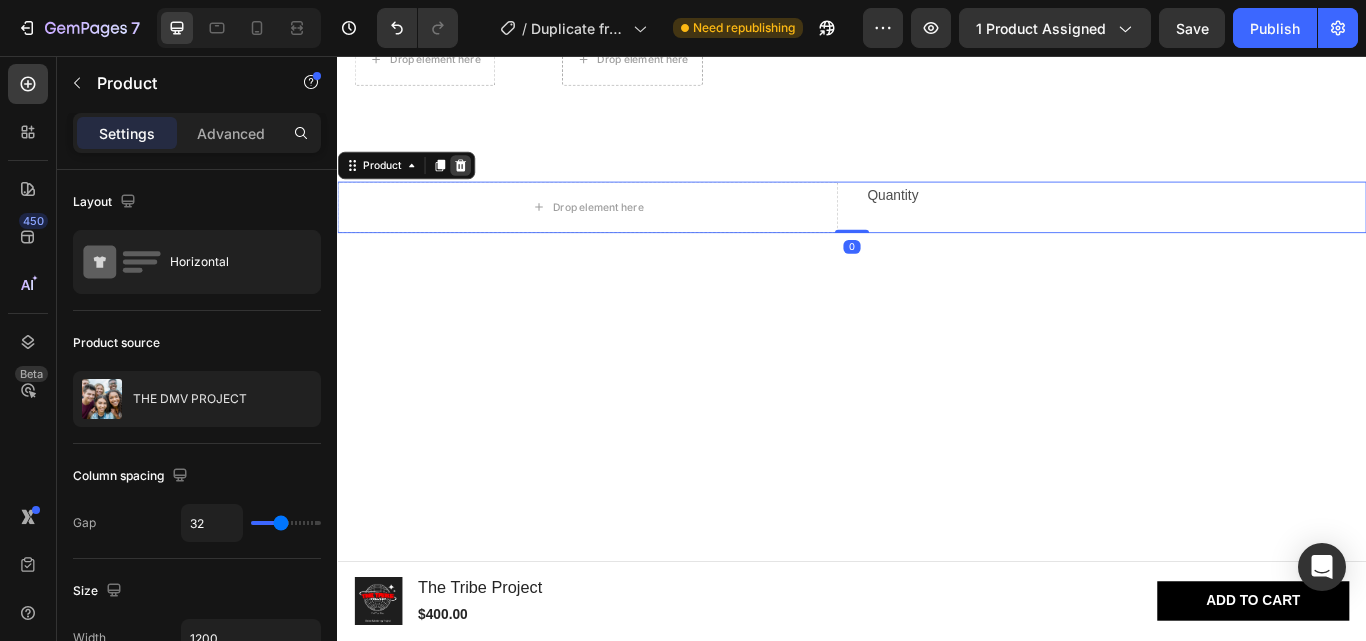 click 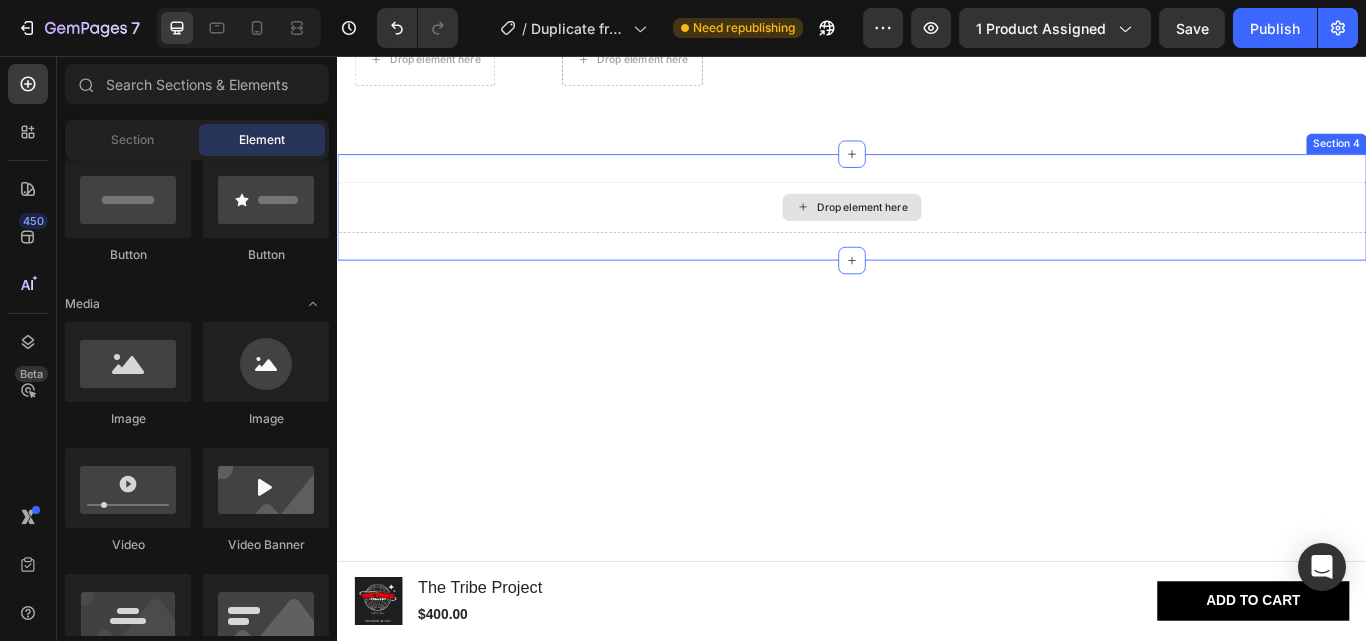click on "Drop element here" at bounding box center (937, 233) 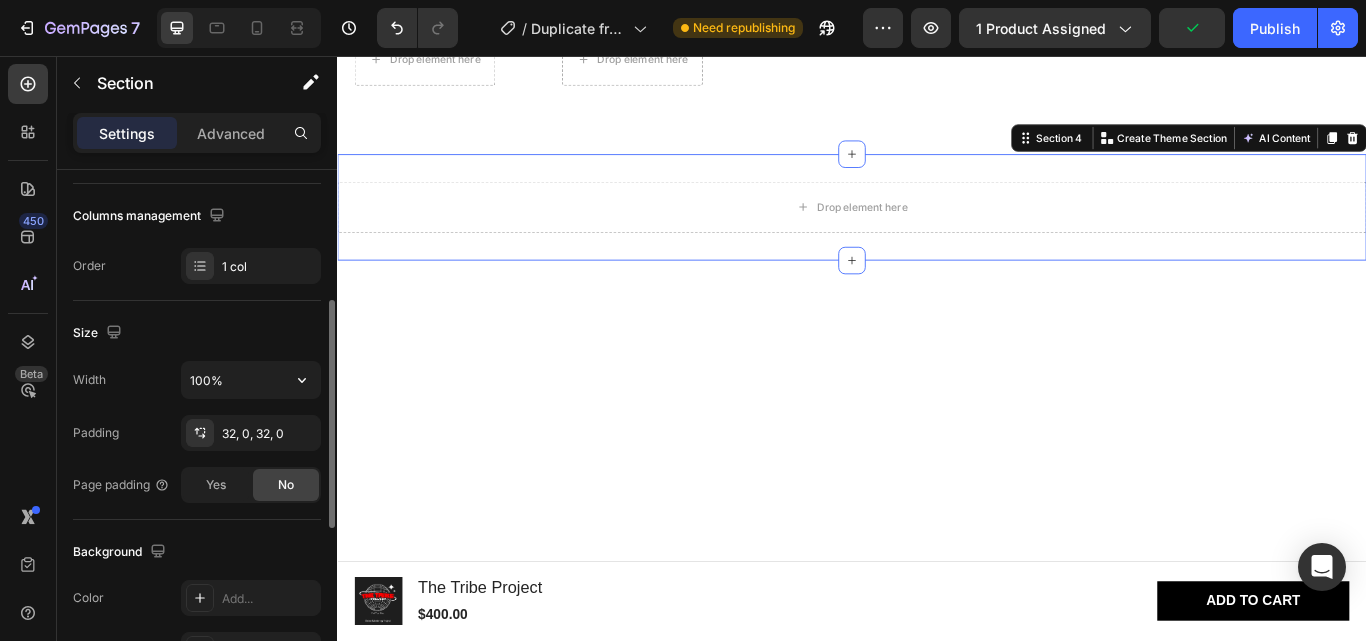 scroll, scrollTop: 0, scrollLeft: 0, axis: both 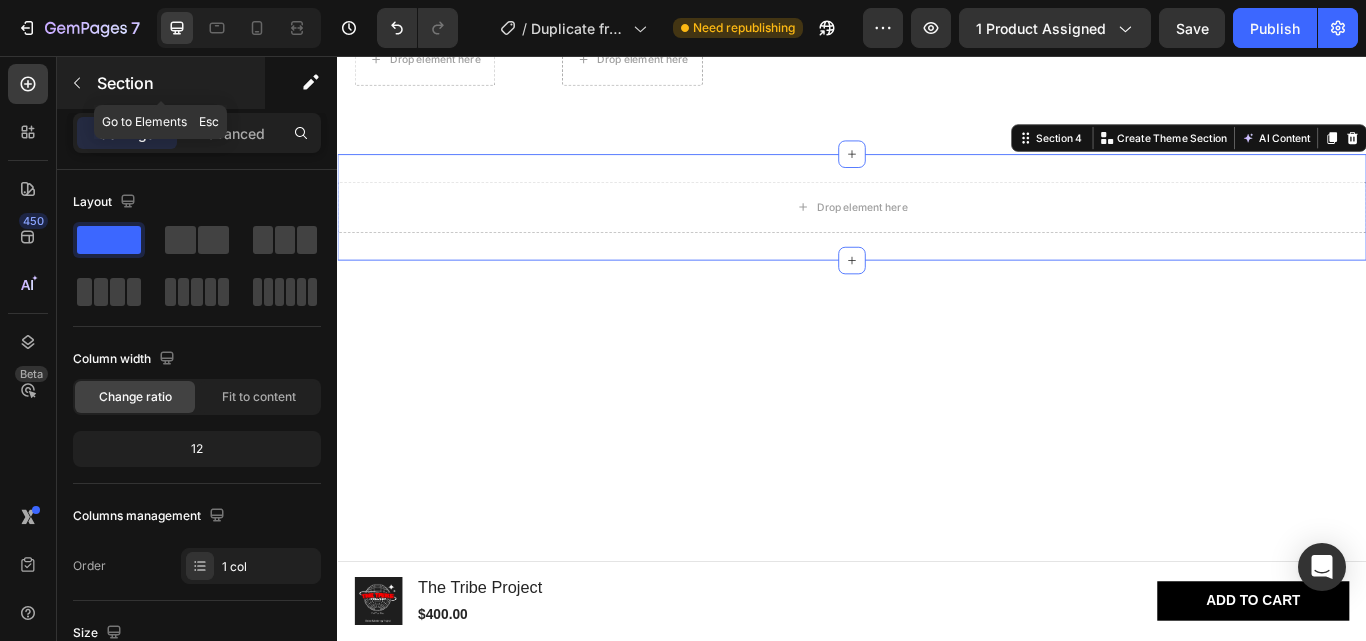 click on "Section" at bounding box center (161, 83) 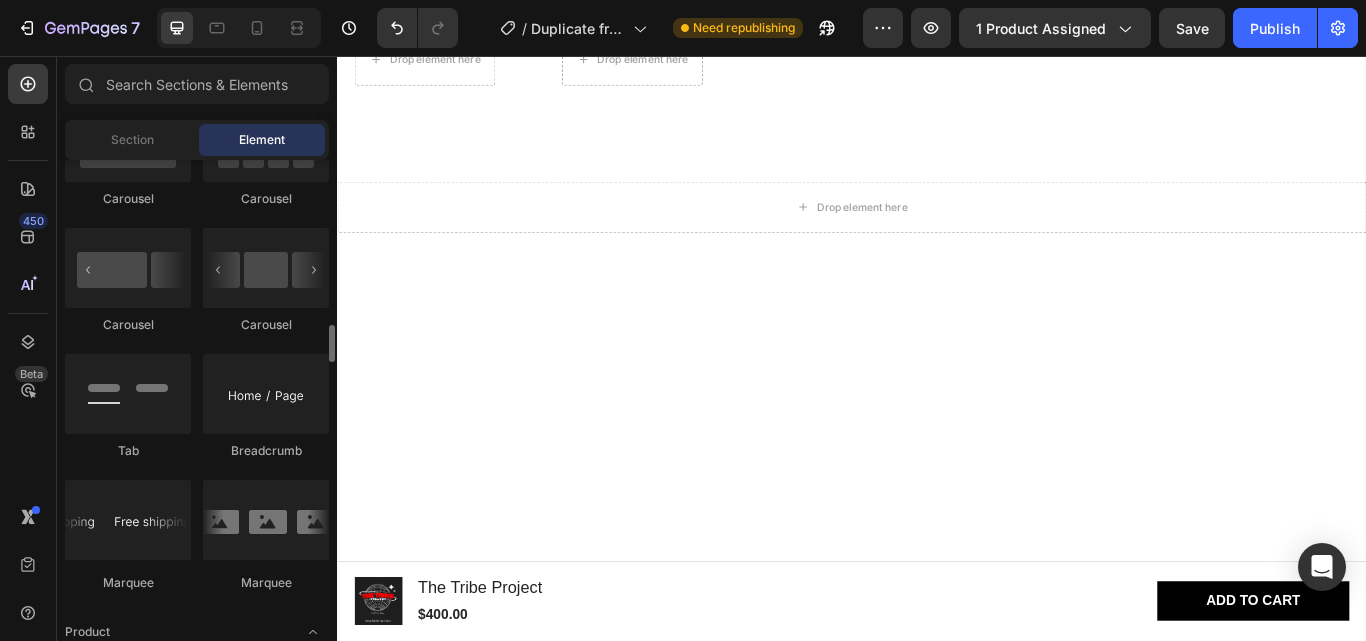 scroll, scrollTop: 1700, scrollLeft: 0, axis: vertical 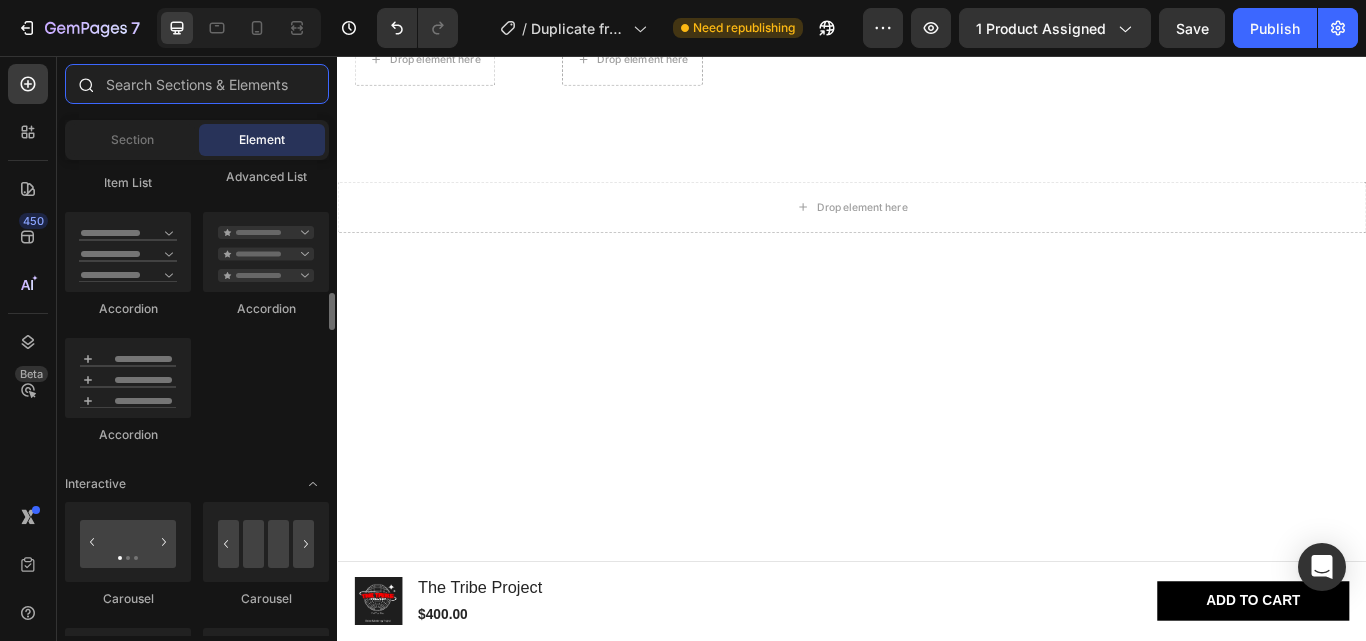click at bounding box center [197, 84] 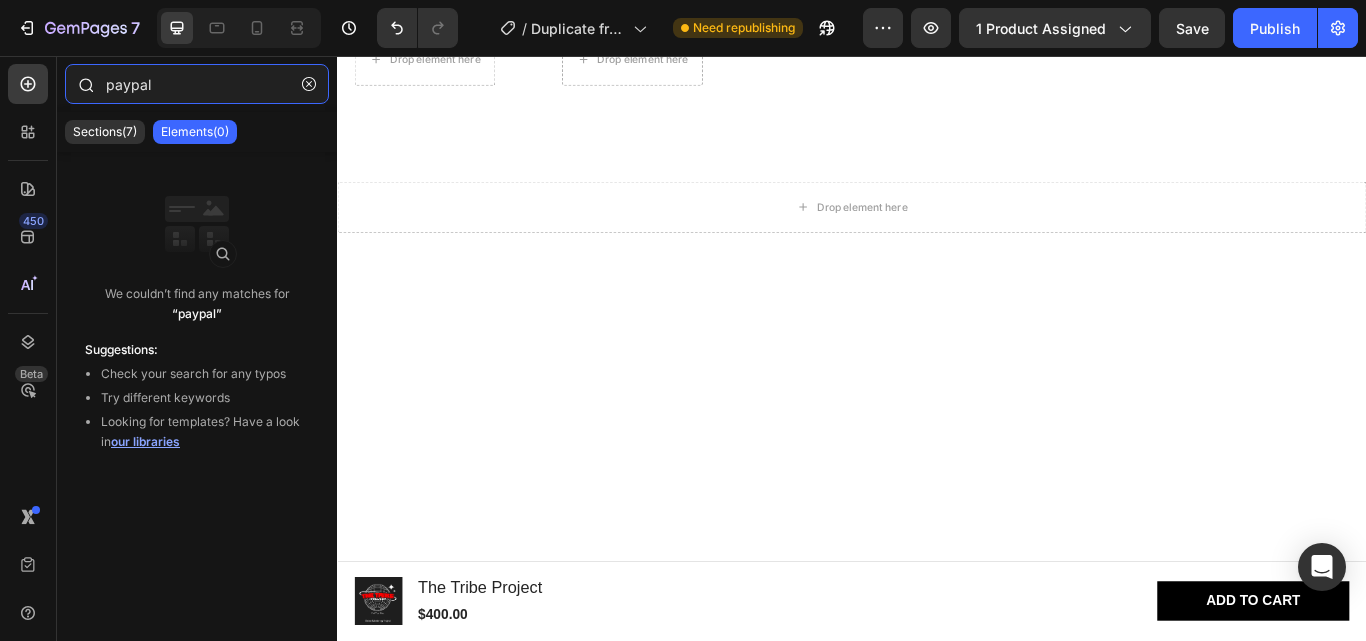 type on "paypal" 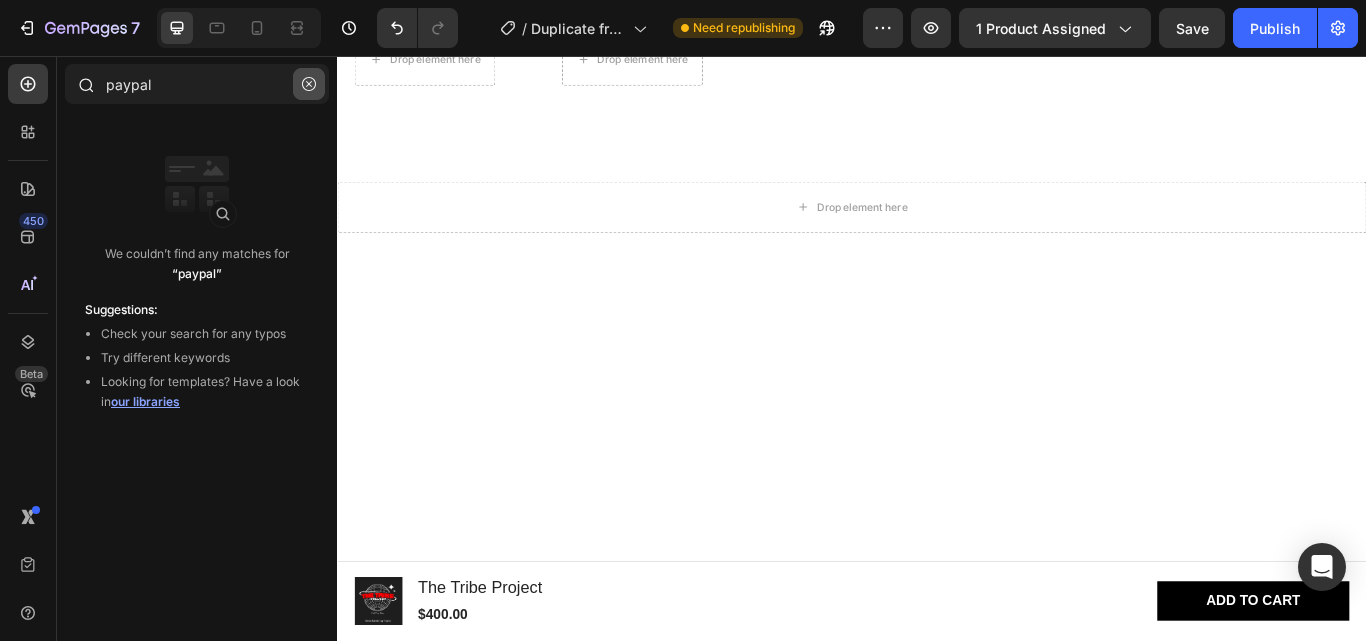 click 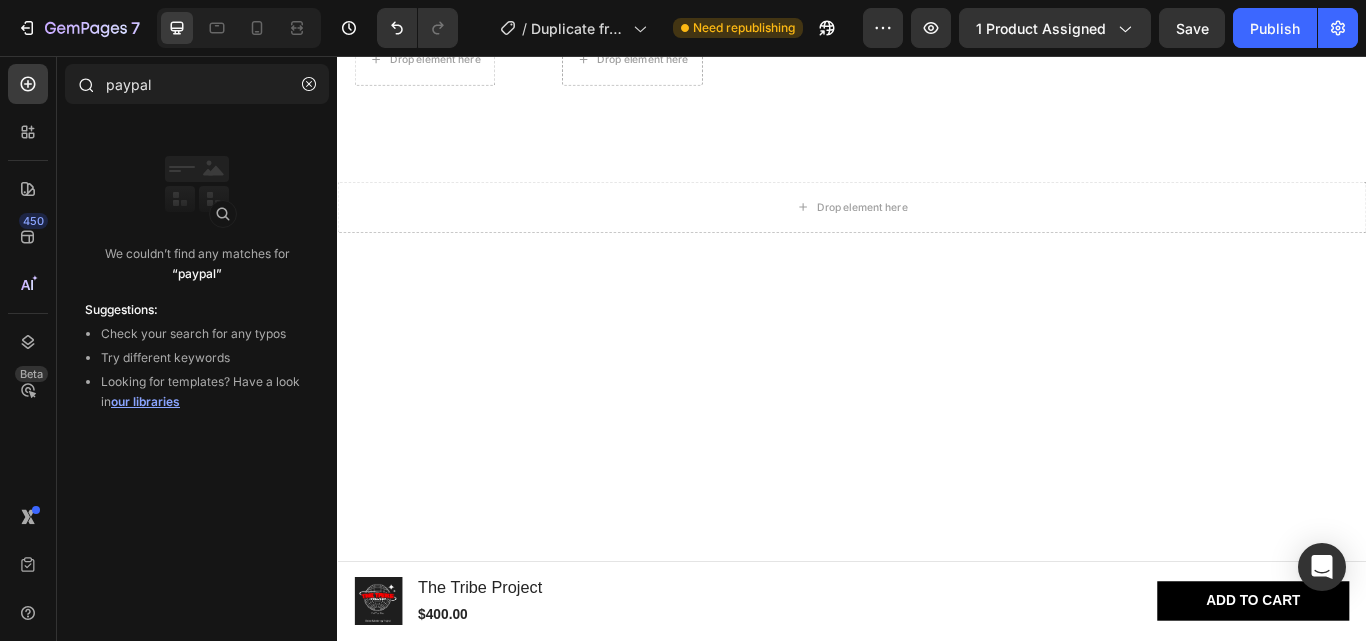 type 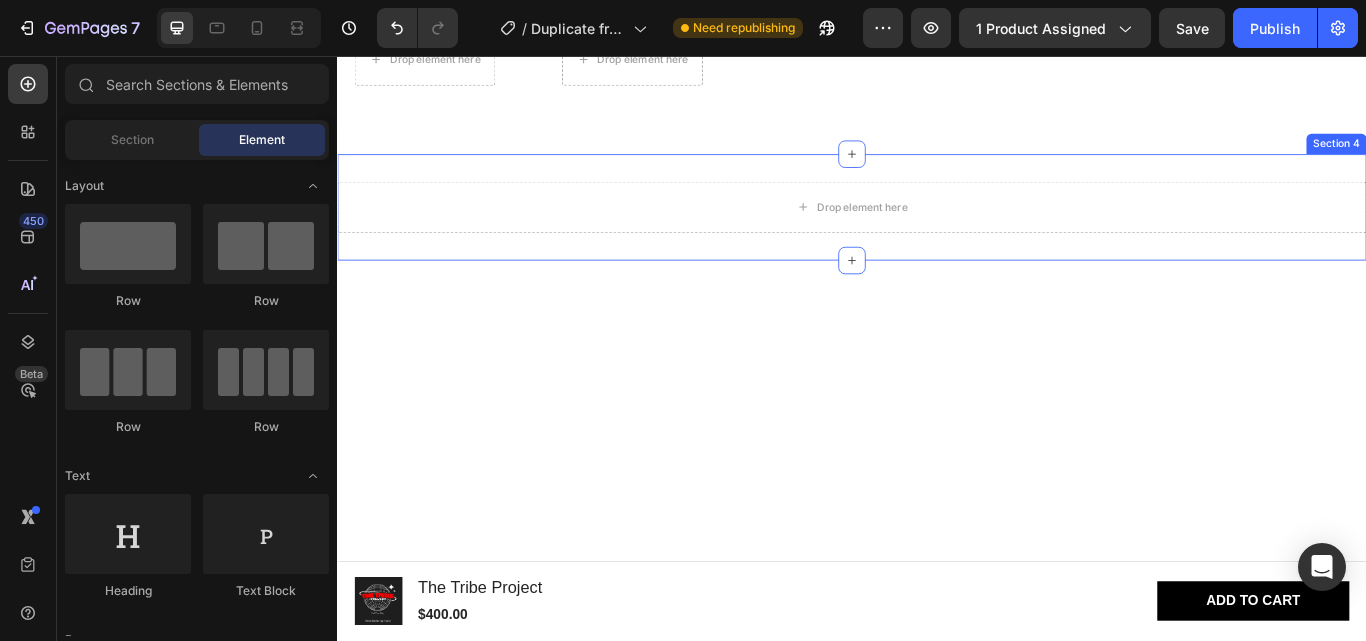 click on "Drop element here Section 4" at bounding box center (937, 233) 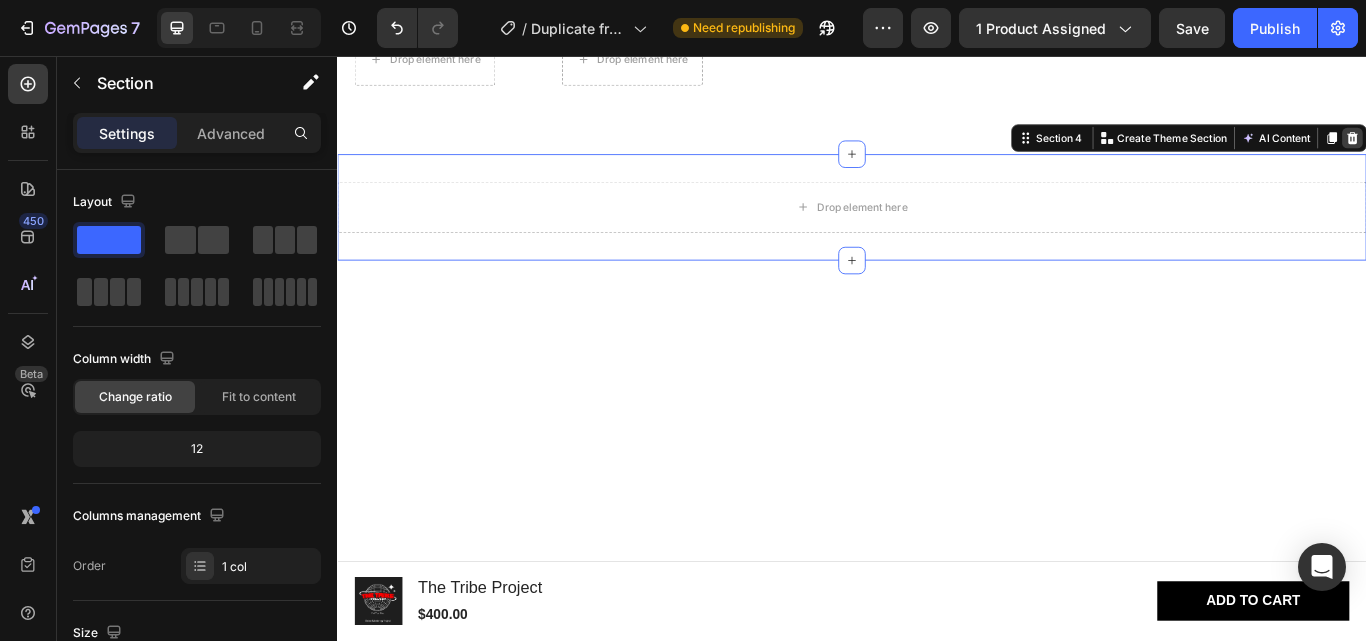 click 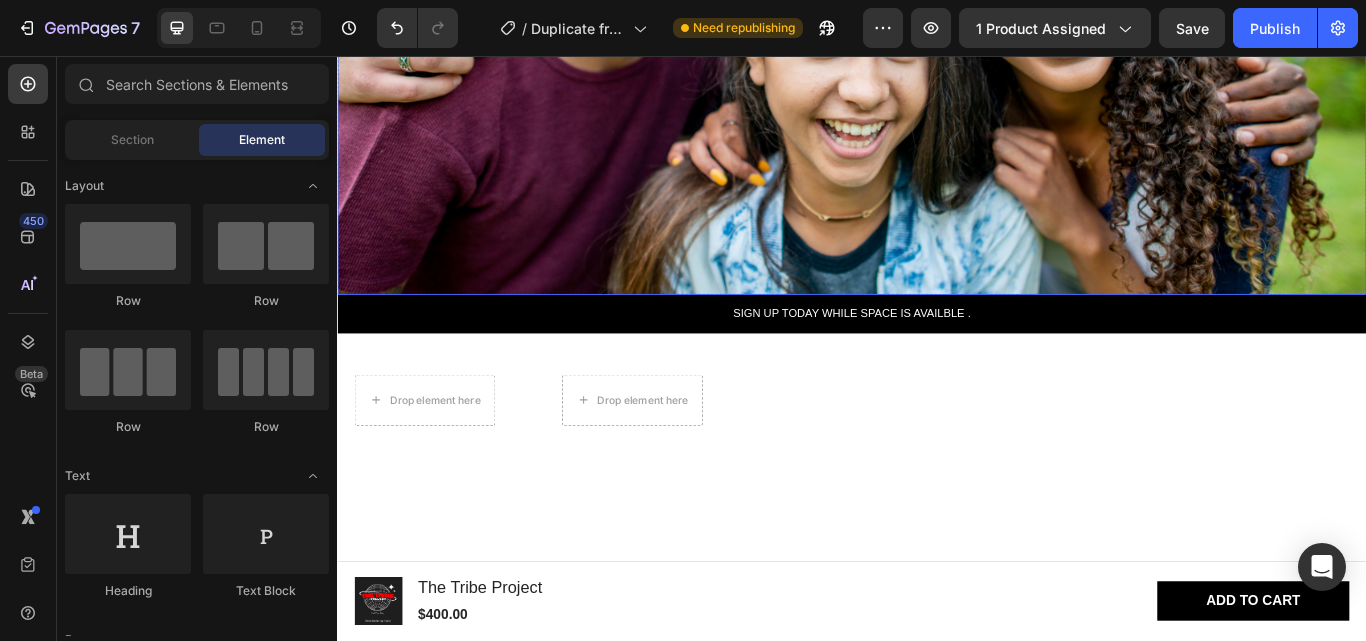scroll, scrollTop: 600, scrollLeft: 0, axis: vertical 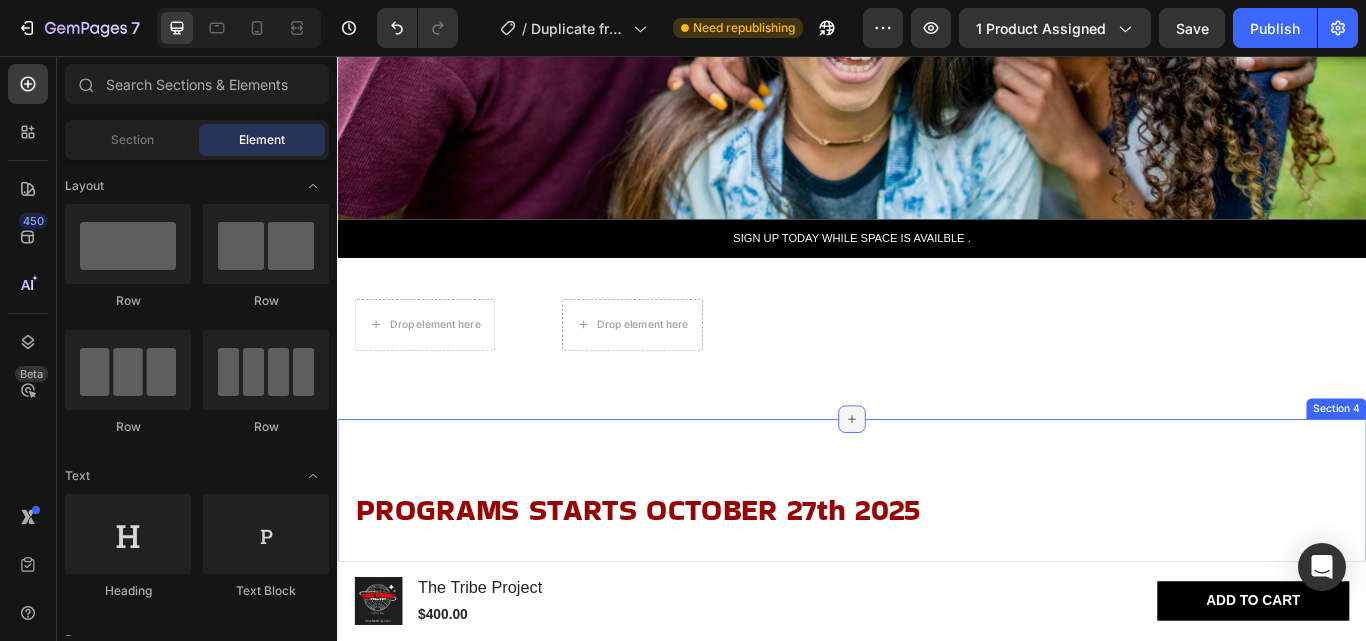 click at bounding box center [937, 480] 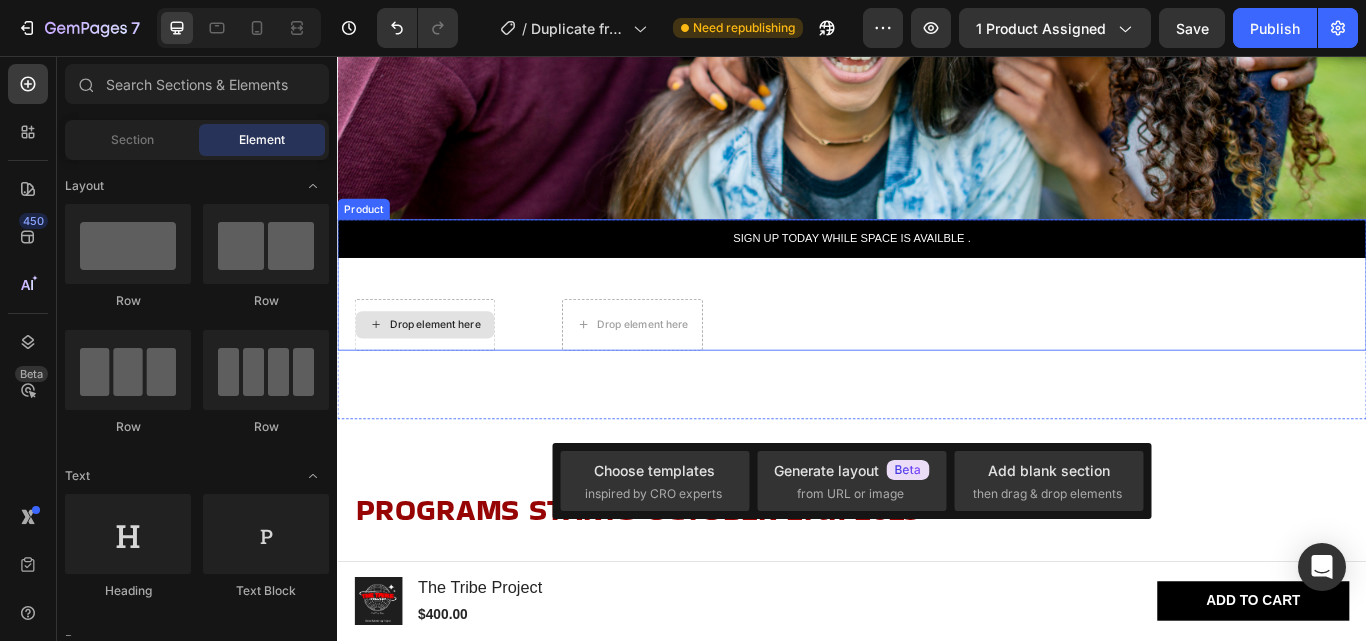 click on "Drop element here" at bounding box center (451, 370) 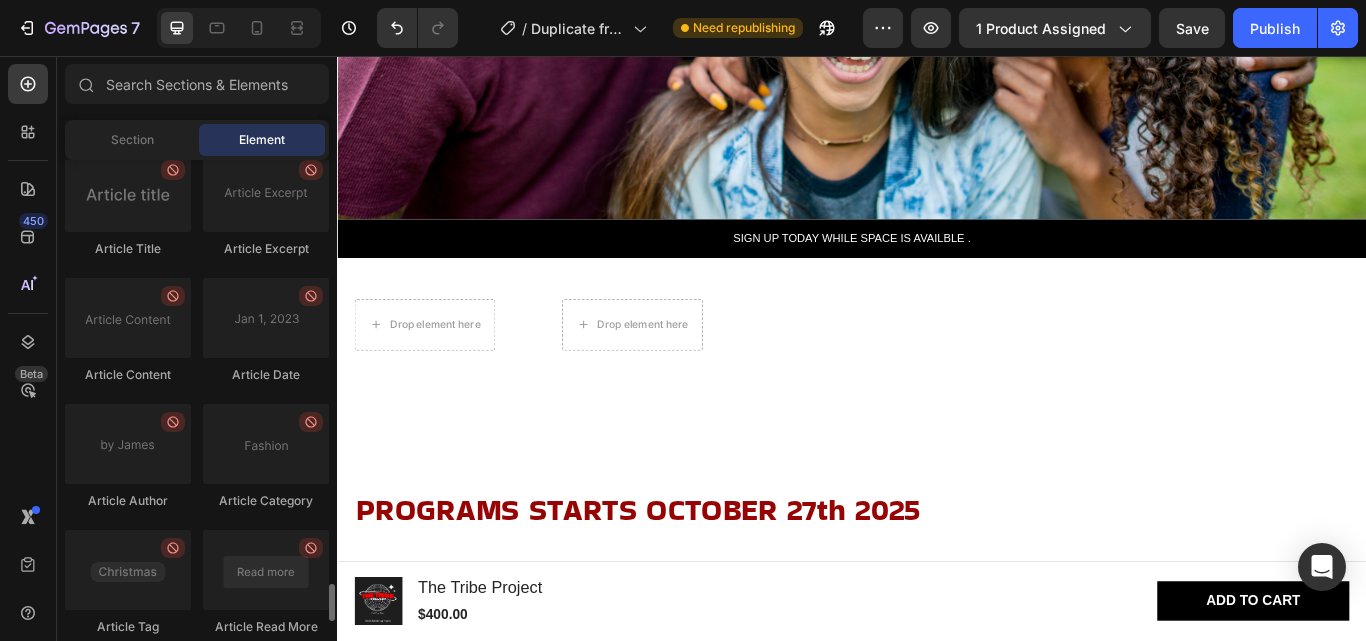 scroll, scrollTop: 5582, scrollLeft: 0, axis: vertical 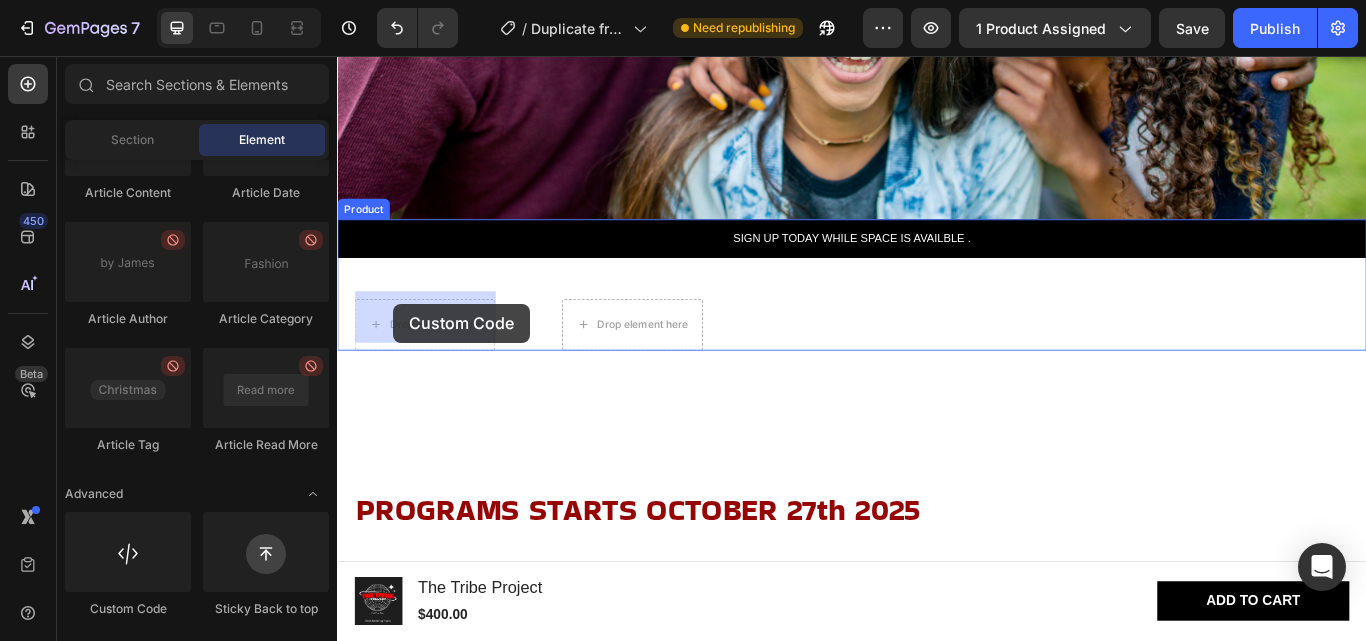 drag, startPoint x: 482, startPoint y: 594, endPoint x: 402, endPoint y: 345, distance: 261.53586 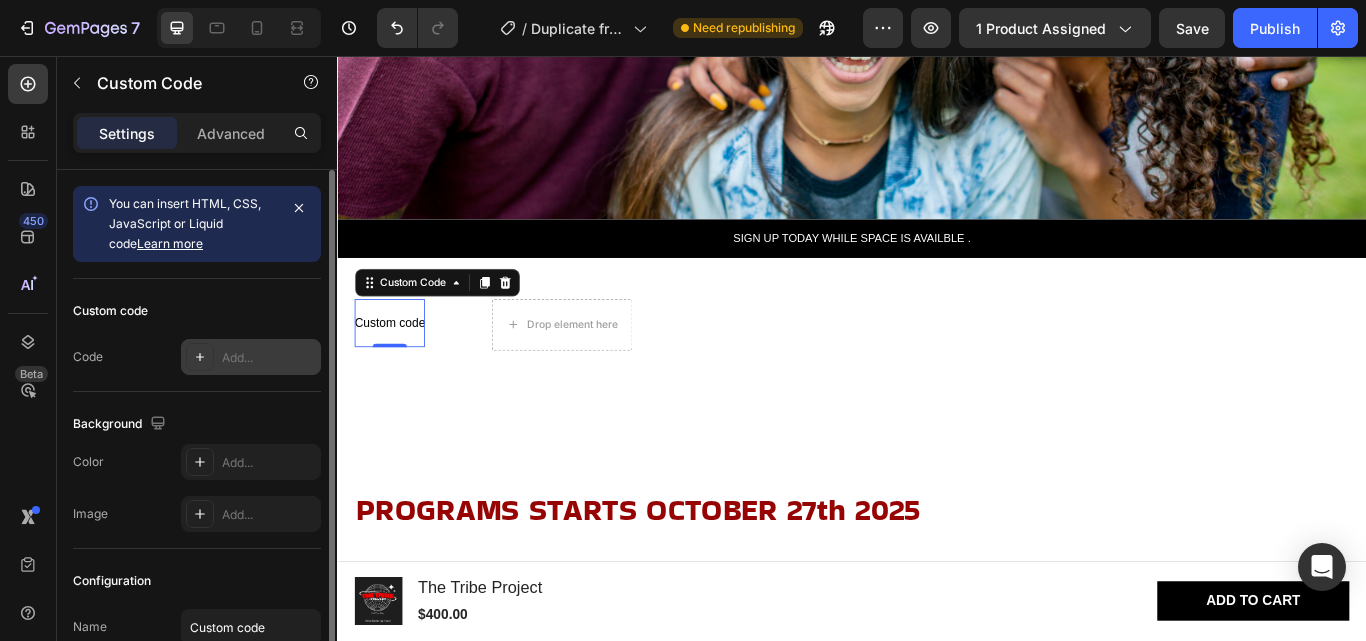 click on "Add..." at bounding box center [251, 357] 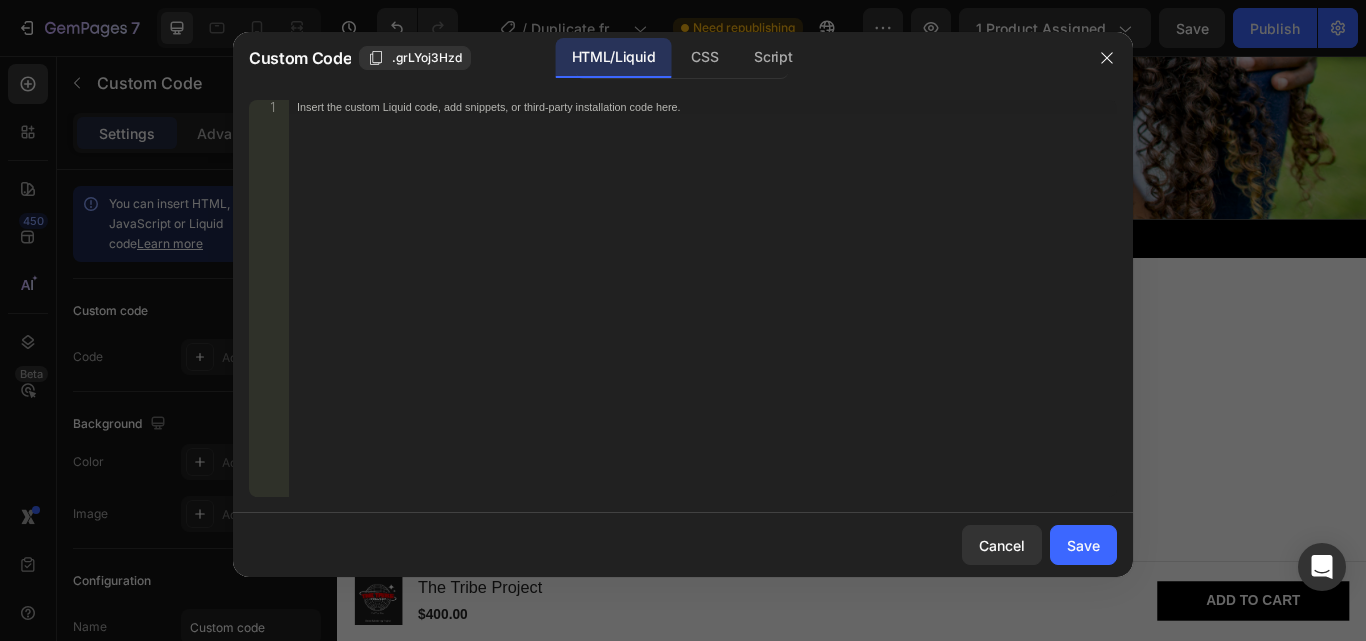 type 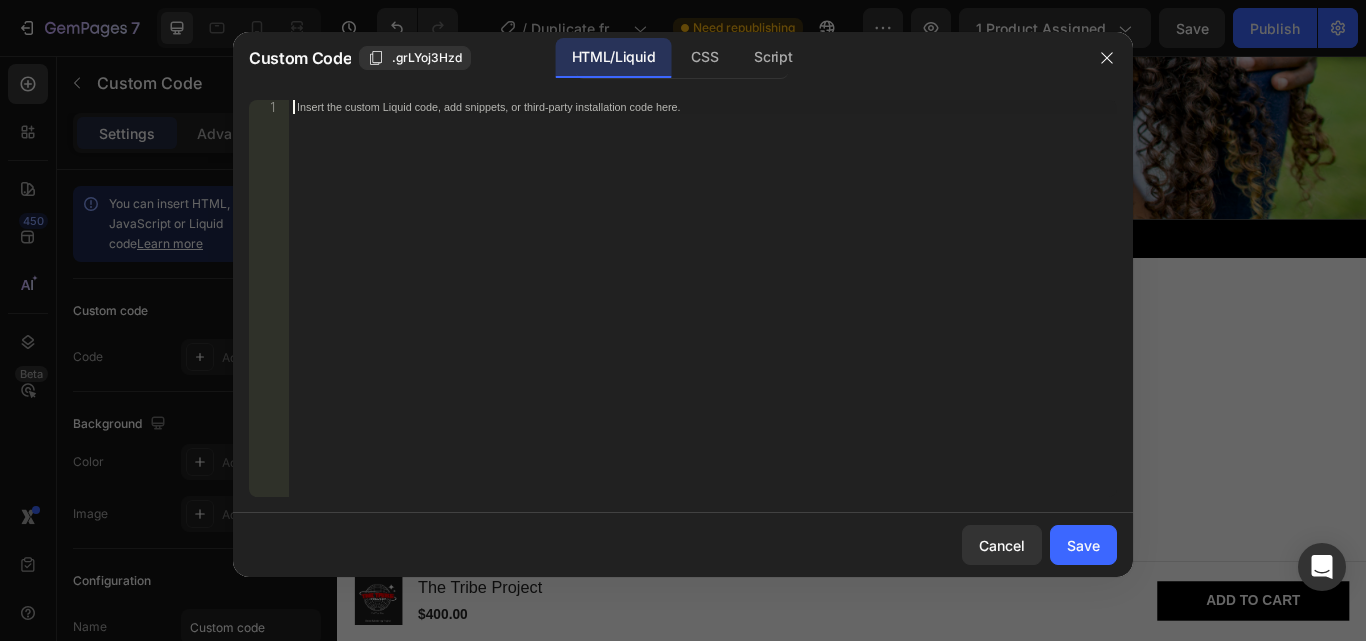 click on "Insert the custom Liquid code, add snippets, or third-party installation code here." at bounding box center (703, 312) 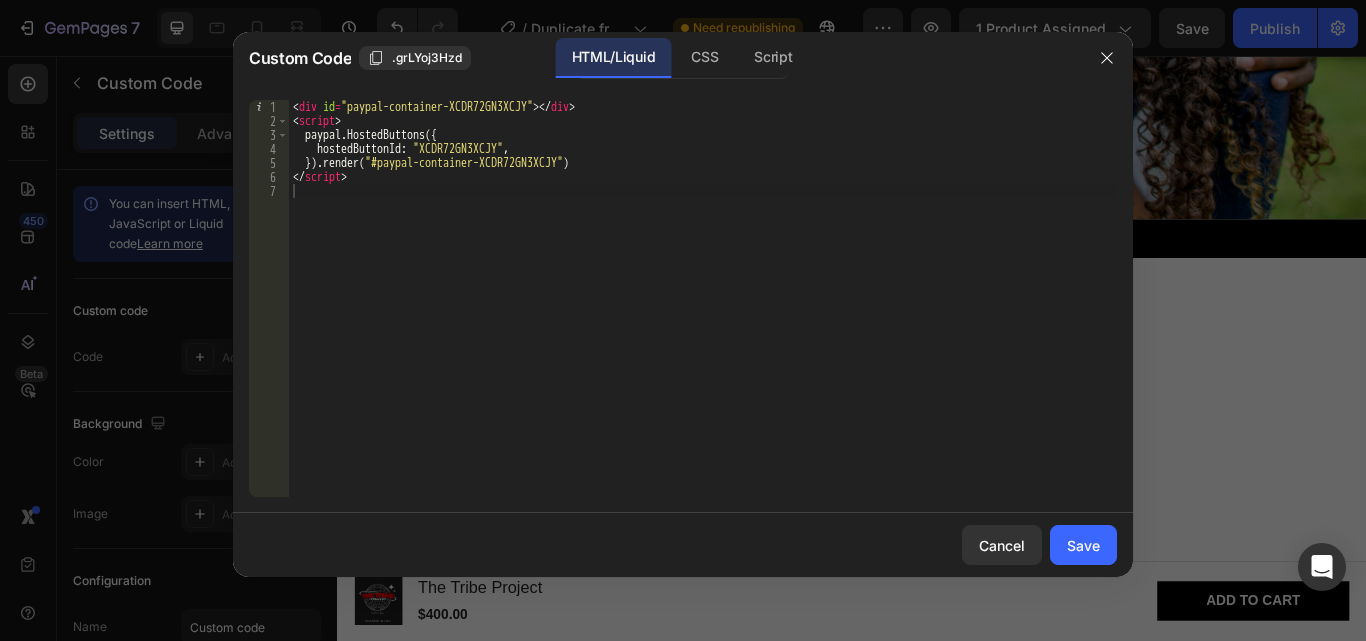 click at bounding box center (683, 320) 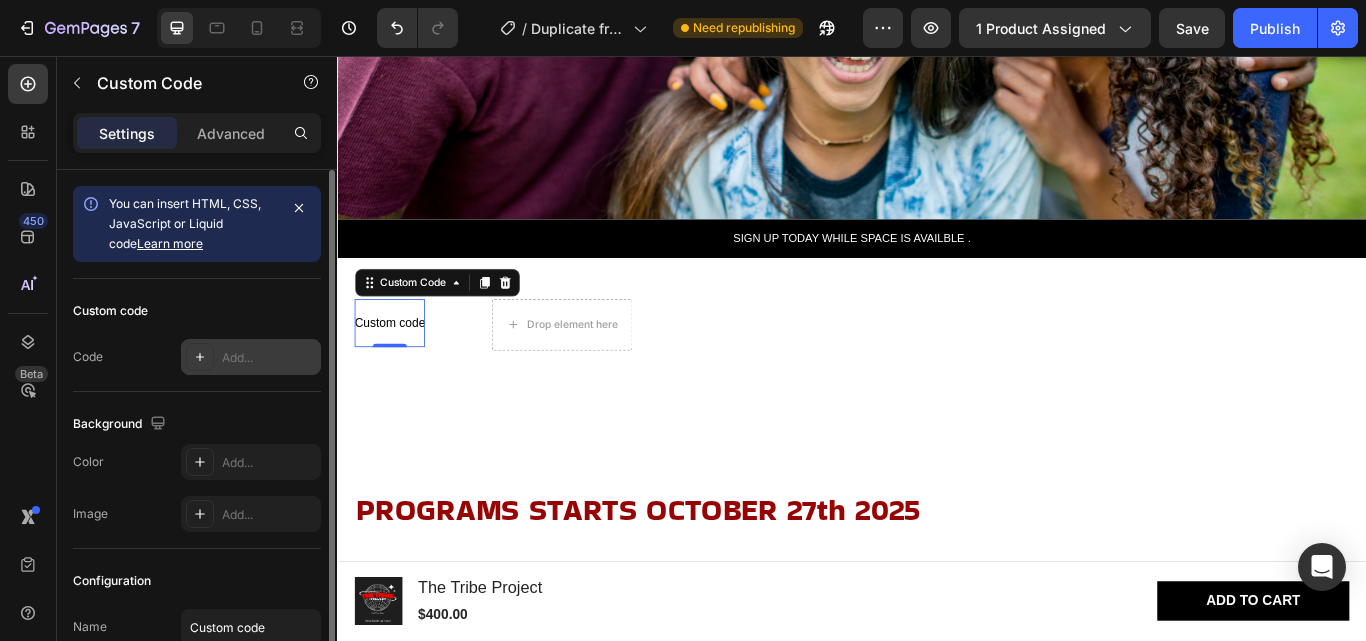 click on "Add..." at bounding box center (269, 358) 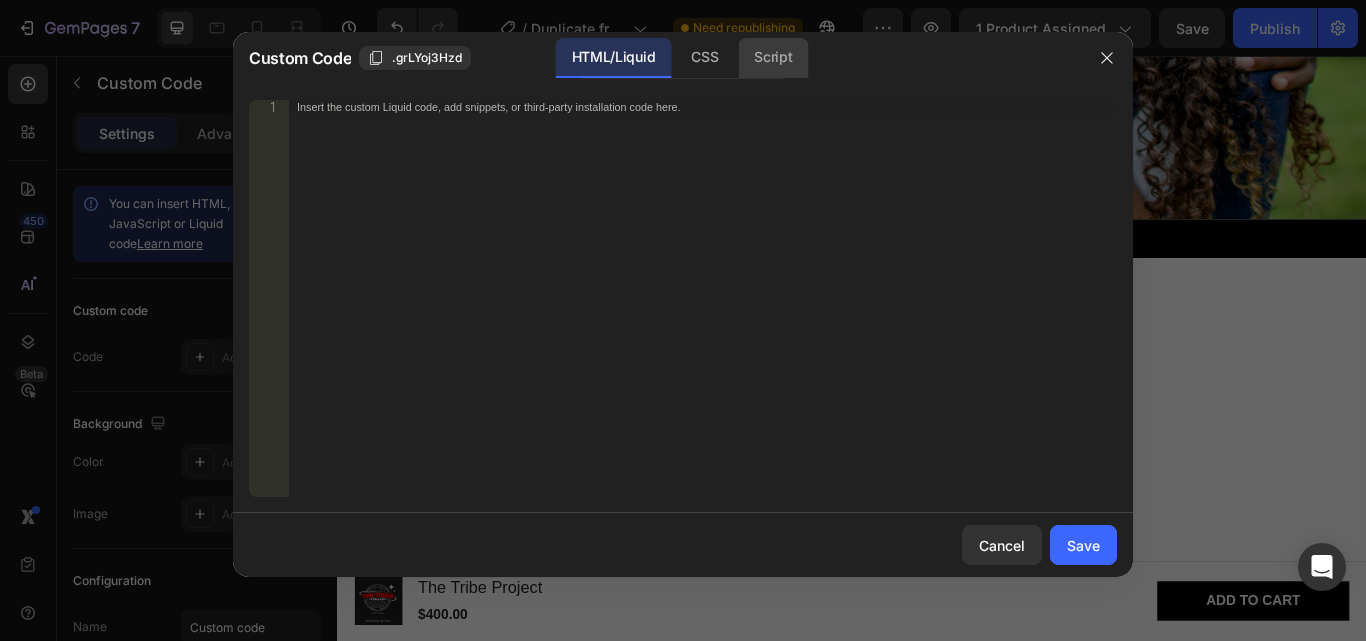 click on "Script" 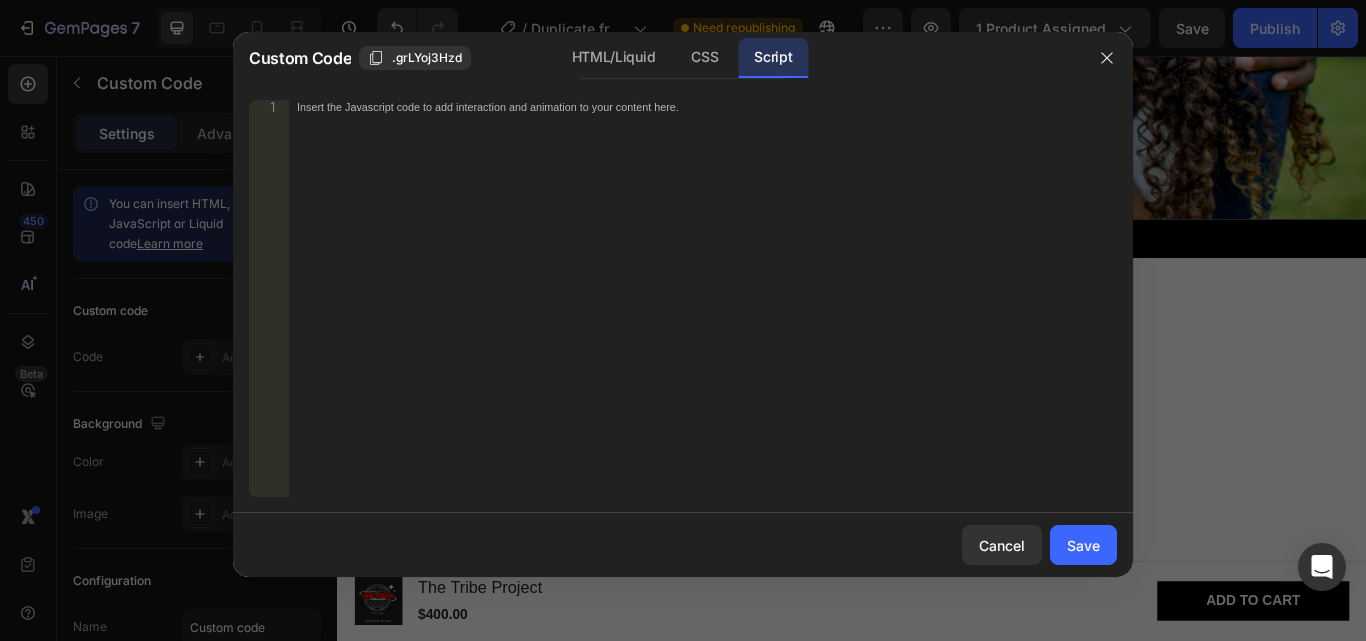 type 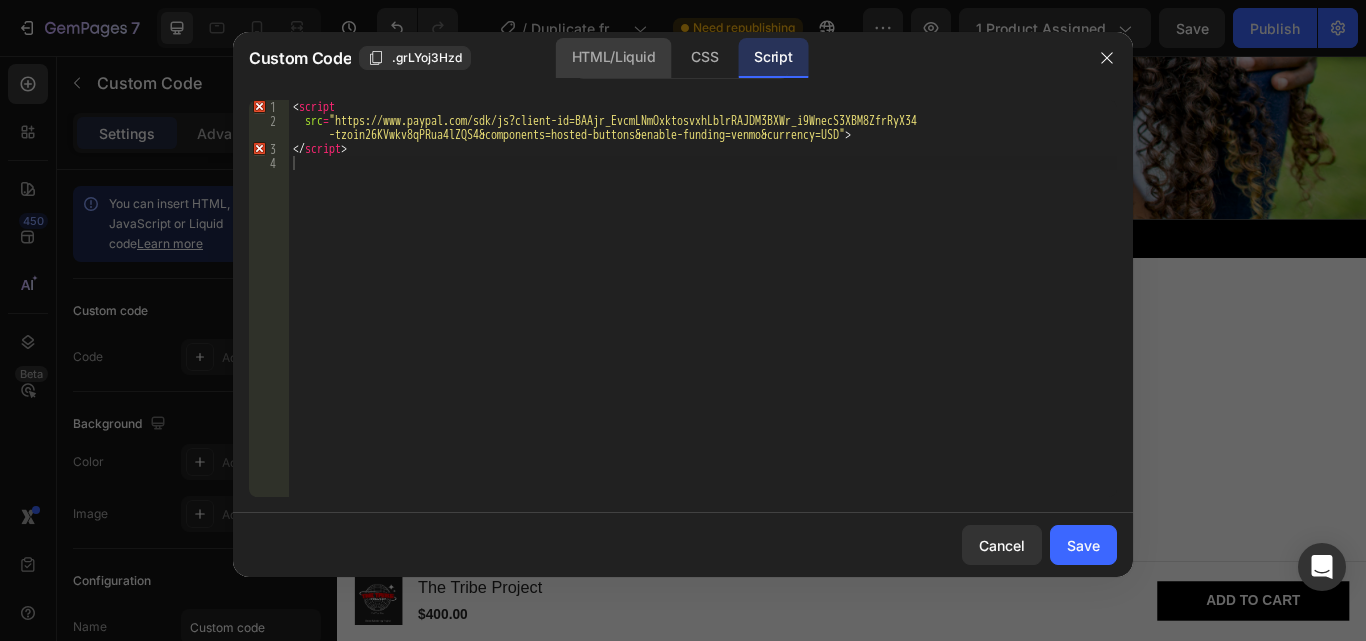 click on "HTML/Liquid" 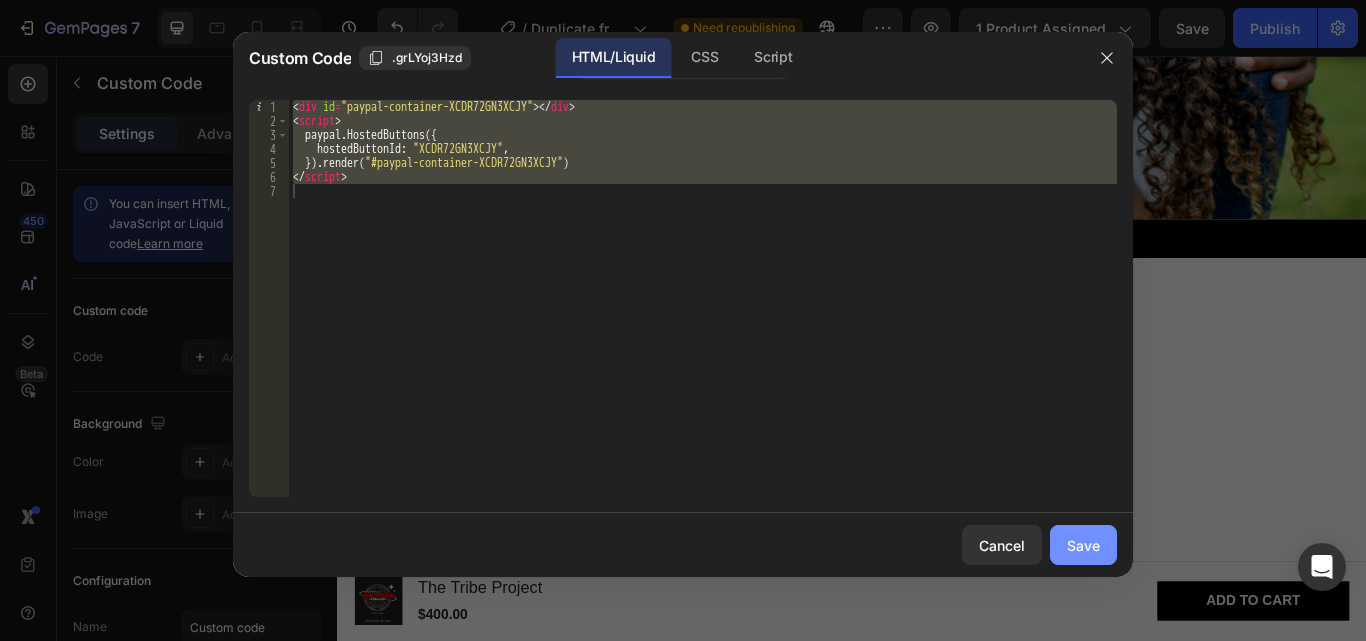 click on "Save" at bounding box center (1083, 545) 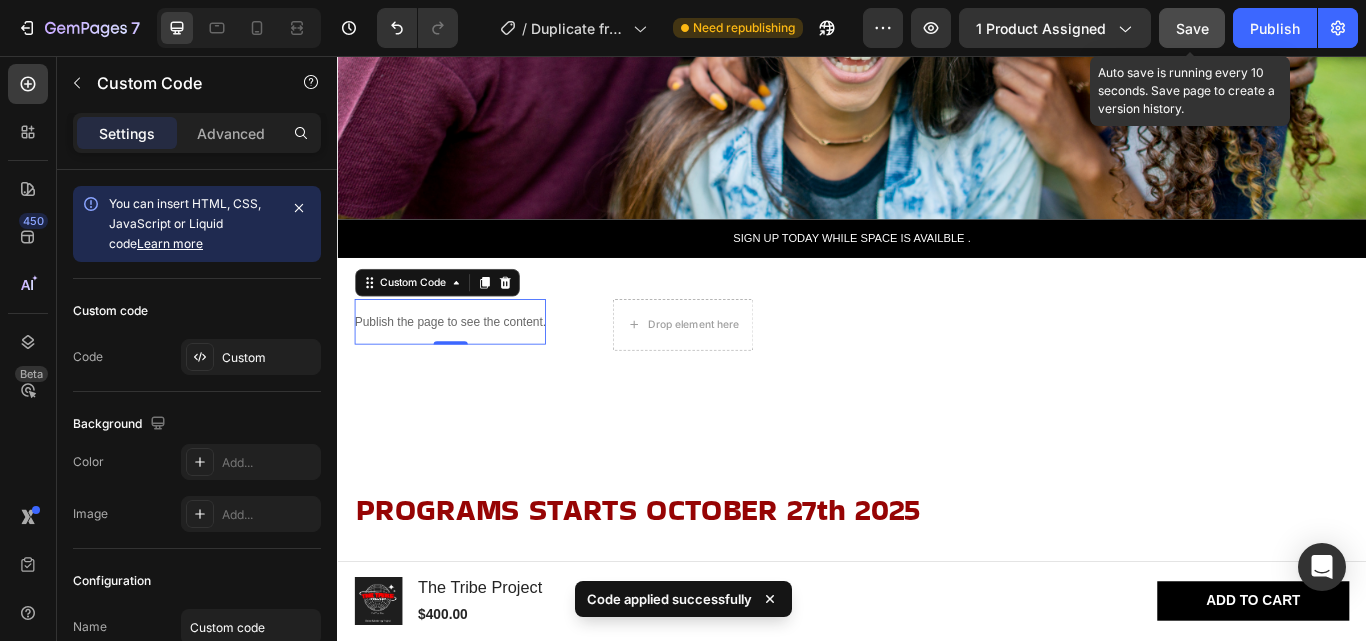 click on "Save" at bounding box center (1192, 28) 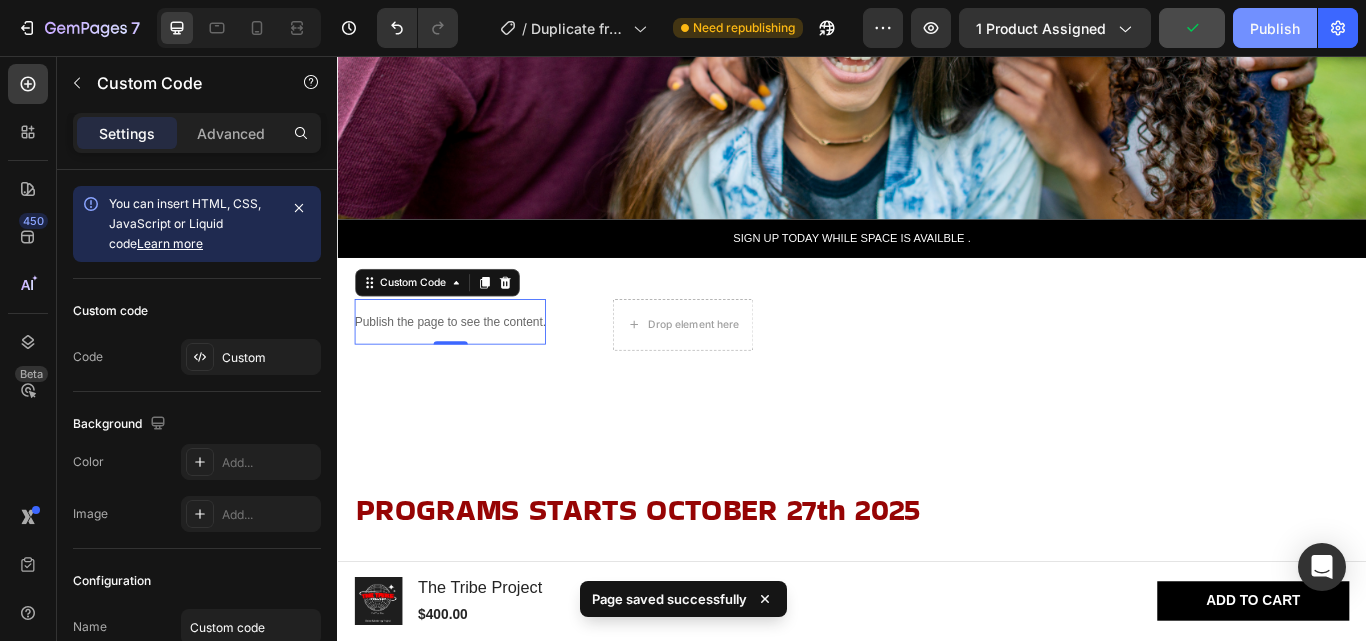 click on "Publish" at bounding box center [1275, 28] 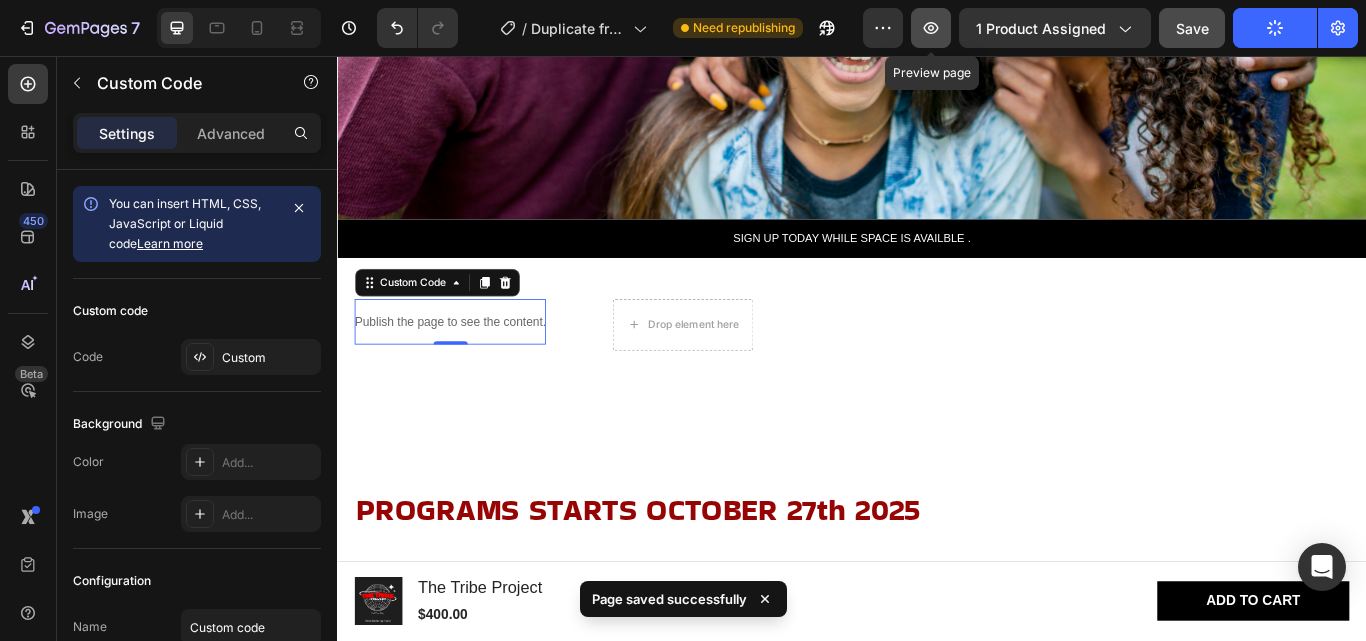 click 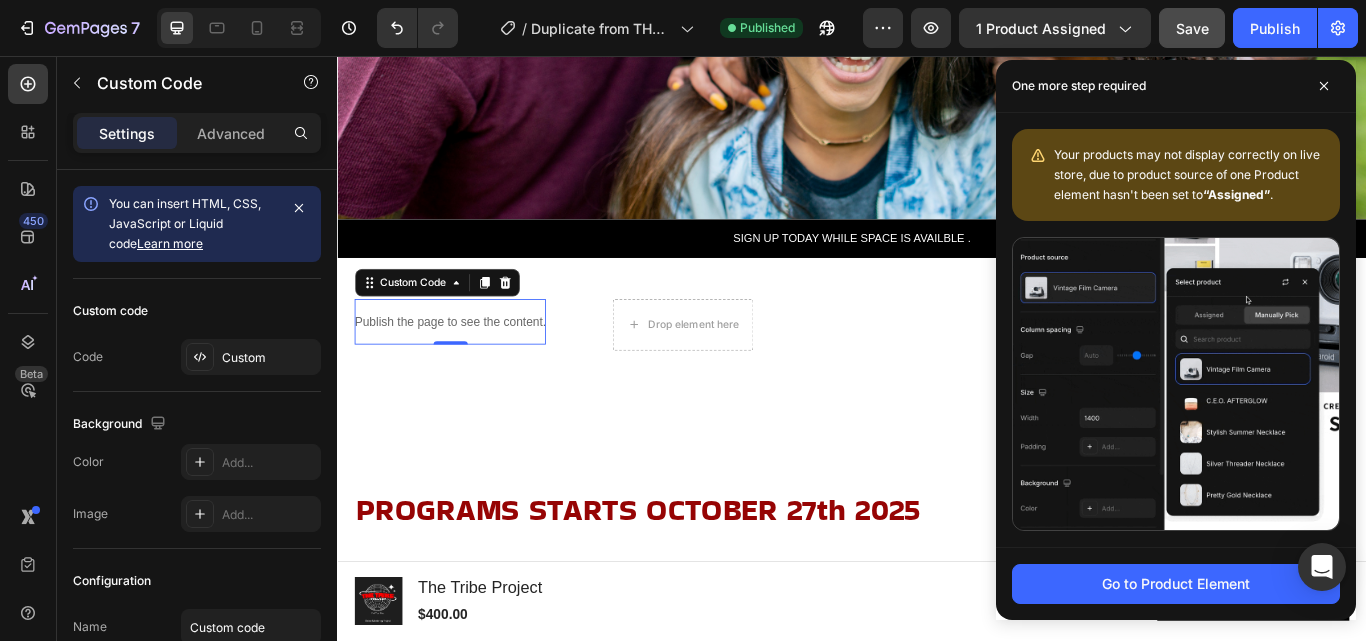 click on "Publish the page to see the content." at bounding box center (468, 366) 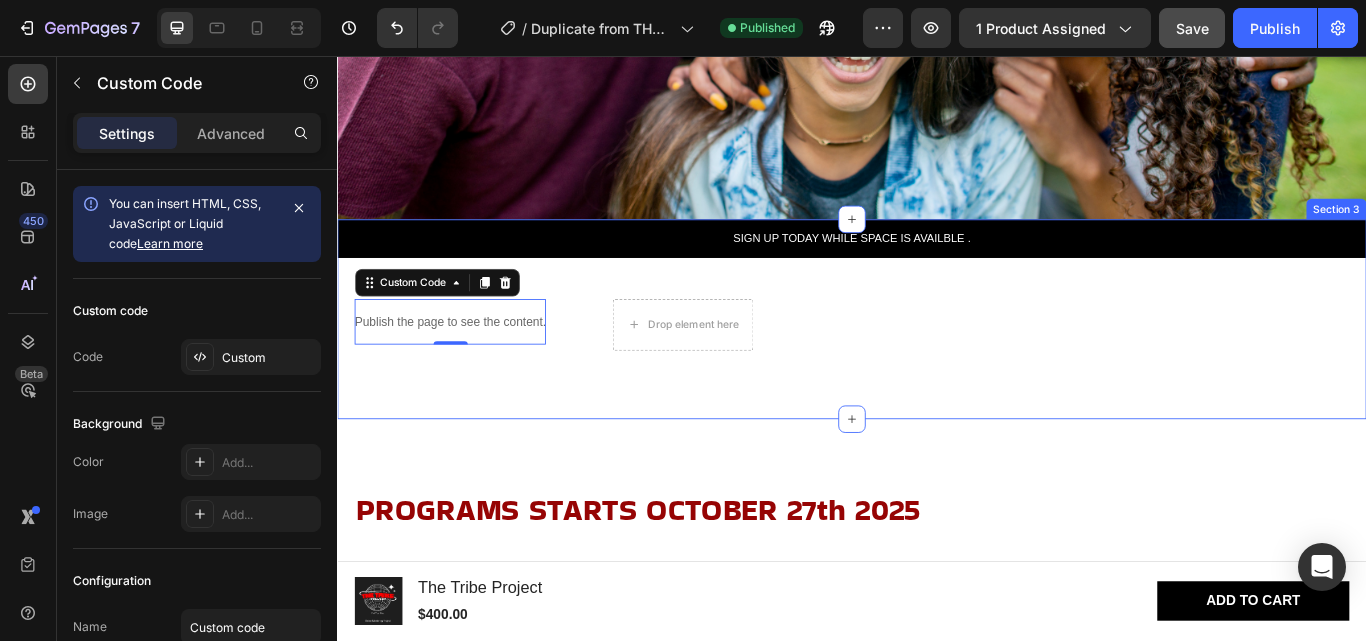 click on "SIGN UP TODAY WHILE SPACE IS AVAILBLE . Text Block Row
Drop element here
Publish the page to see the content.
Custom Code   0 Product Section 3" at bounding box center [937, 363] 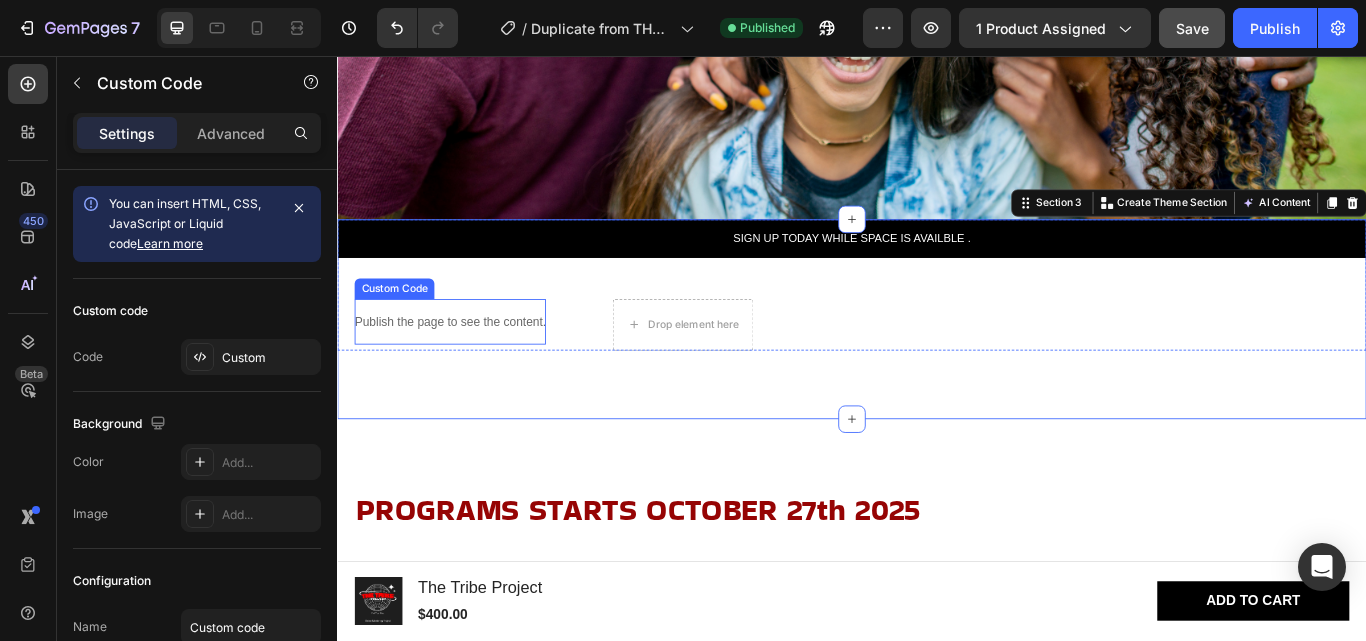 click on "Publish the page to see the content." at bounding box center (468, 366) 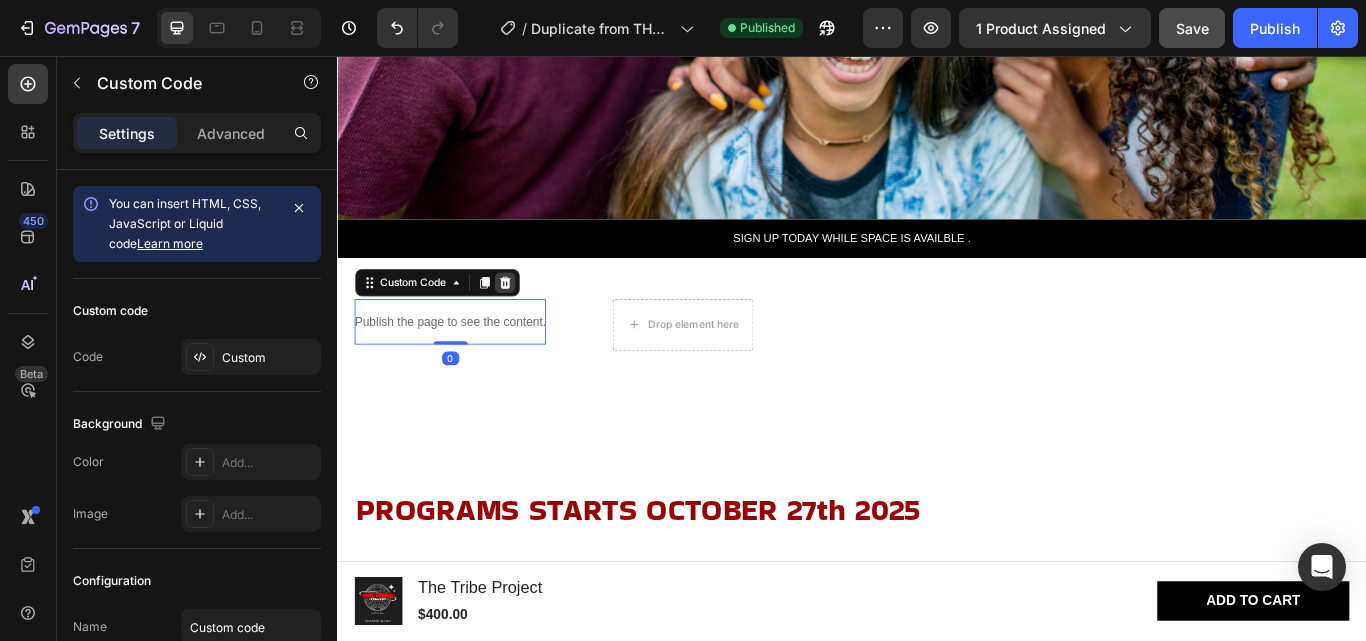 click 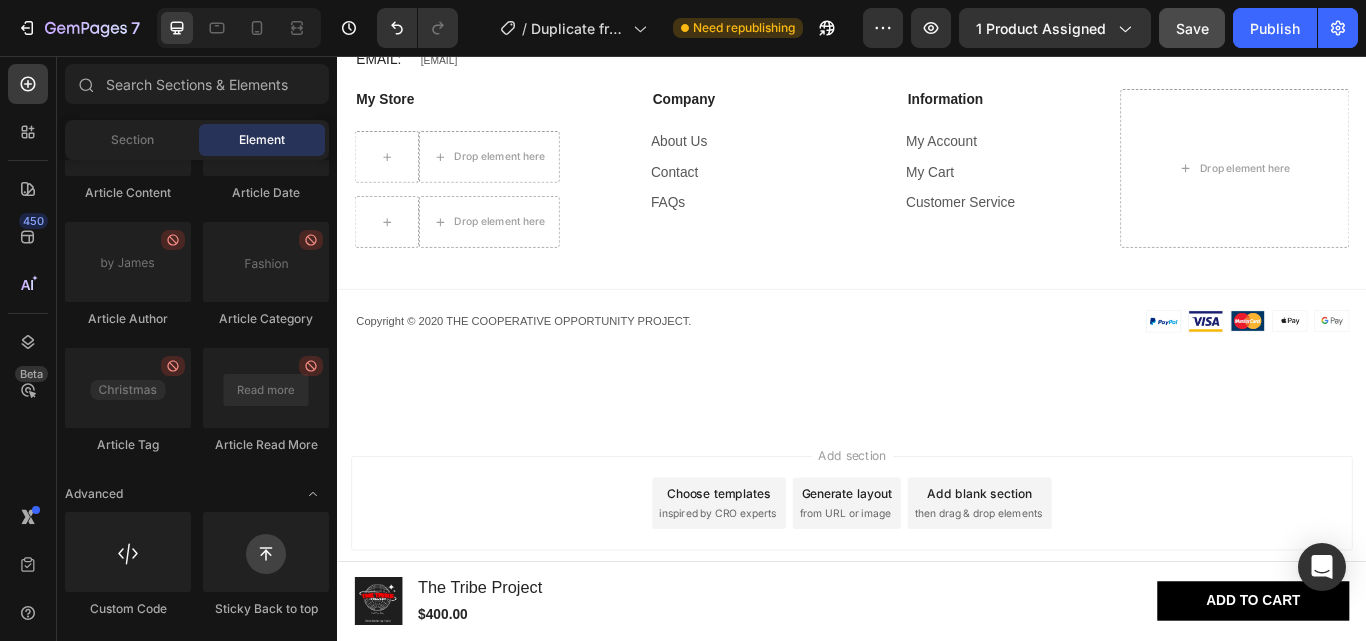 scroll, scrollTop: 3467, scrollLeft: 0, axis: vertical 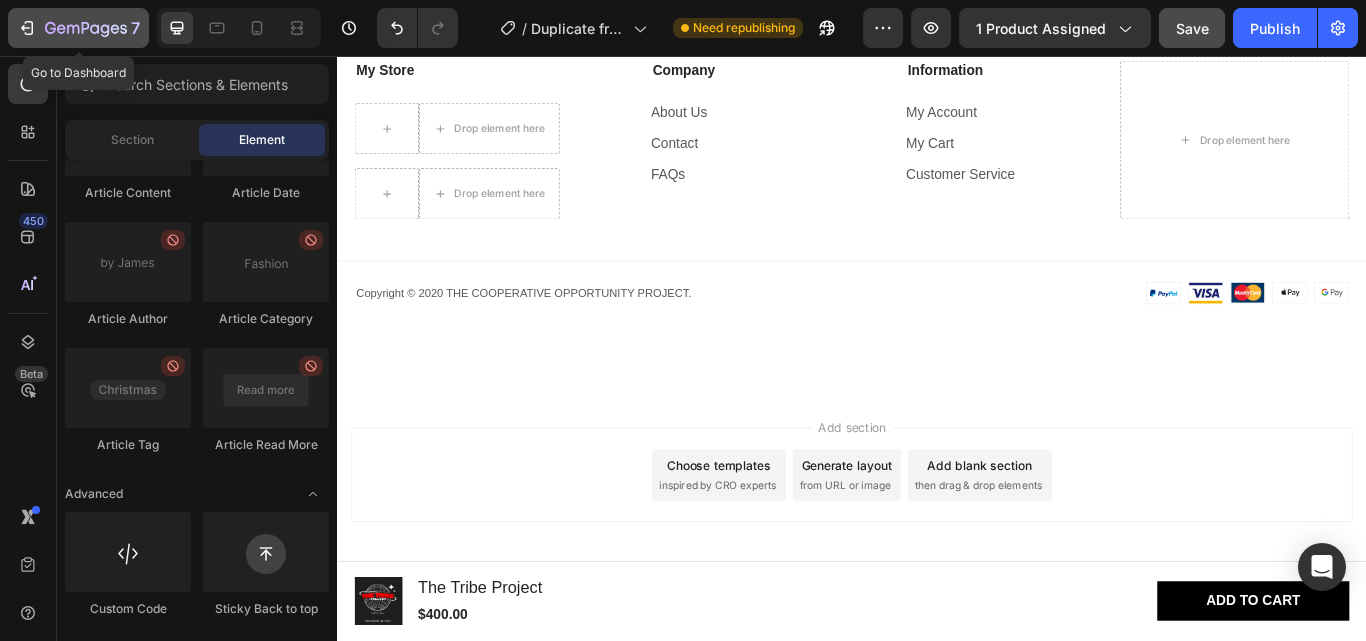 click 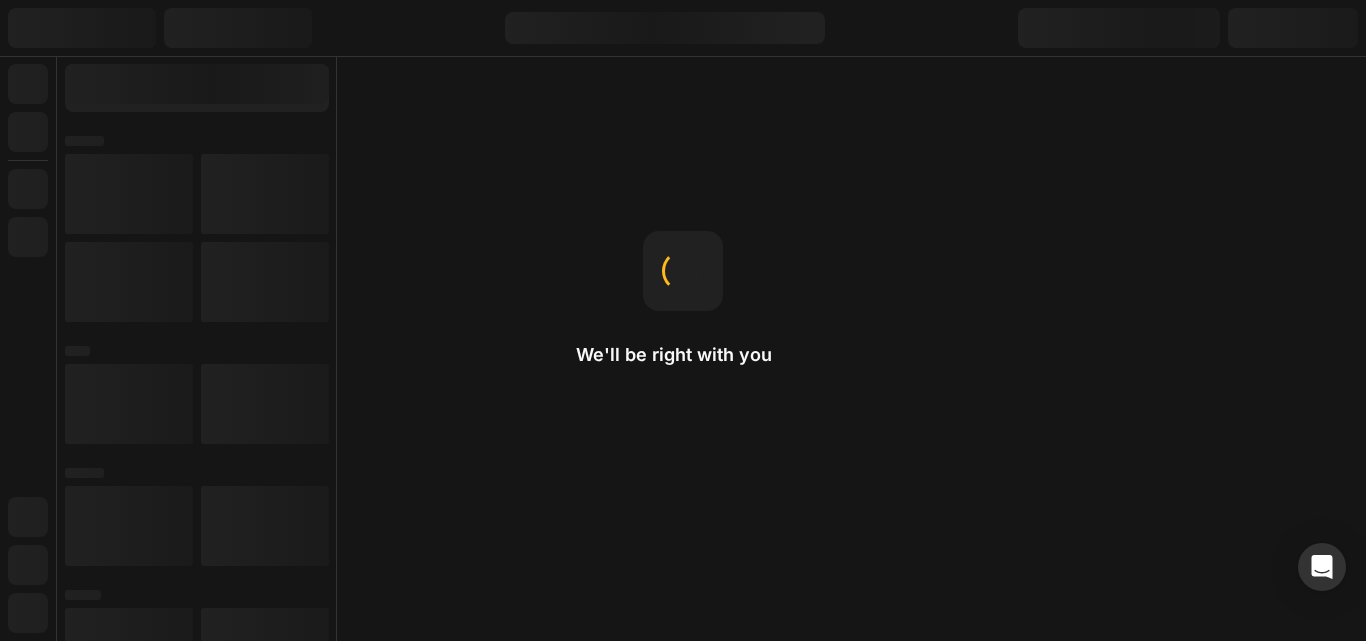 scroll, scrollTop: 0, scrollLeft: 0, axis: both 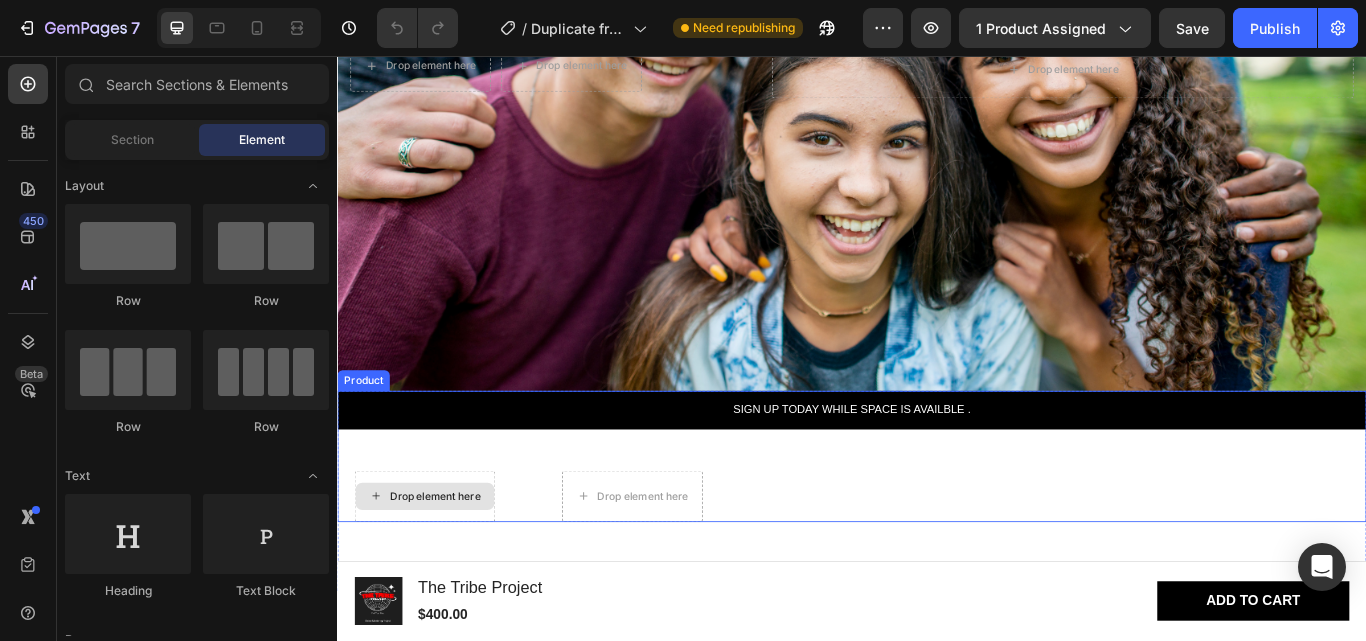 click on "Drop element here" at bounding box center [451, 570] 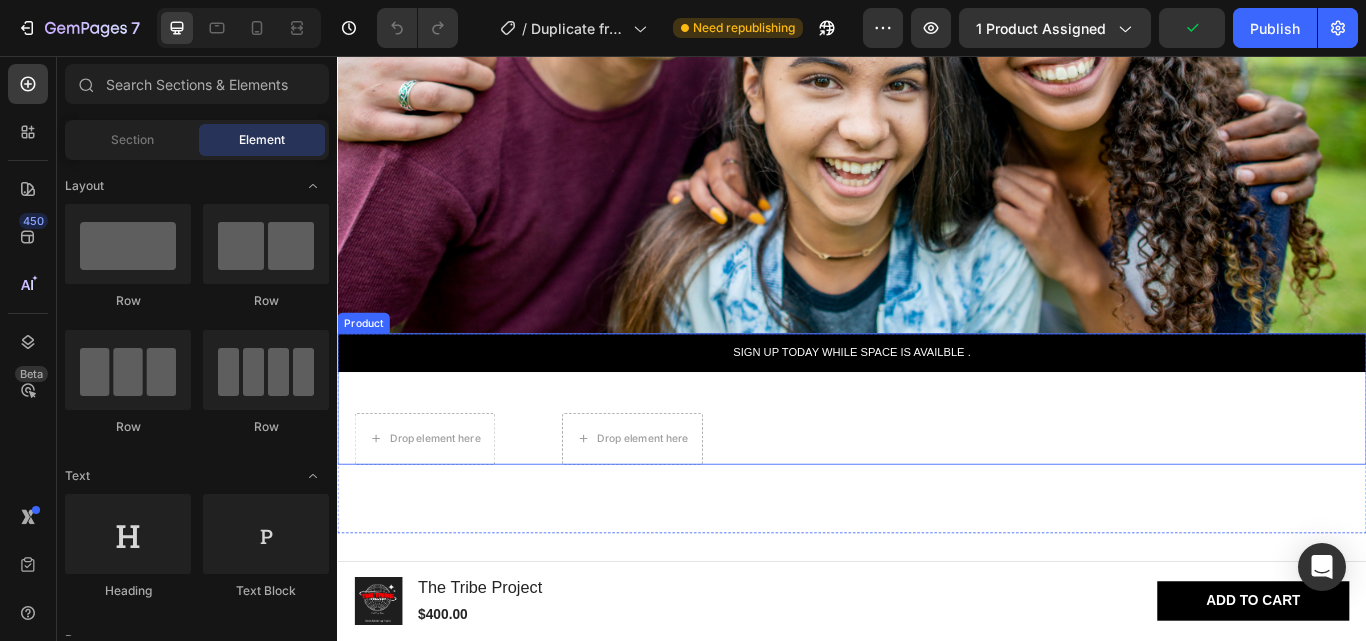 scroll, scrollTop: 500, scrollLeft: 0, axis: vertical 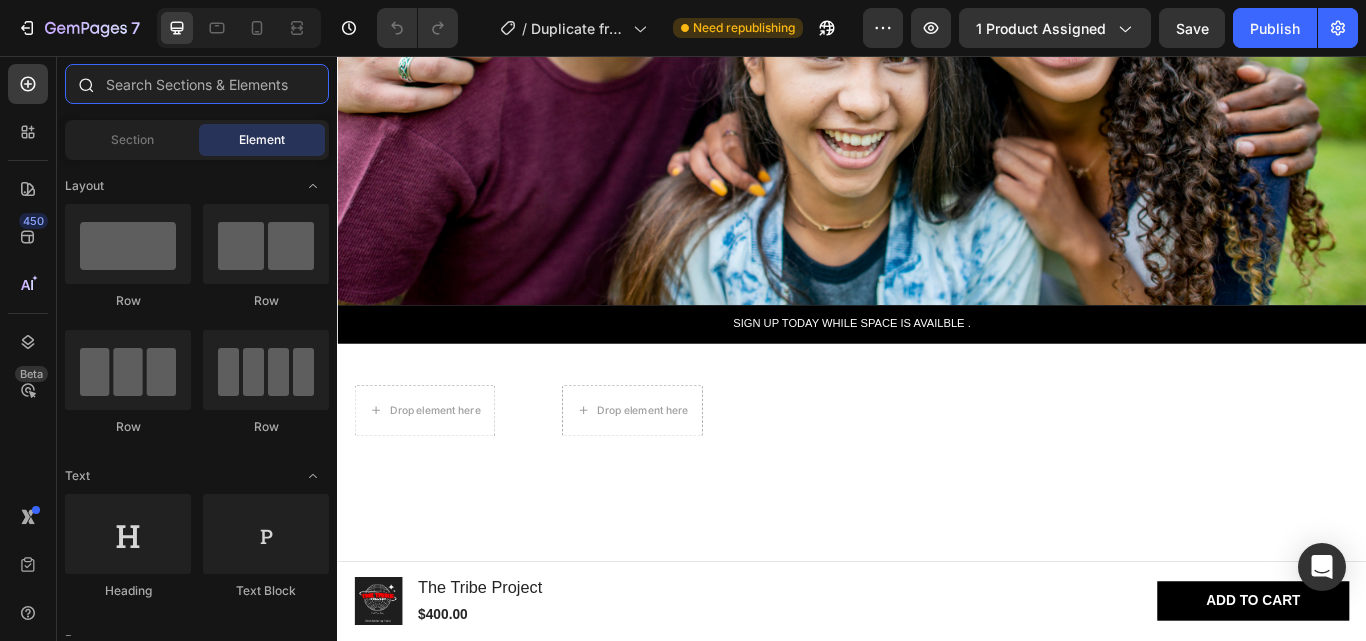 click at bounding box center (197, 84) 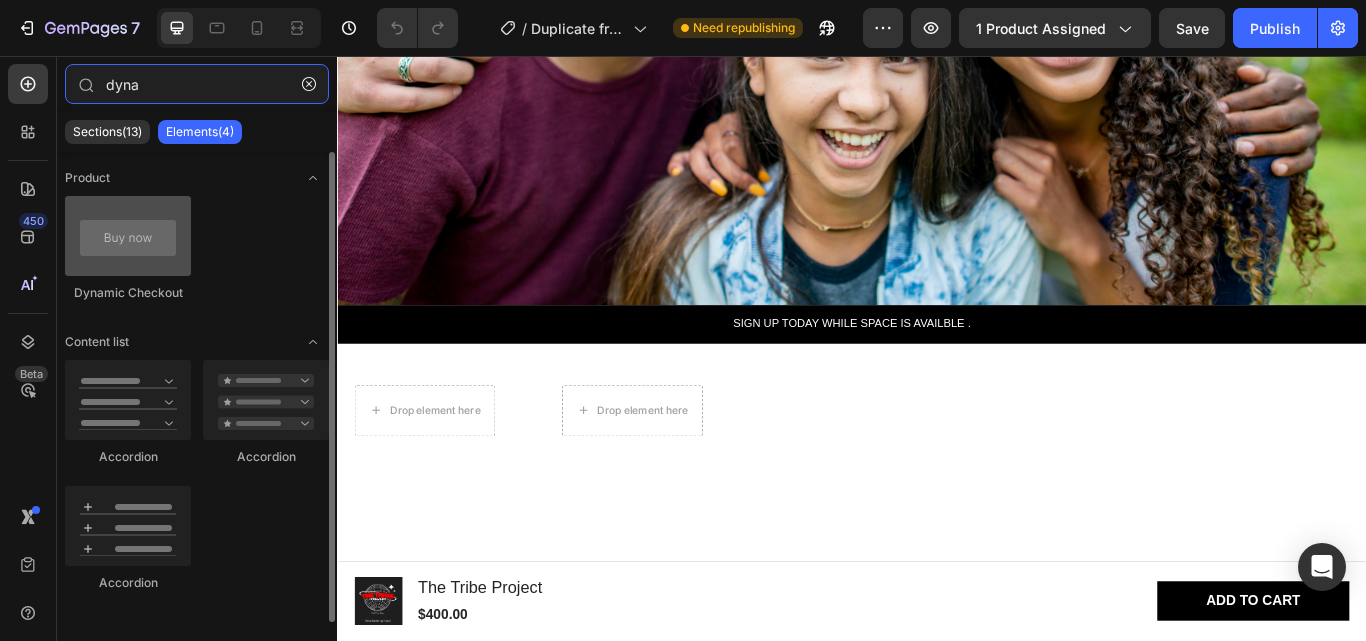 type on "dyna" 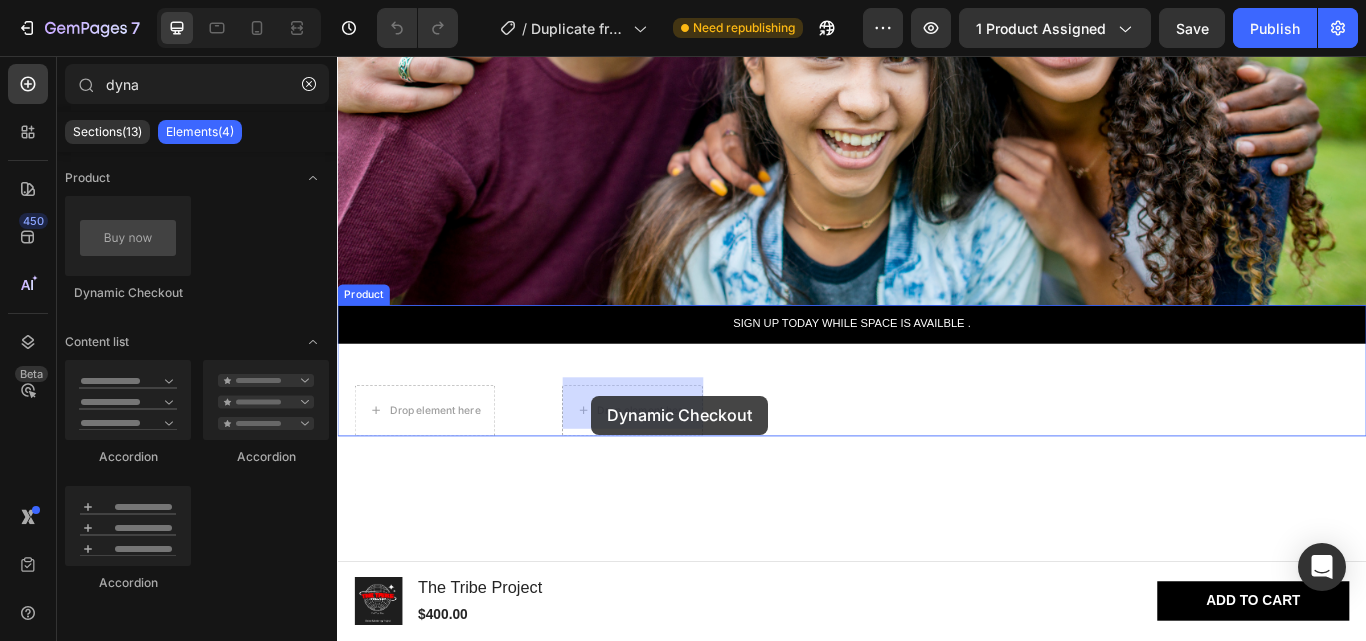 drag, startPoint x: 466, startPoint y: 297, endPoint x: 633, endPoint y: 452, distance: 227.84644 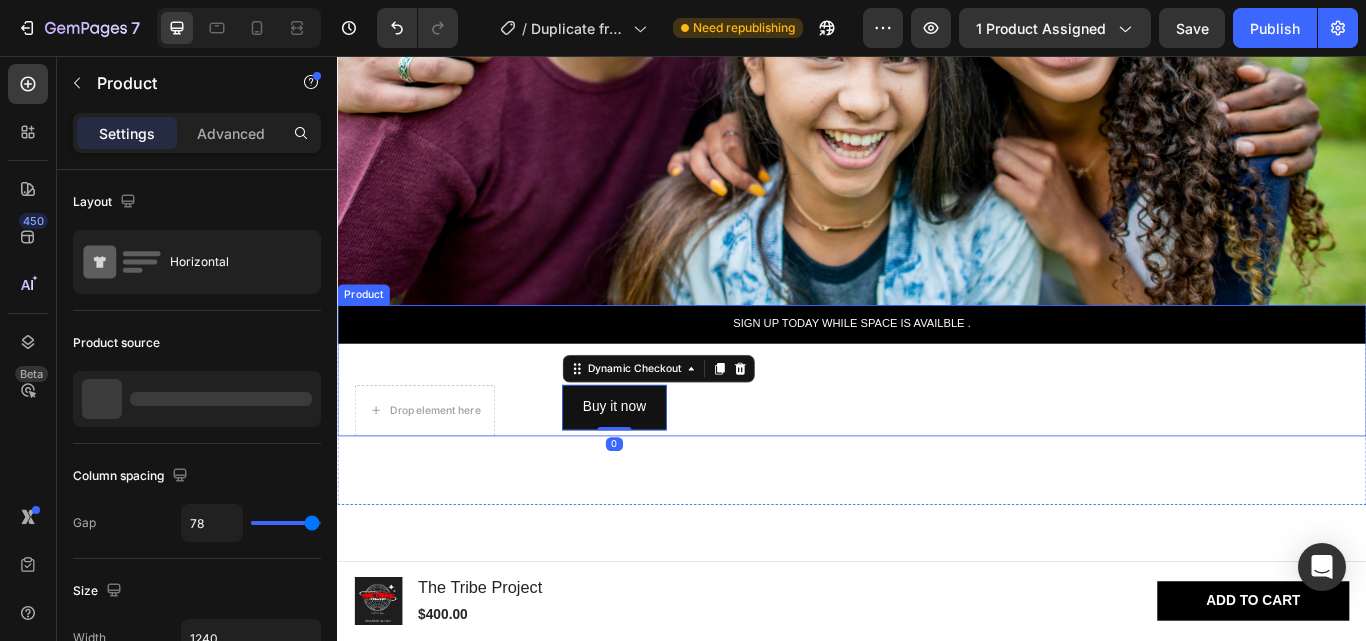 click on "Buy it now Dynamic Checkout   0
Drop element here Product" at bounding box center [937, 470] 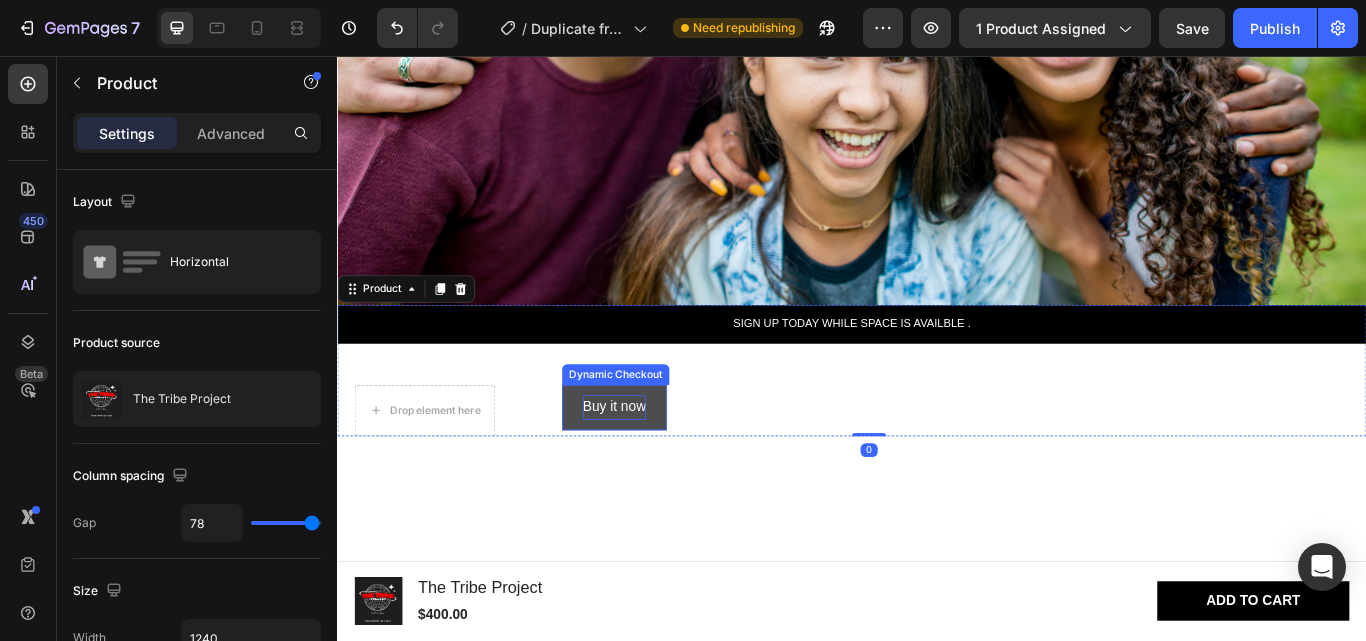 click on "Buy it now" at bounding box center (660, 466) 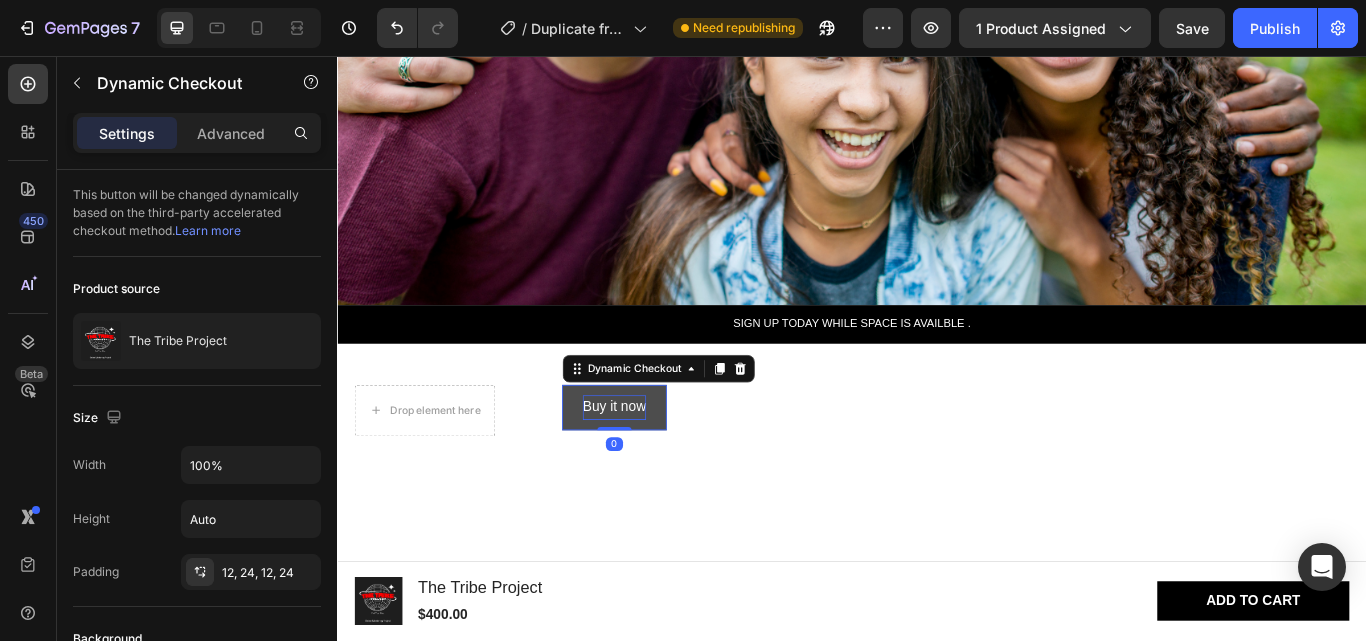 click on "Buy it now" at bounding box center [660, 466] 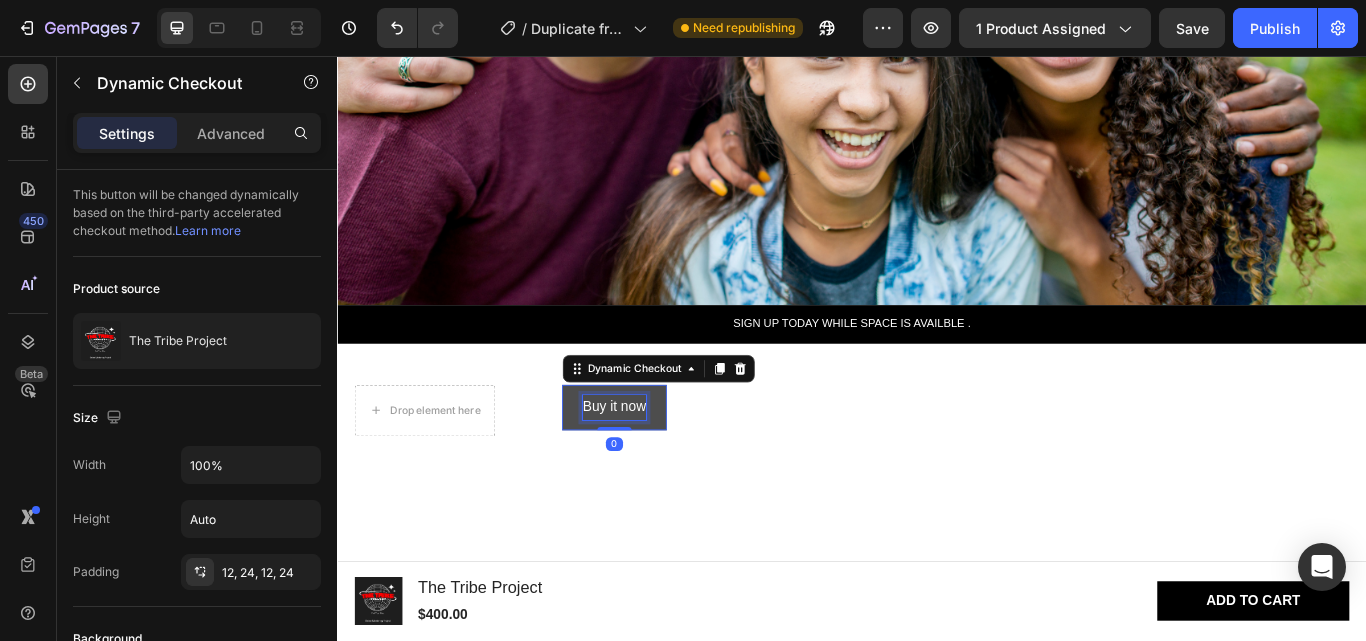click on "Buy it now" at bounding box center [660, 466] 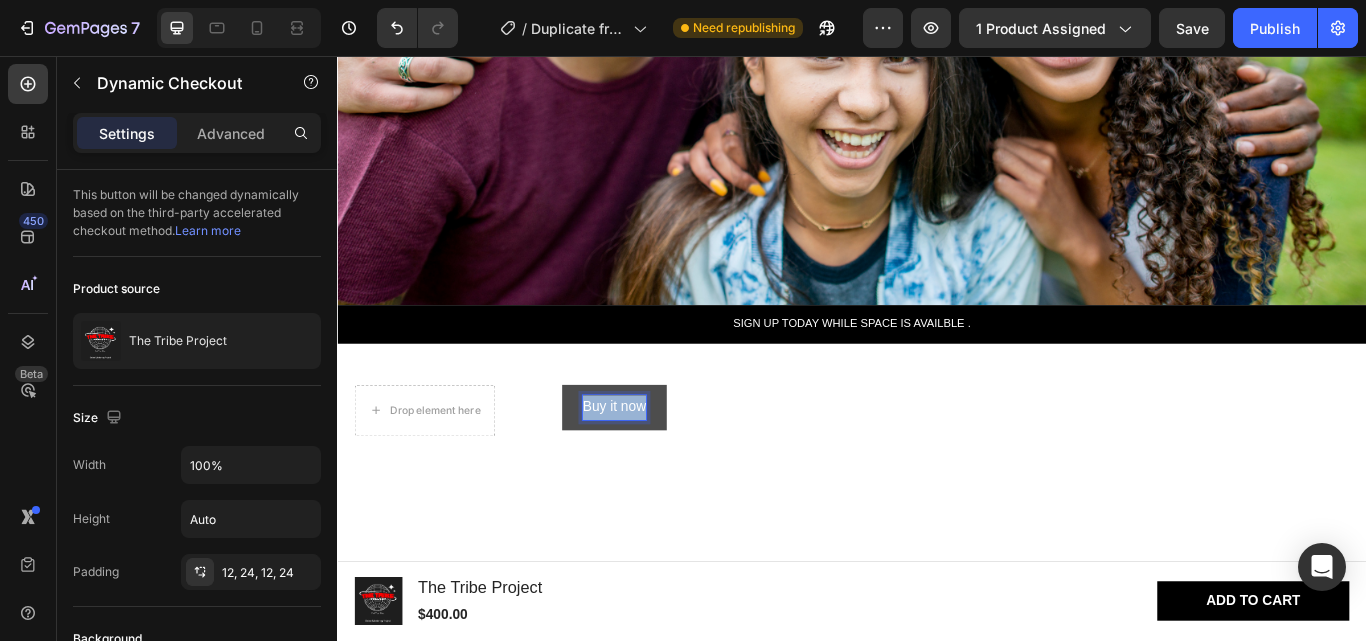 click on "Buy it now" at bounding box center (660, 466) 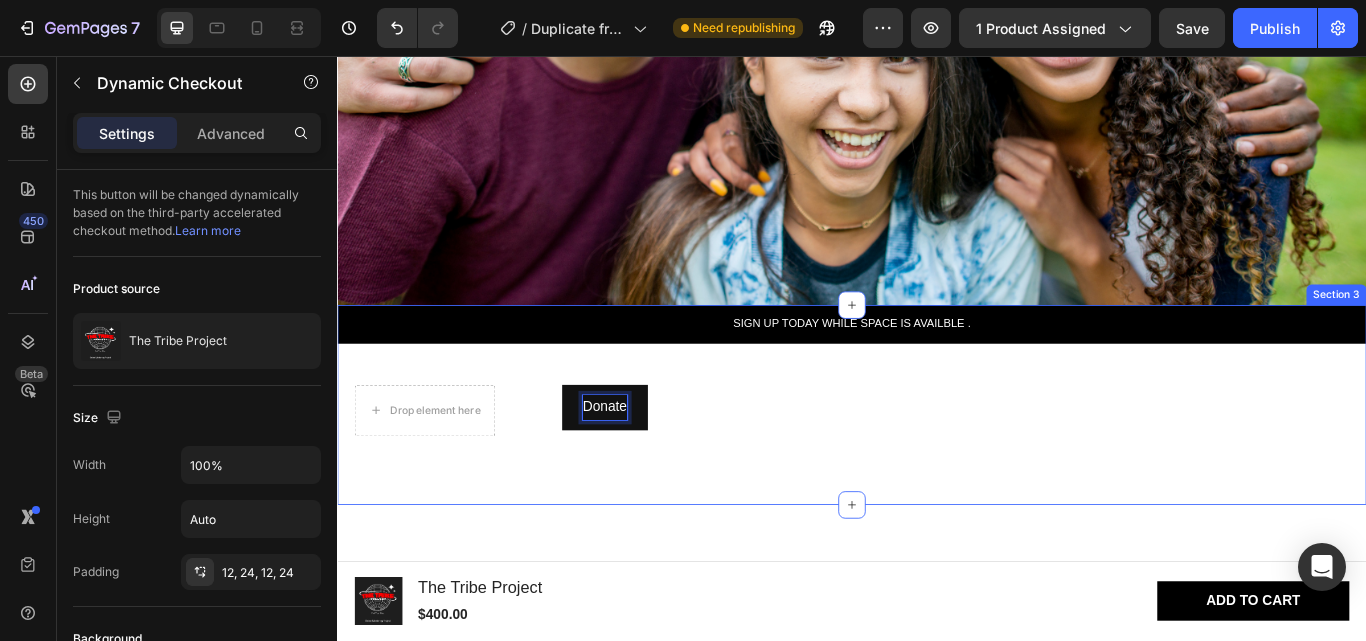 click on "SIGN UP TODAY WHILE SPACE IS AVAILBLE . Text Block Row Donate Dynamic Checkout   0
Drop element here Product Section 3" at bounding box center [937, 463] 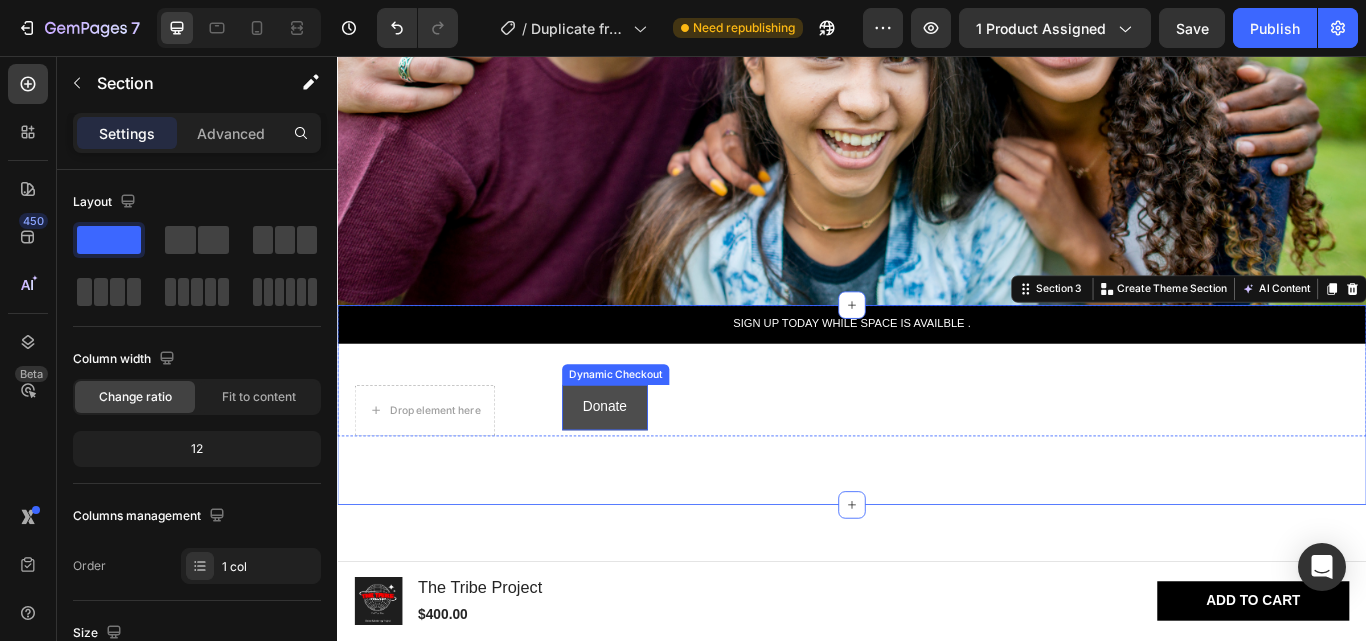 click on "Donate" at bounding box center [649, 466] 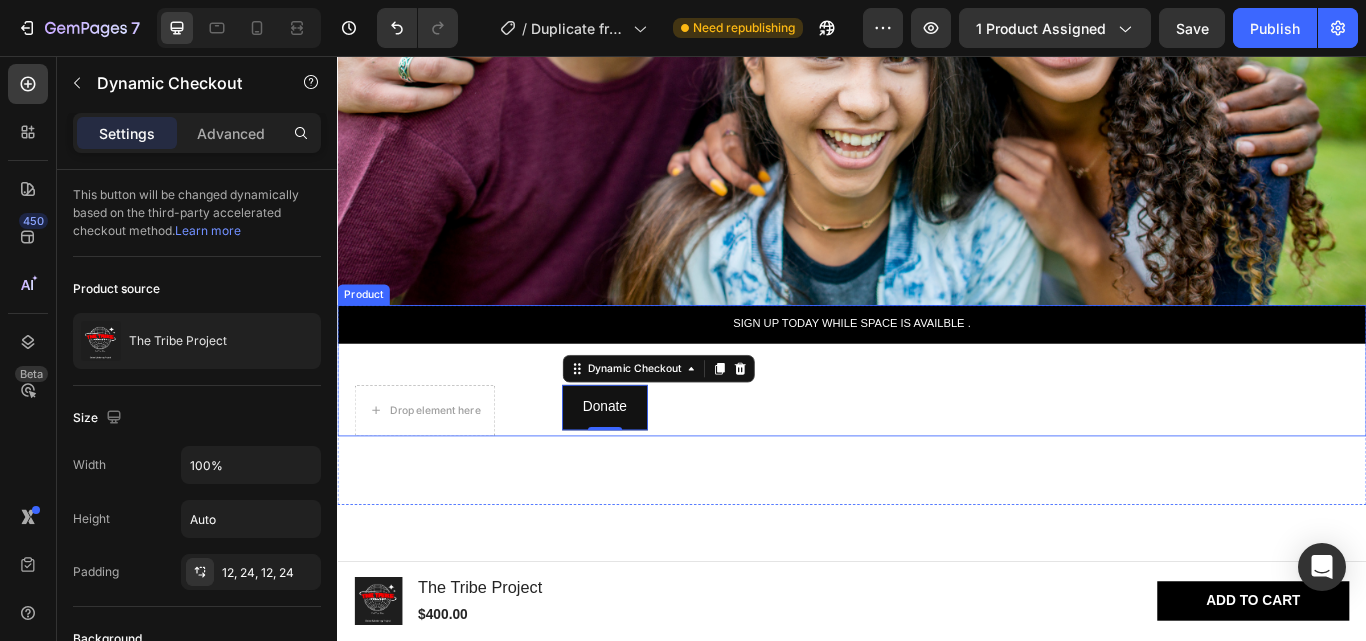 click on "Donate Dynamic Checkout   0
Drop element here Product" at bounding box center (937, 470) 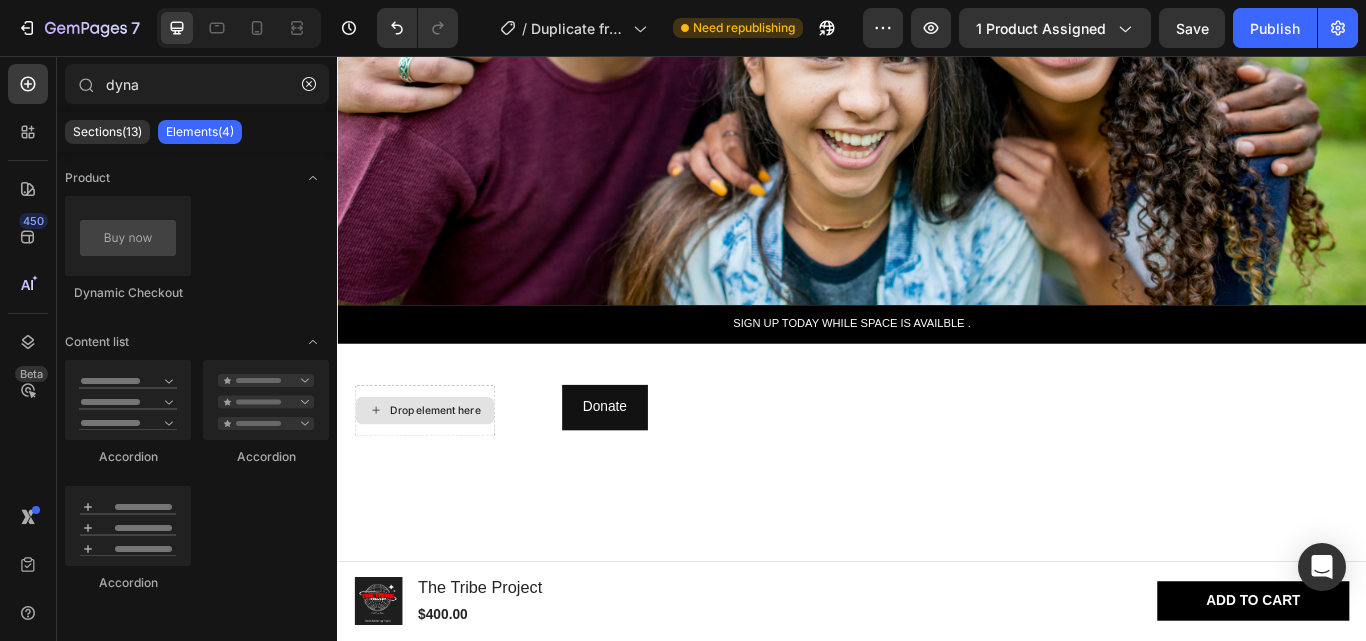 click on "Drop element here" at bounding box center [439, 470] 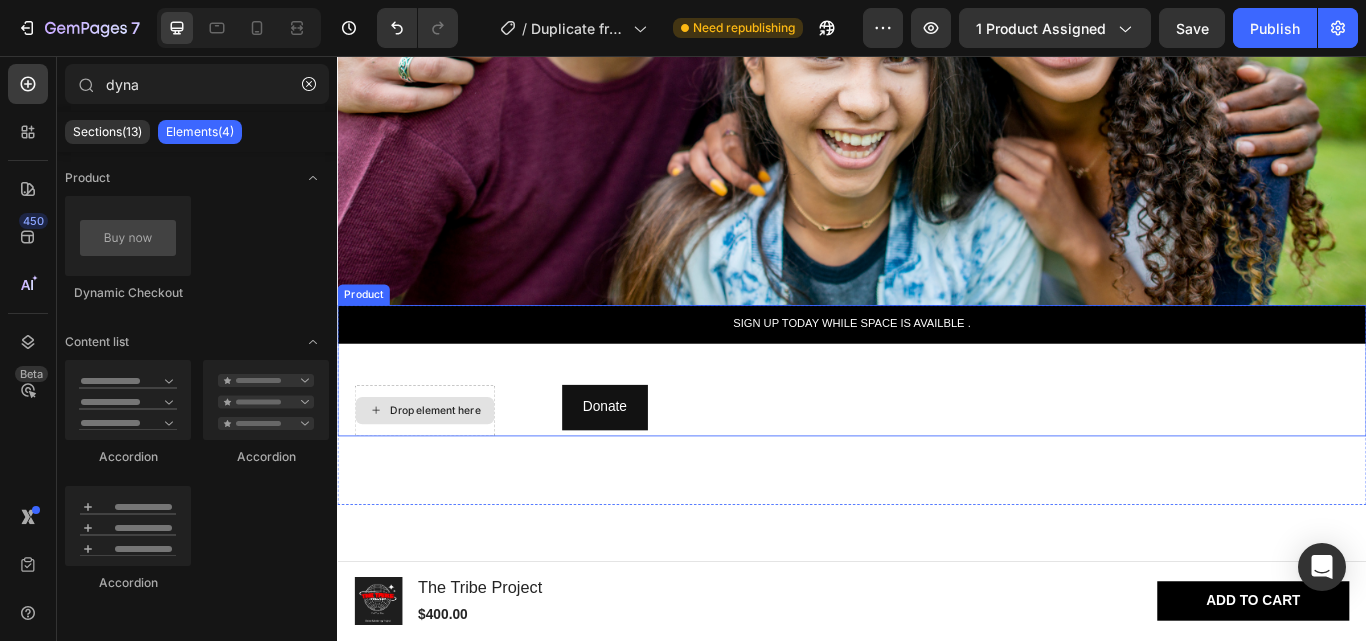 click on "Drop element here" at bounding box center (439, 470) 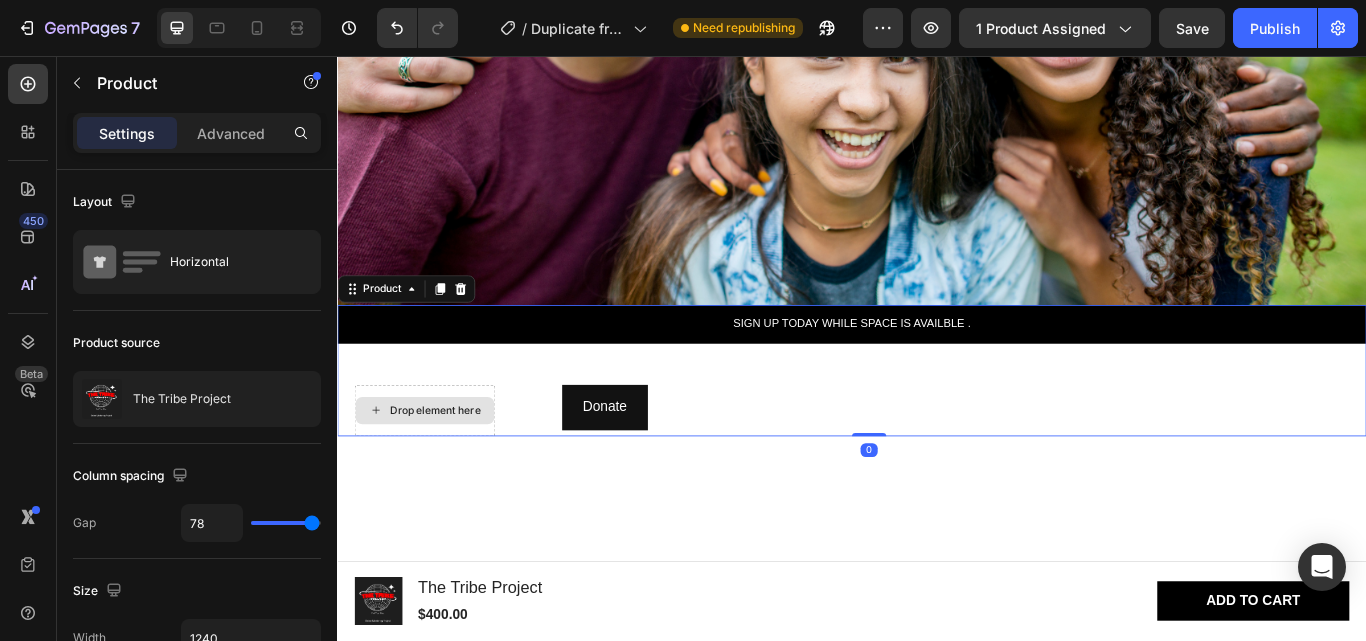 click on "Drop element here" at bounding box center [439, 470] 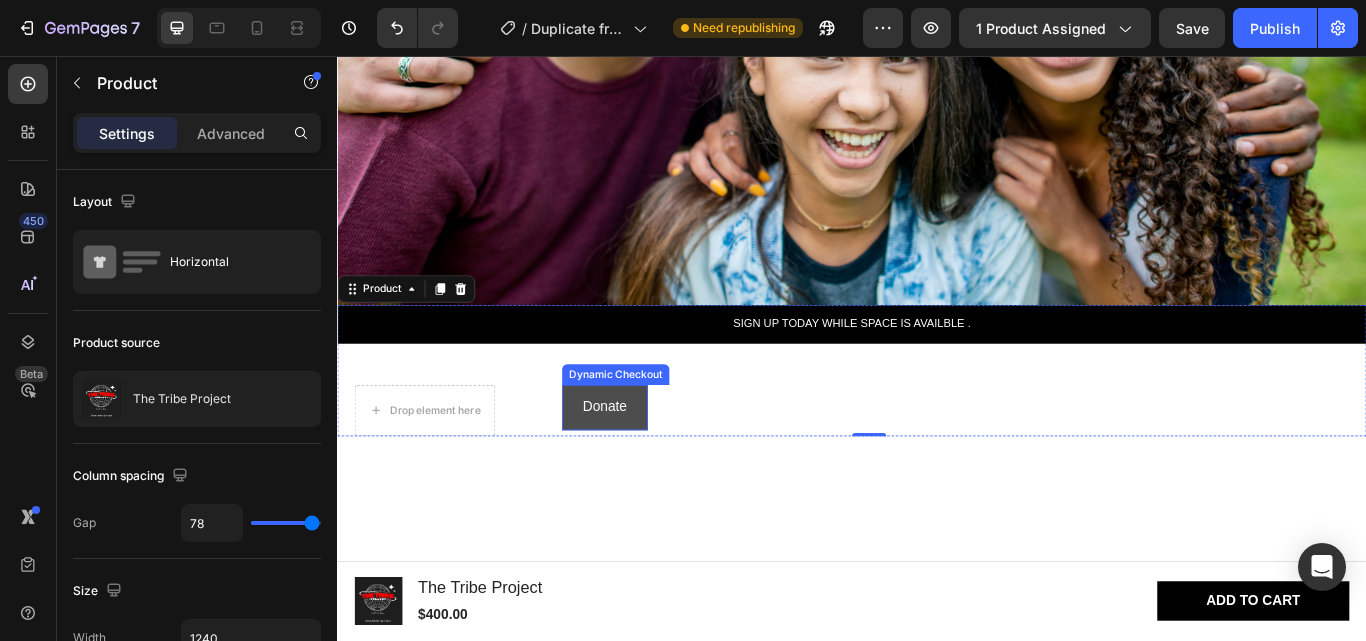 click on "Donate" at bounding box center (649, 466) 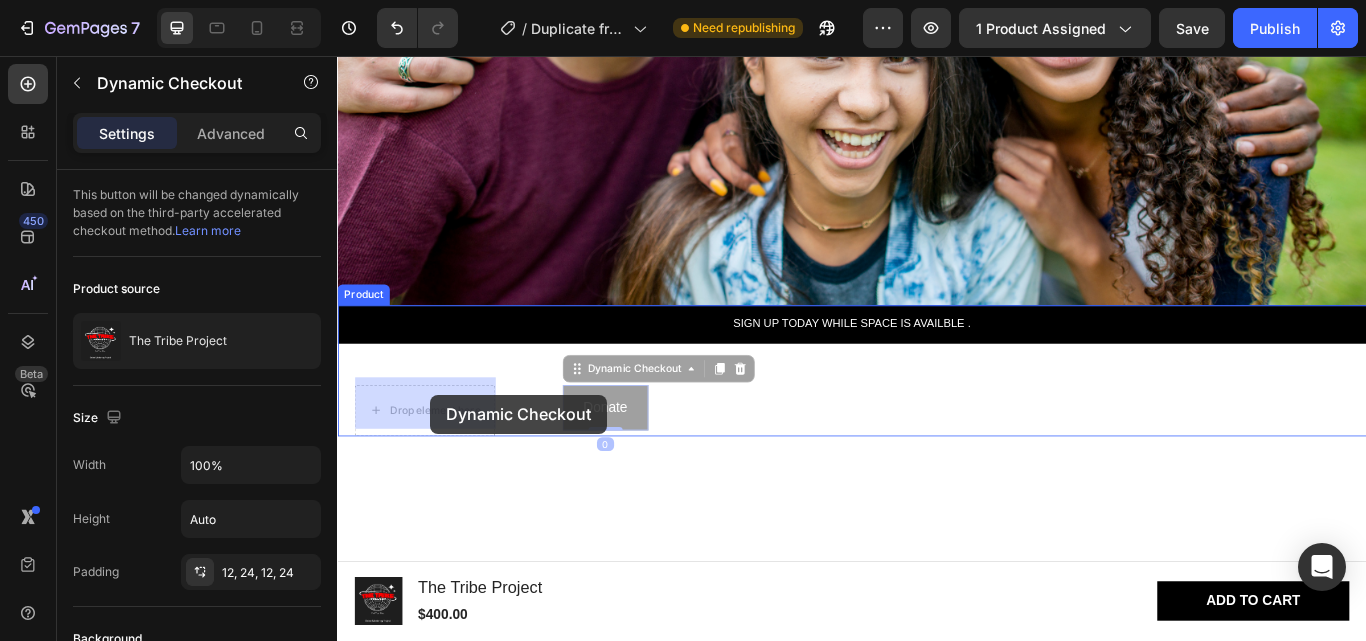 drag, startPoint x: 615, startPoint y: 415, endPoint x: 446, endPoint y: 451, distance: 172.79178 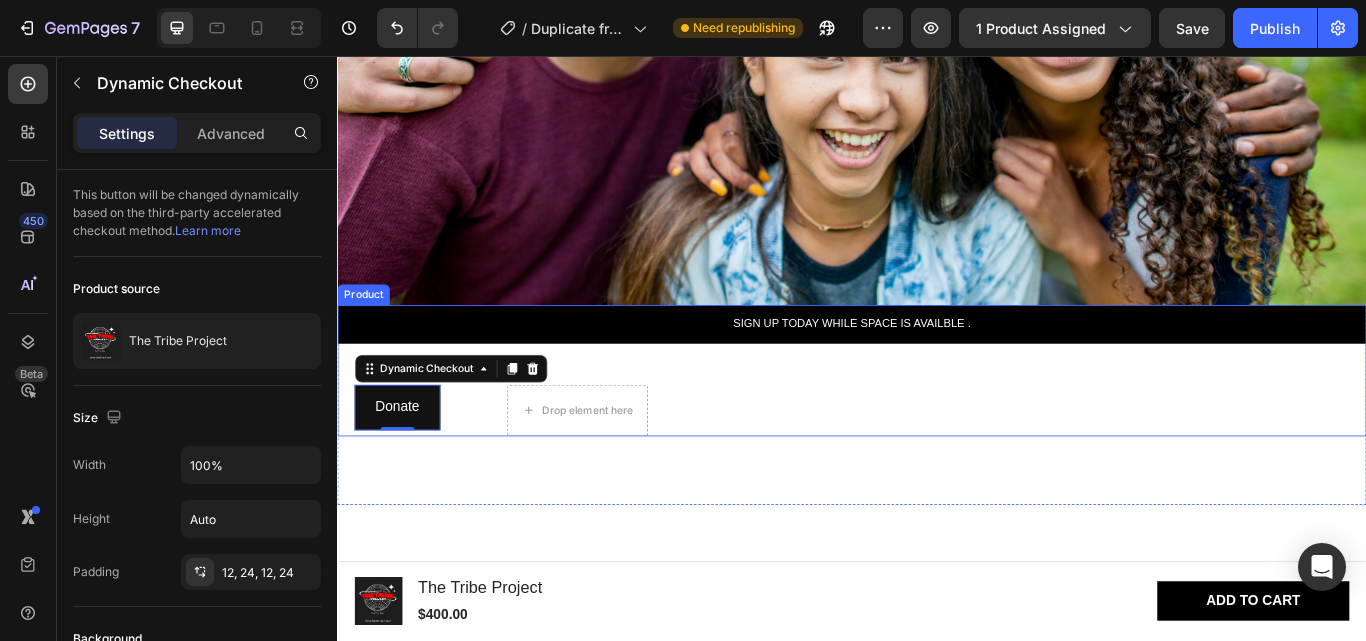 click on "Drop element here Donate Dynamic Checkout   0 Product" at bounding box center [937, 470] 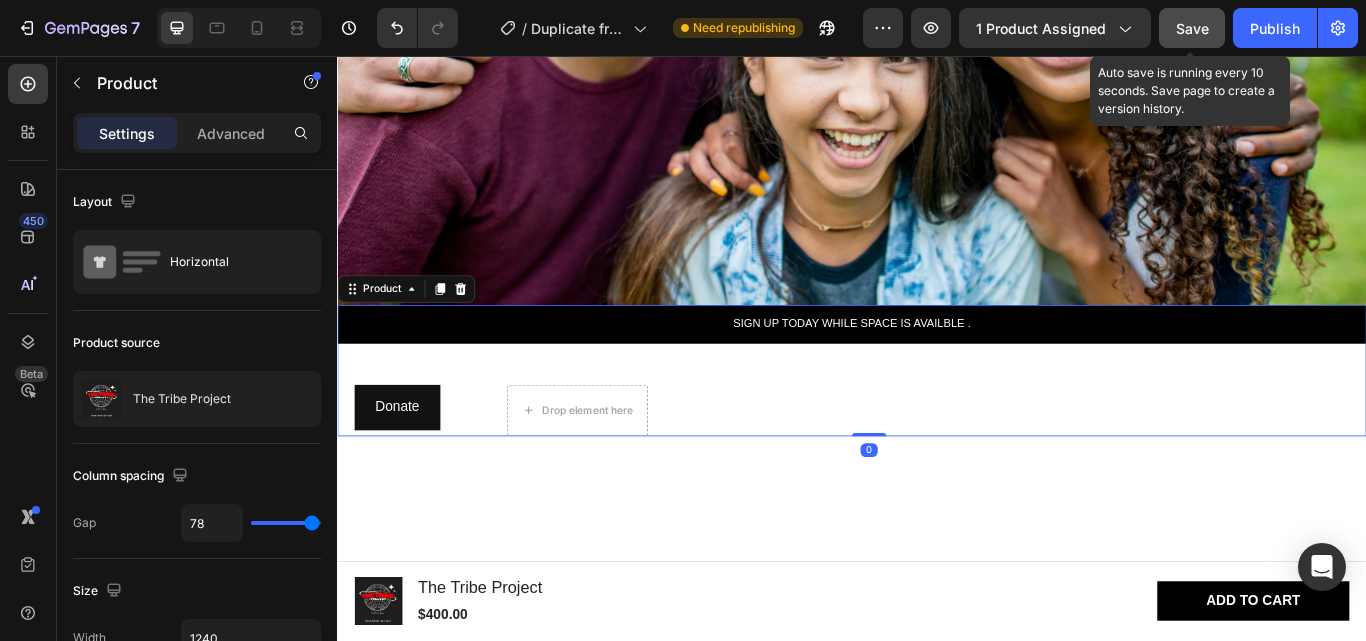 click on "Save" at bounding box center [1192, 28] 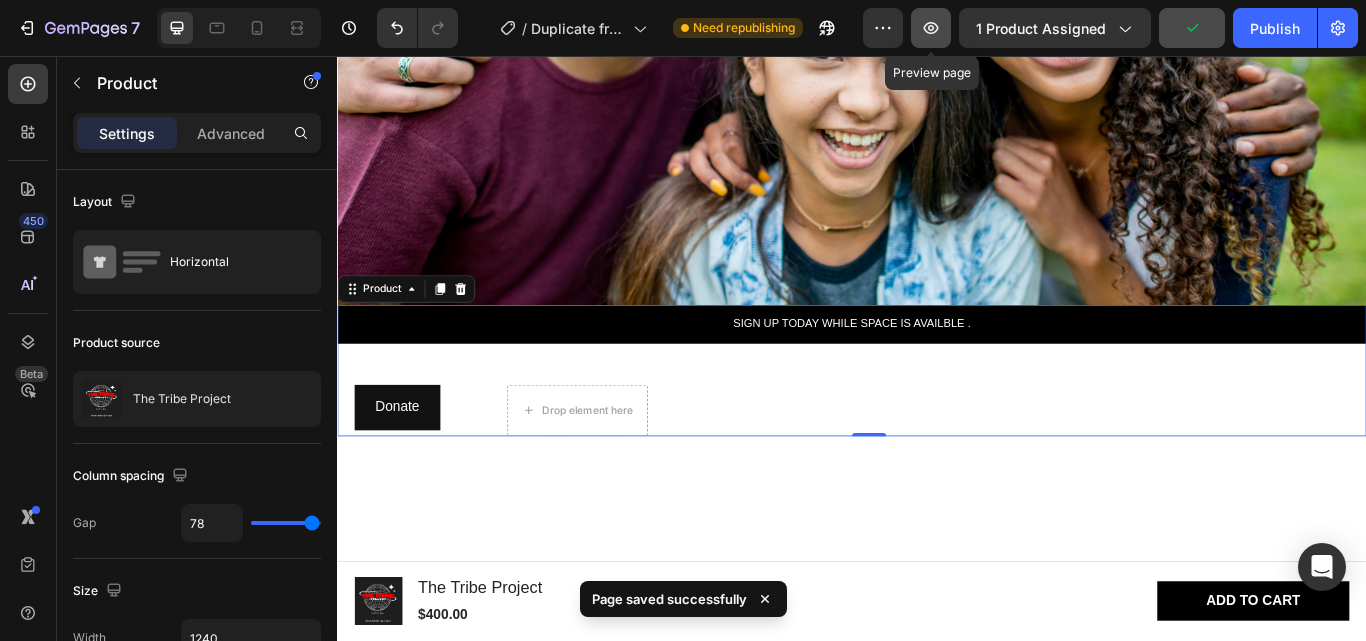 click 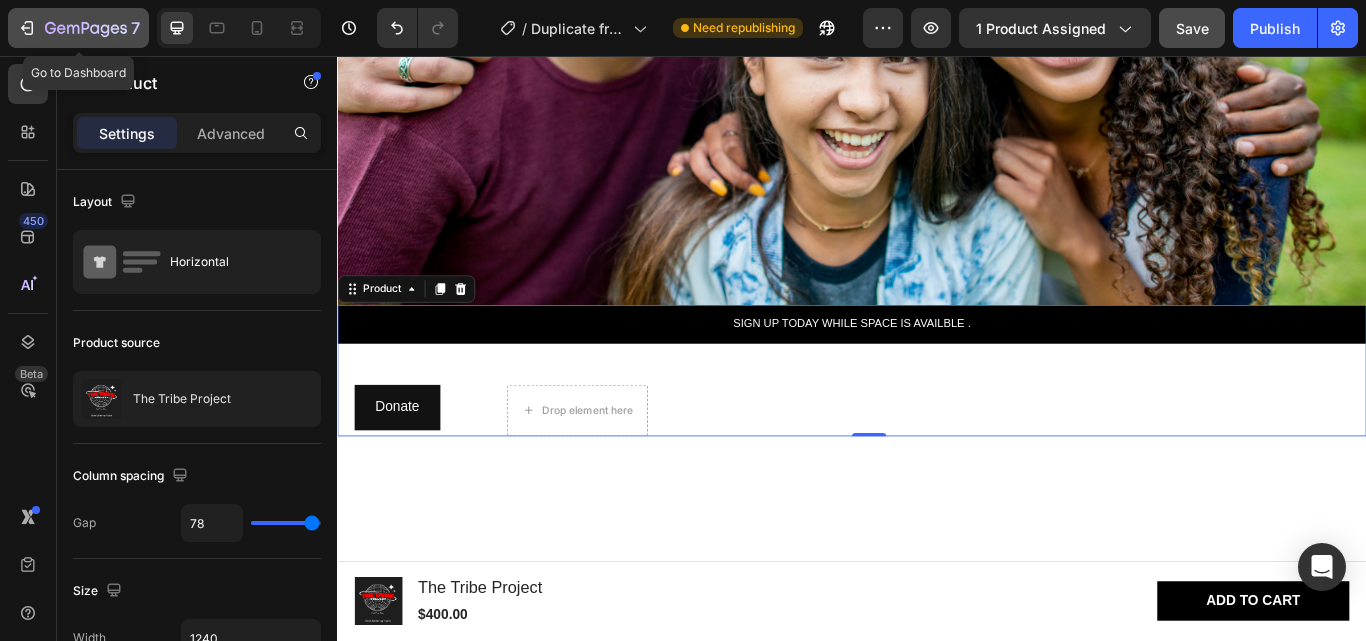 click on "7" at bounding box center (78, 28) 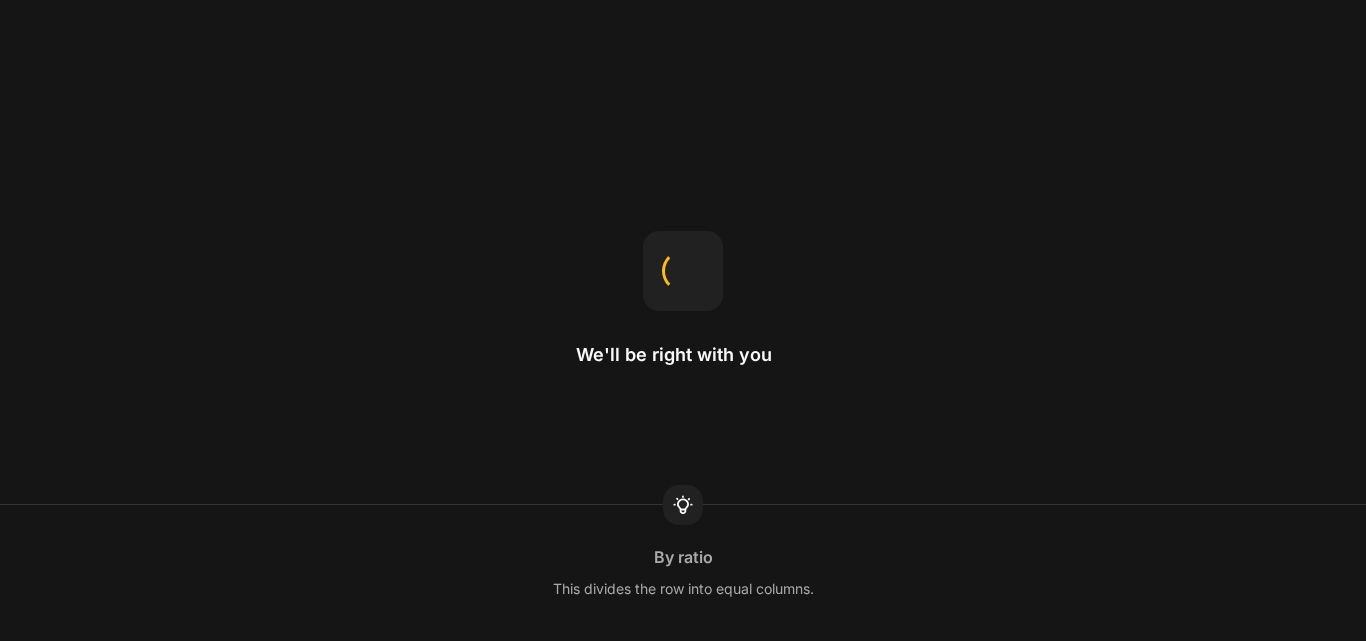 scroll, scrollTop: 0, scrollLeft: 0, axis: both 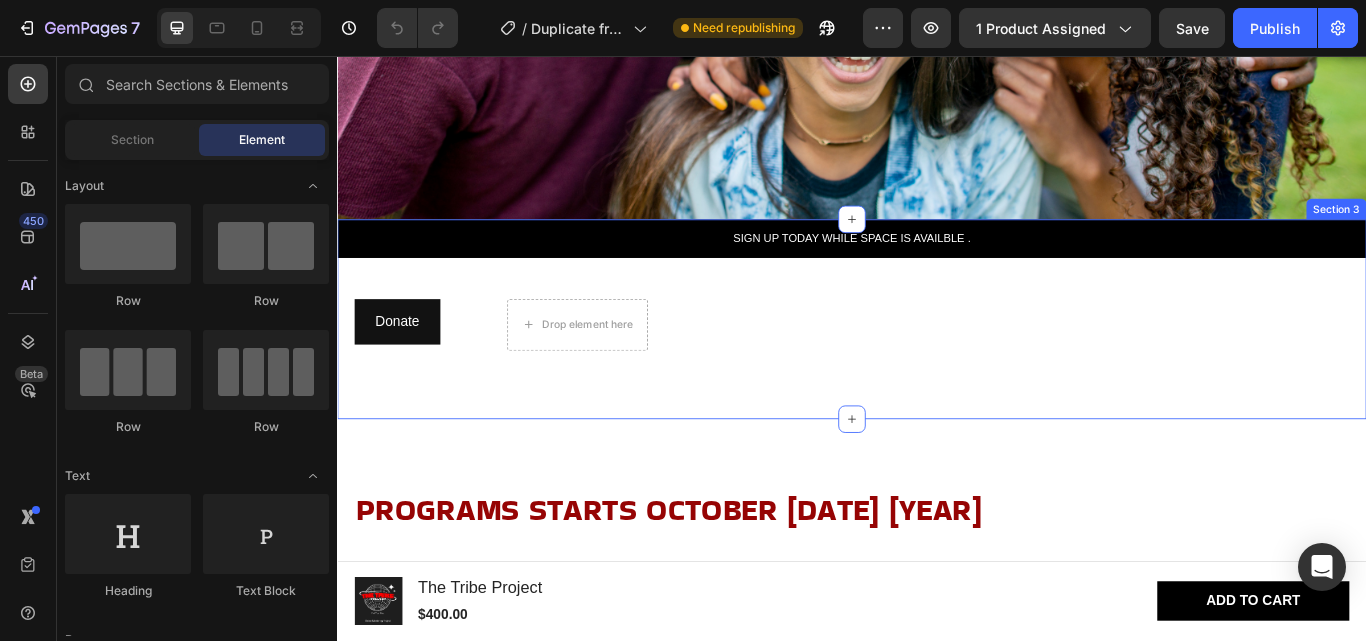 click on "SIGN UP TODAY WHILE SPACE IS AVAILBLE . Text Block Row
Drop element here Donate Dynamic Checkout Product" at bounding box center [937, 323] 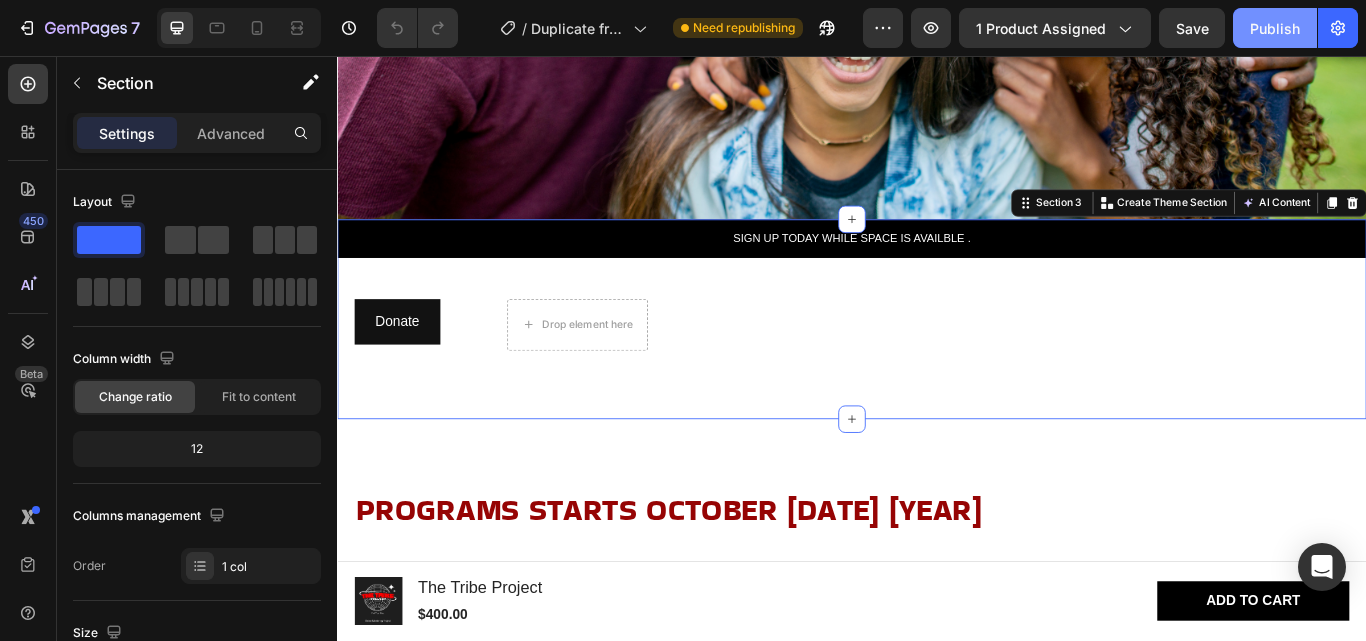 click on "Publish" 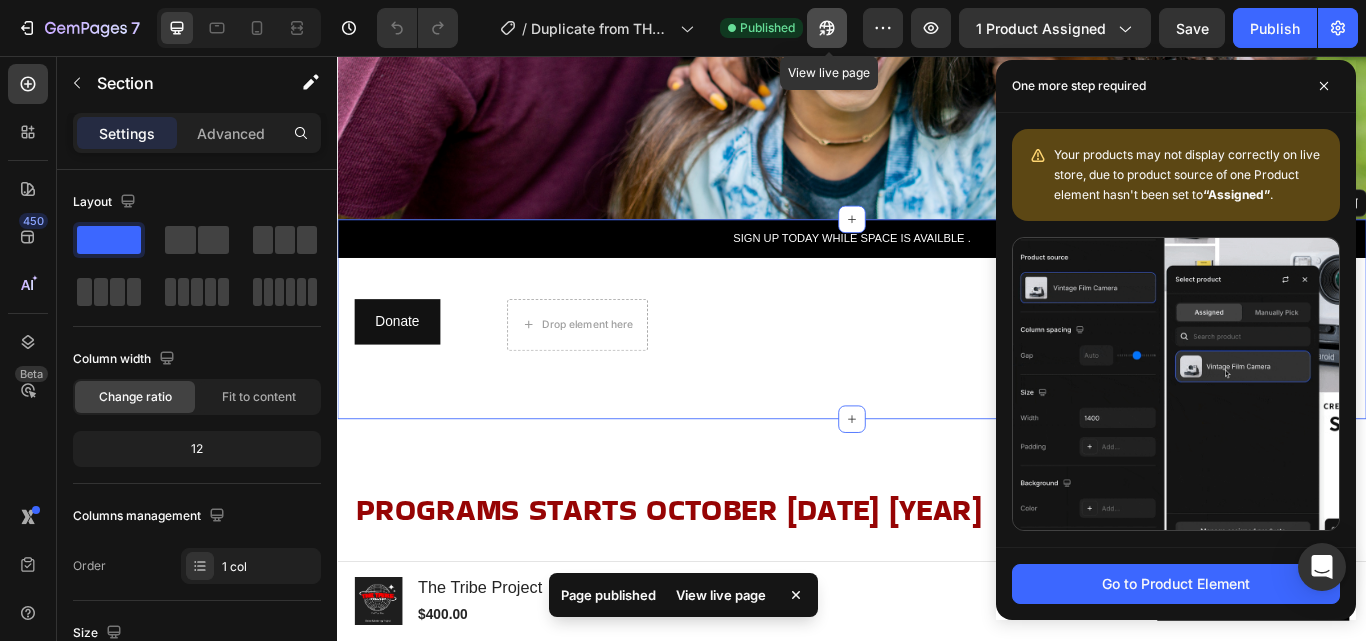 click 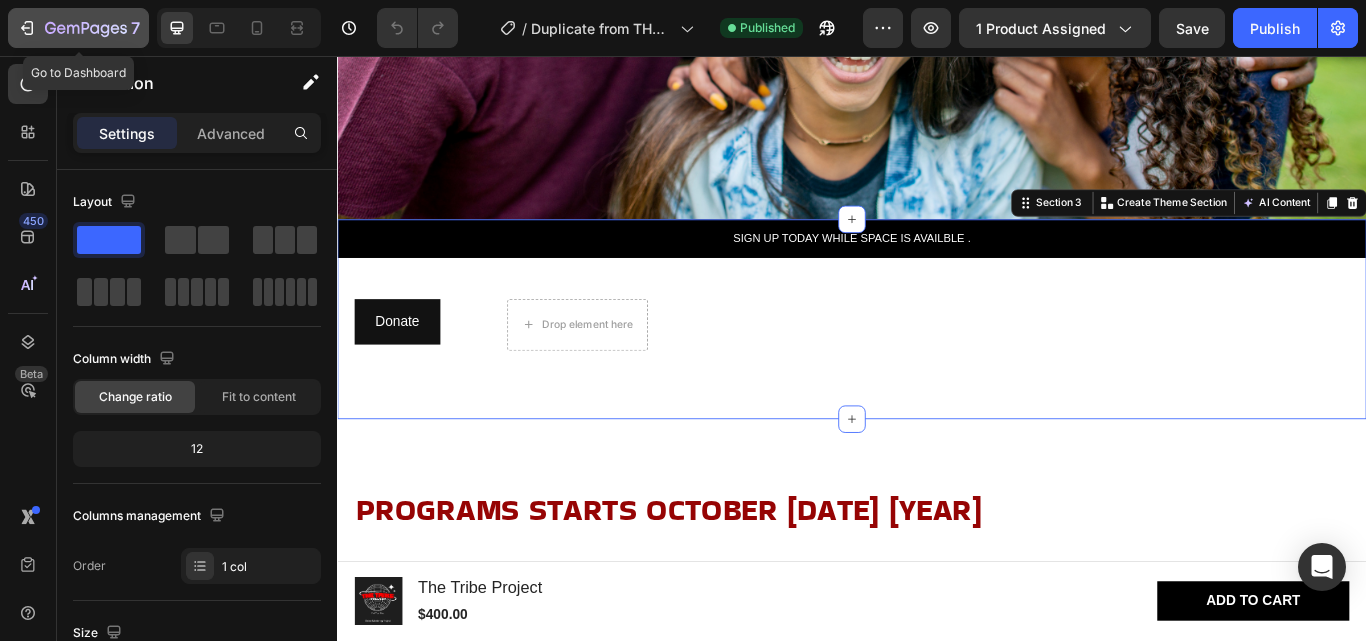 click 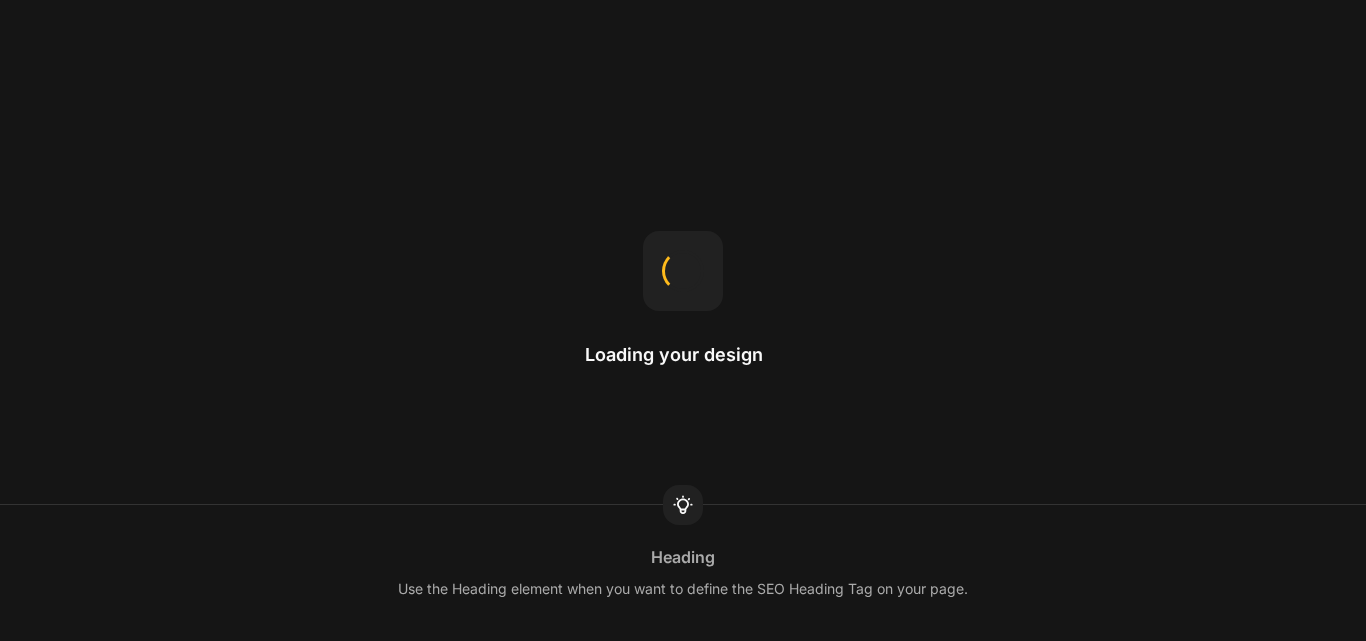 scroll, scrollTop: 0, scrollLeft: 0, axis: both 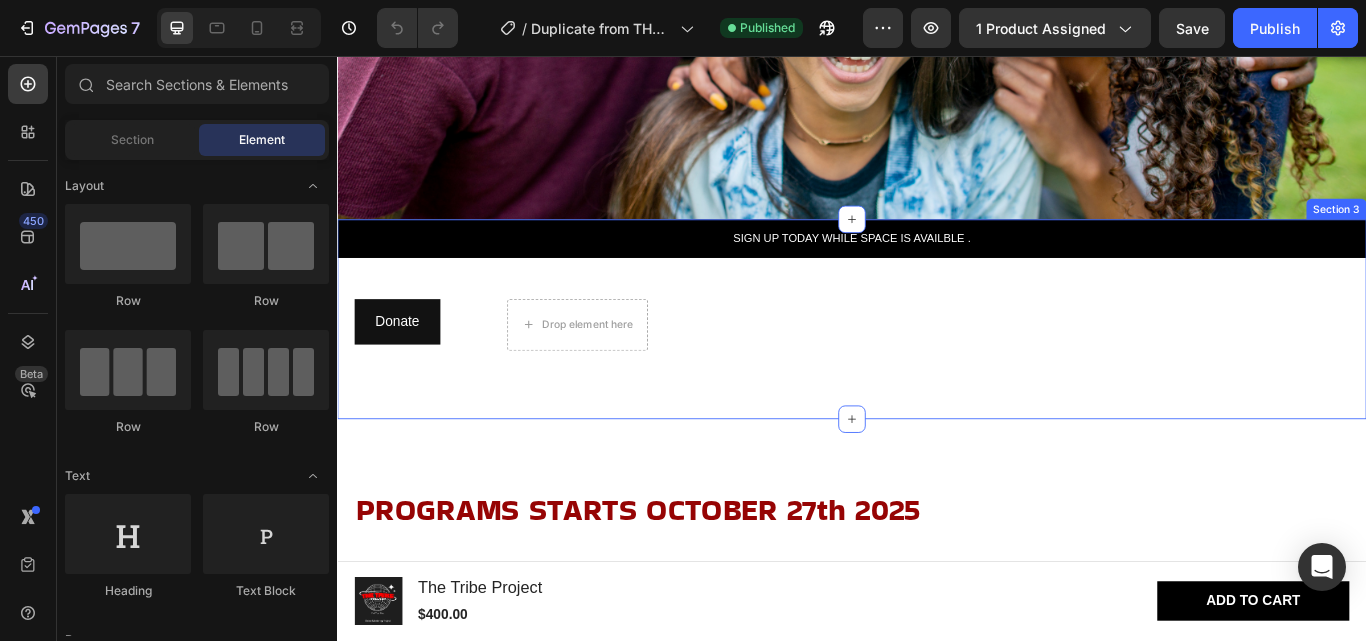 click on "SIGN UP TODAY WHILE SPACE IS AVAILBLE . Text Block Row
Drop element here Donate Dynamic Checkout Product Section 3" at bounding box center (937, 363) 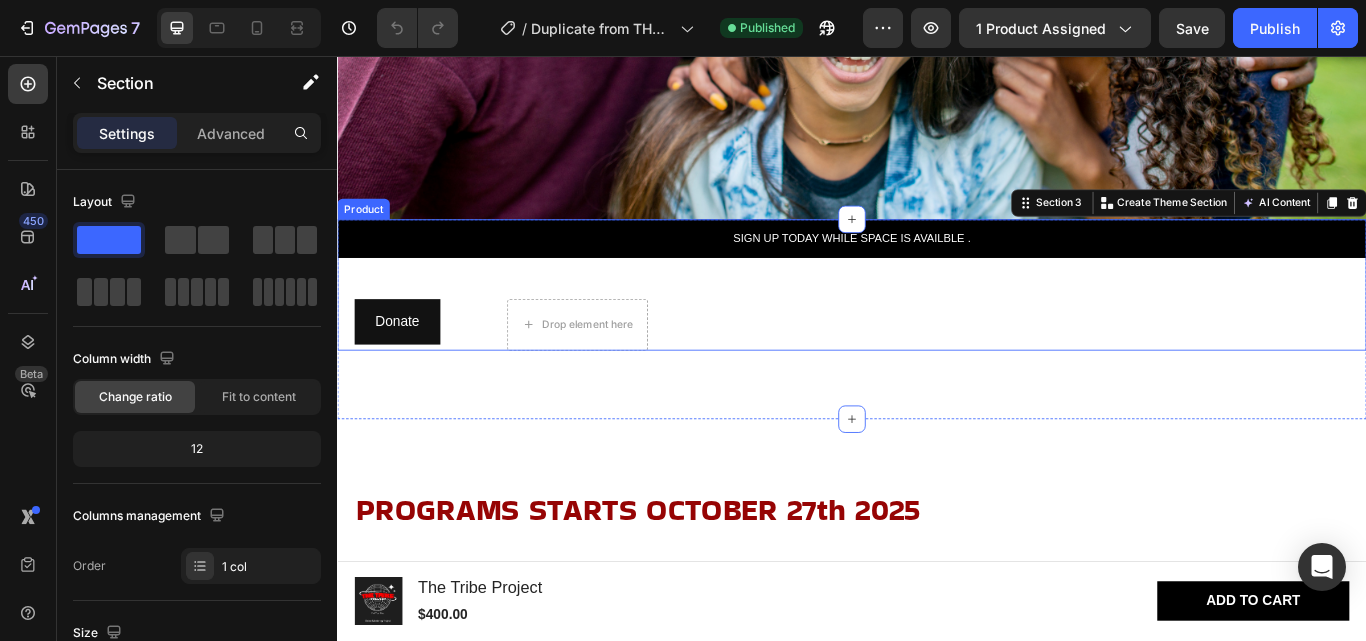 click on "Drop element here Donate Dynamic Checkout Product" at bounding box center [937, 370] 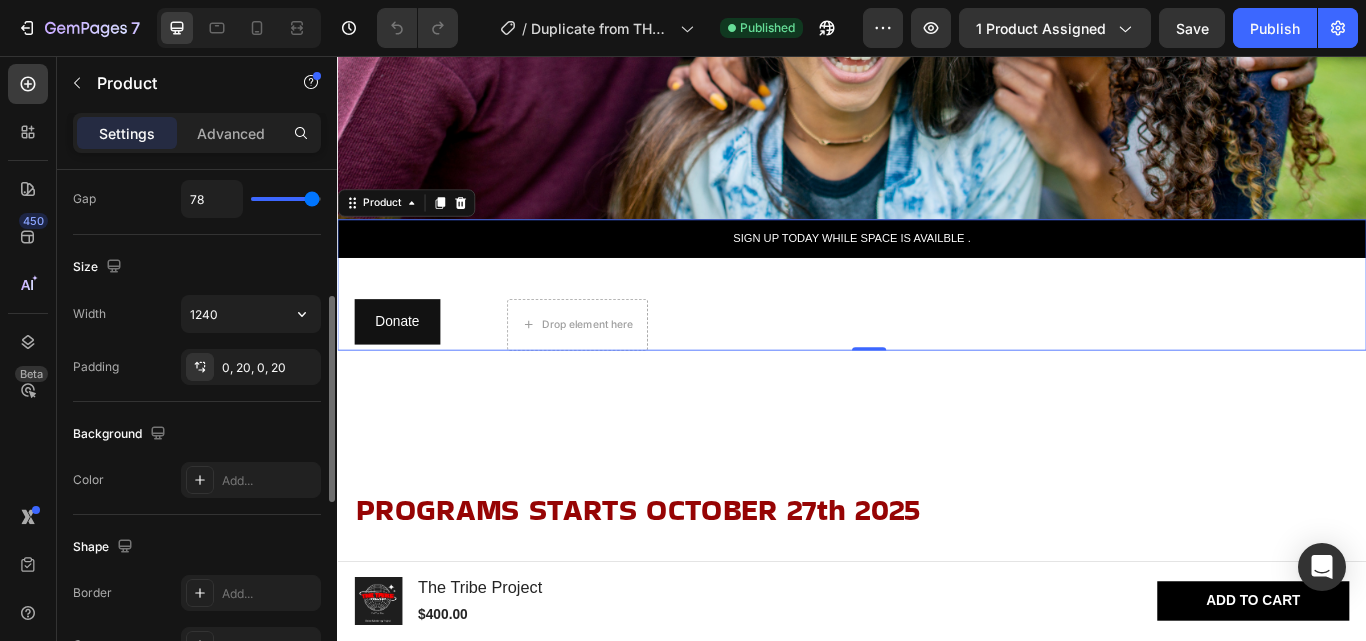 scroll, scrollTop: 0, scrollLeft: 0, axis: both 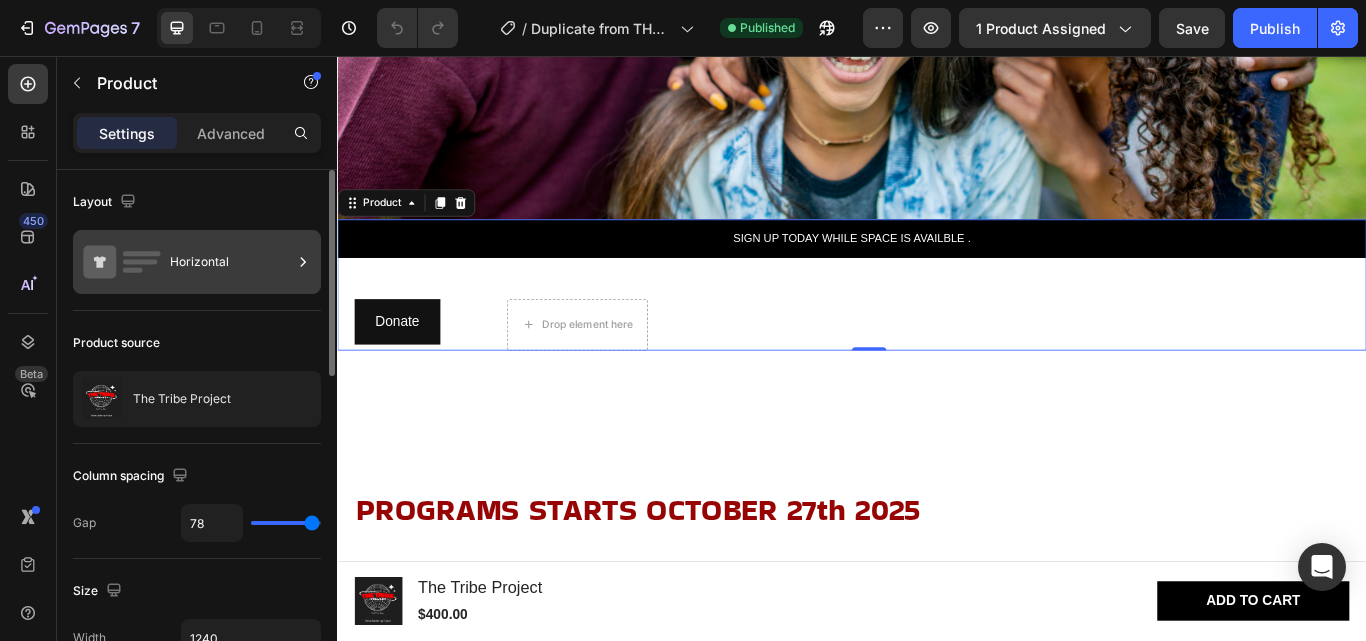 click on "Horizontal" at bounding box center (231, 262) 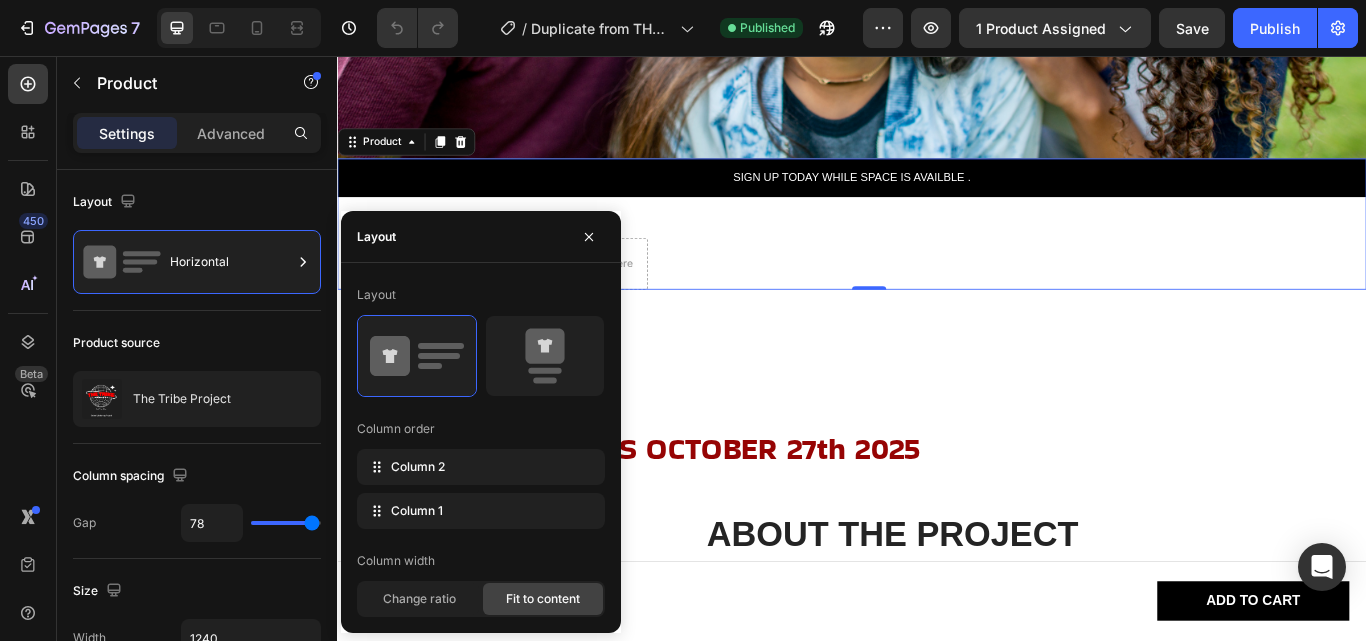 scroll, scrollTop: 700, scrollLeft: 0, axis: vertical 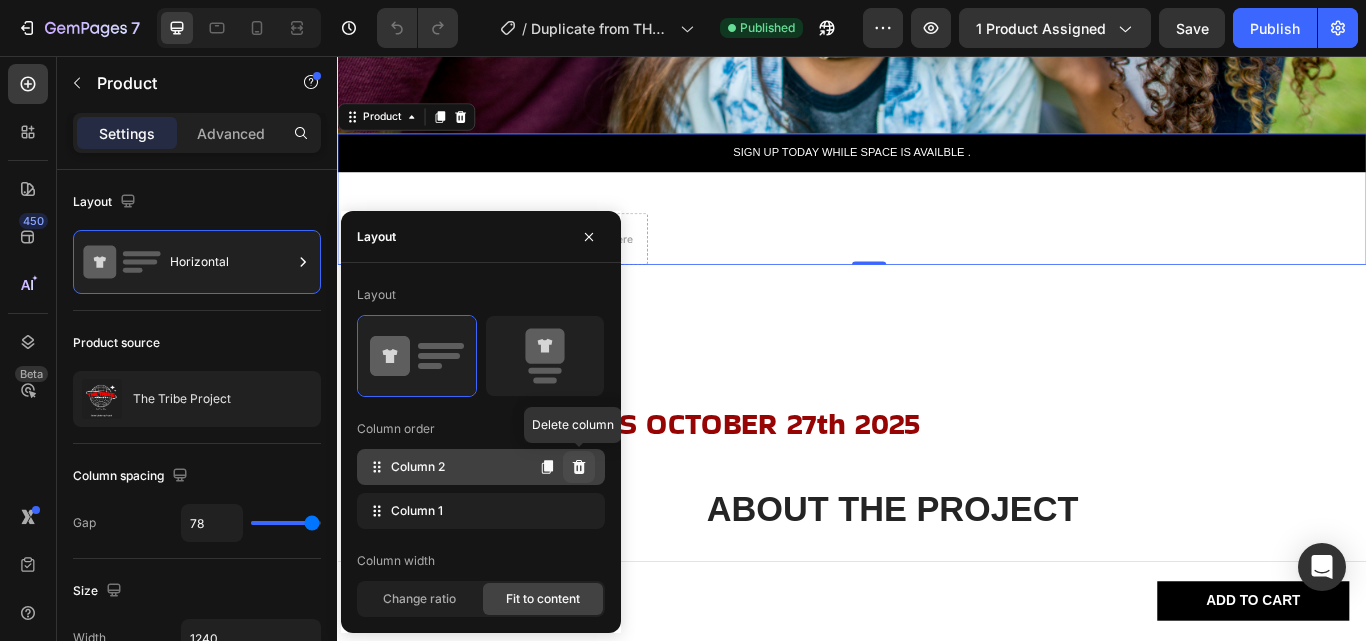 click 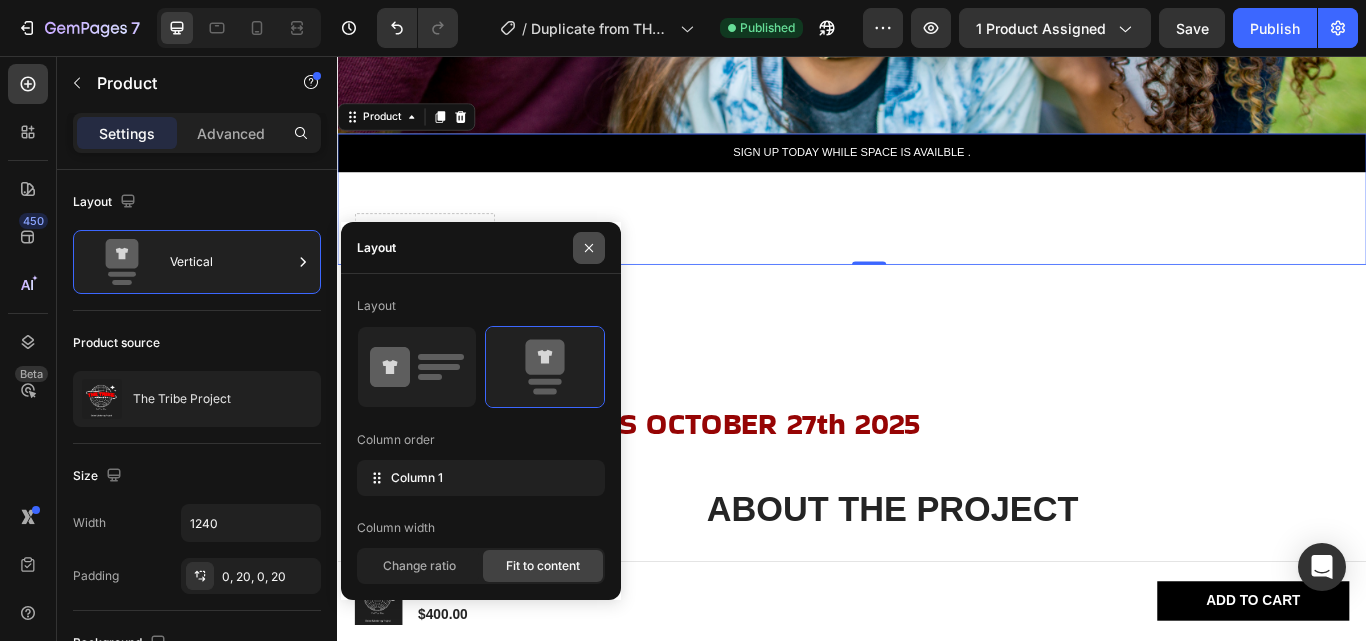 click 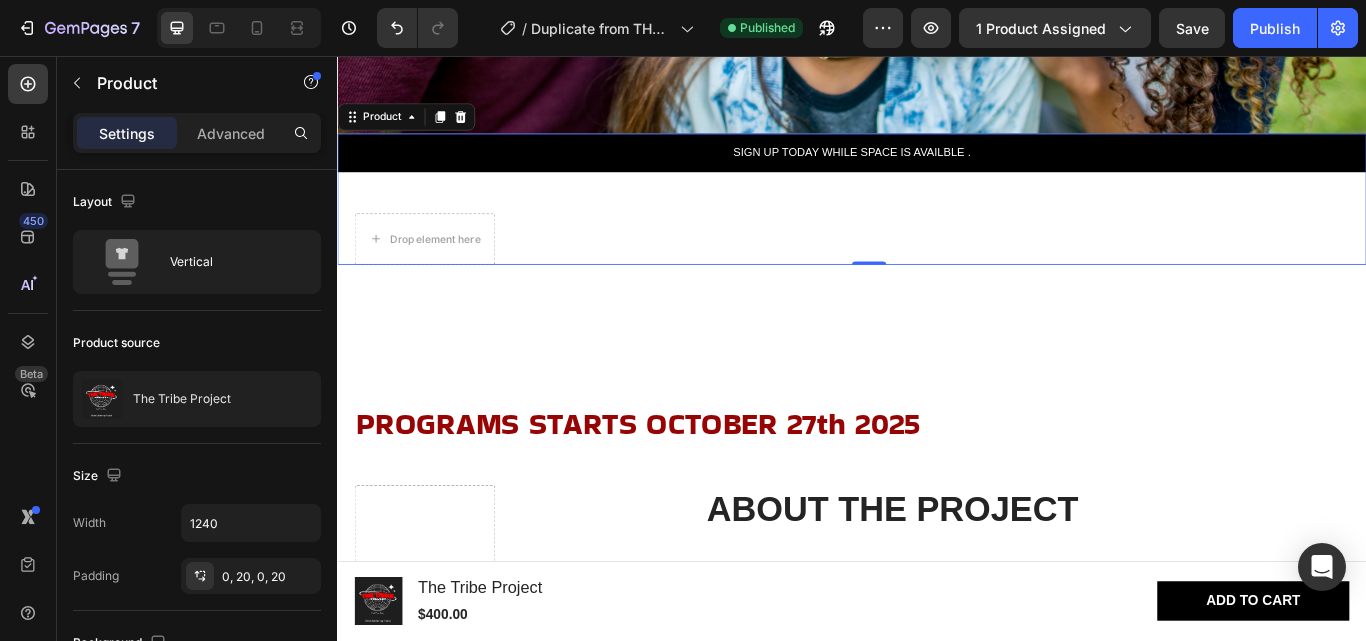 click on "Drop element here Product   0" at bounding box center (937, 270) 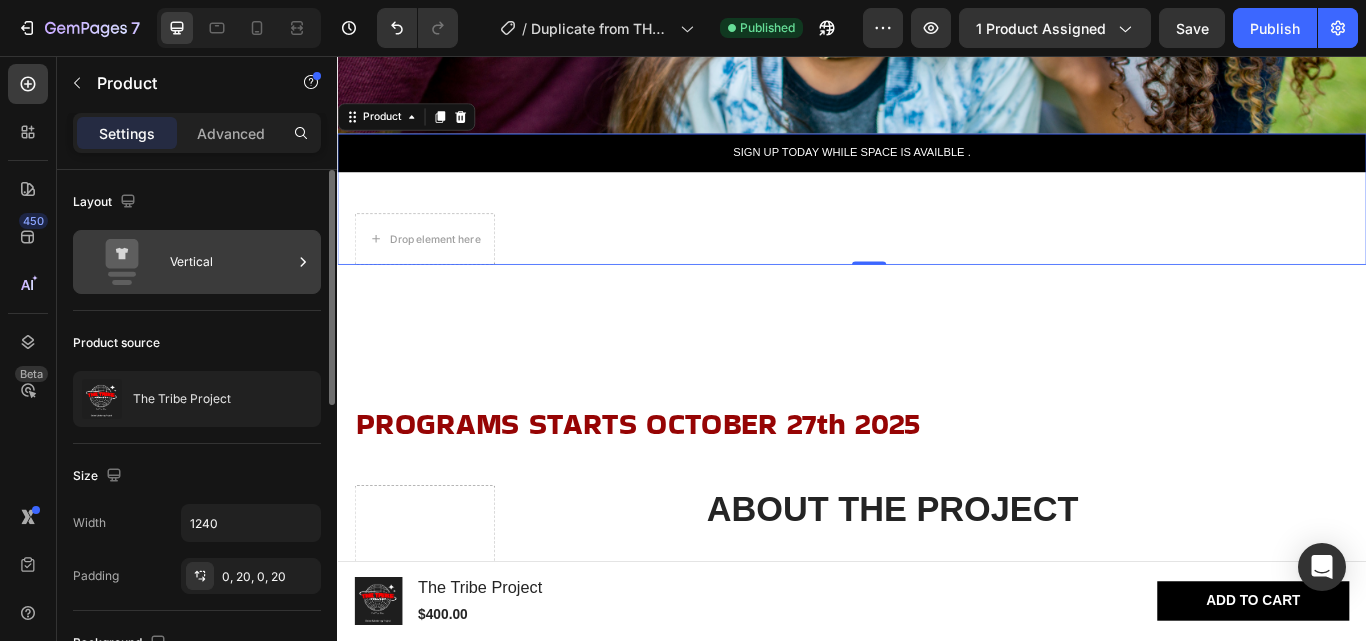 click on "Vertical" at bounding box center (231, 262) 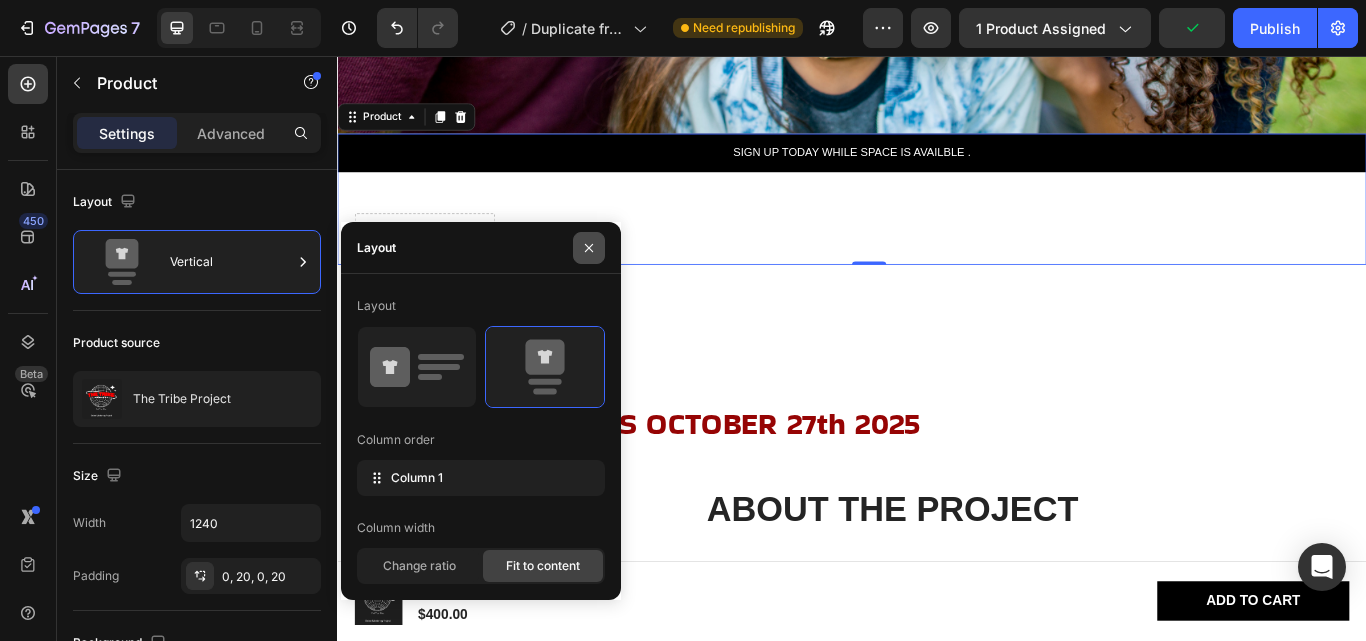 click 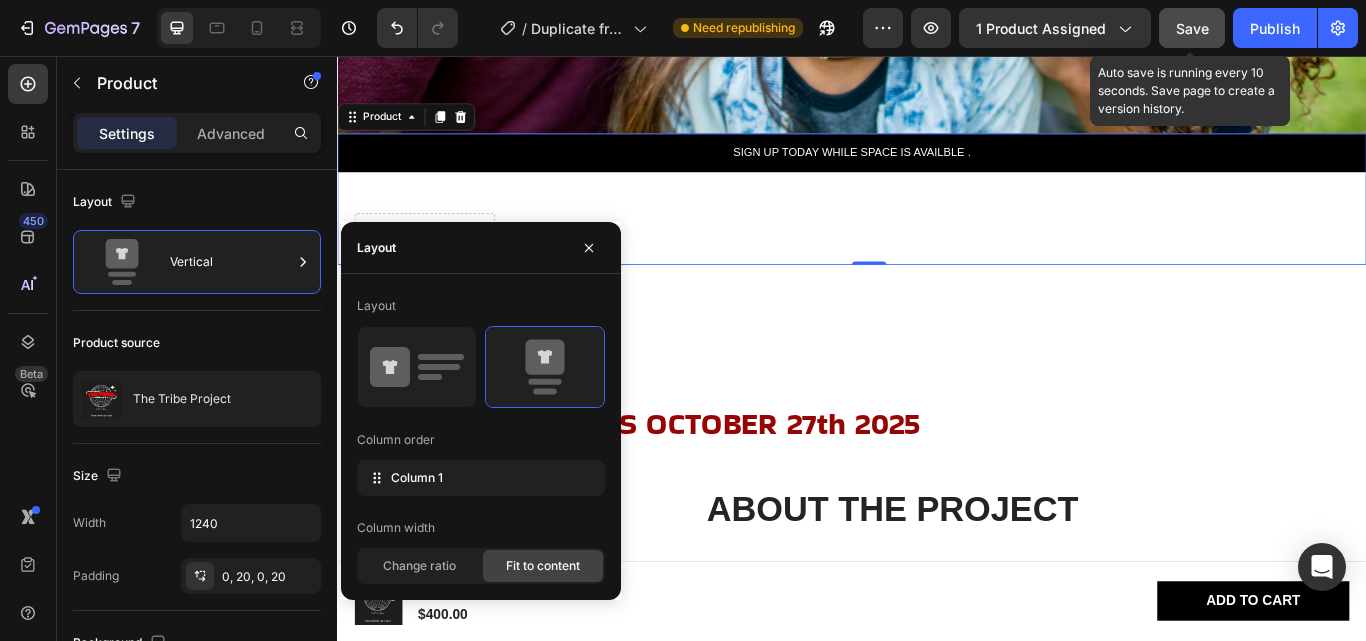 click on "Save" at bounding box center [1192, 28] 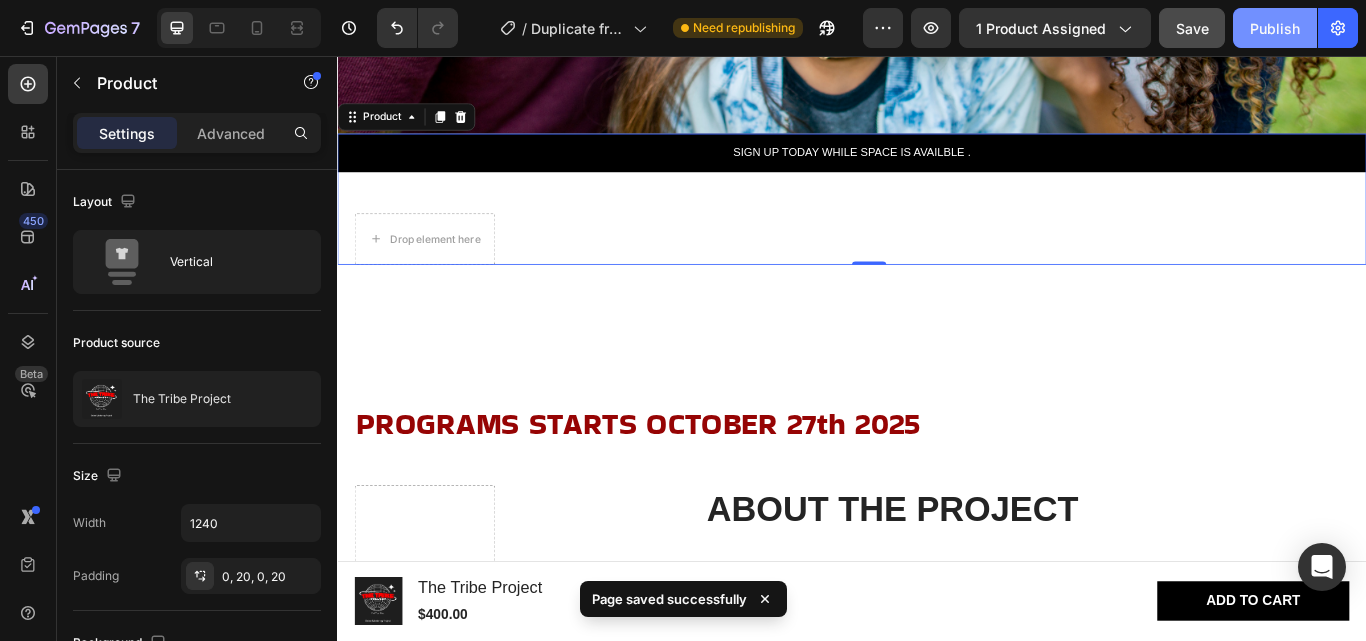 click on "Publish" at bounding box center [1275, 28] 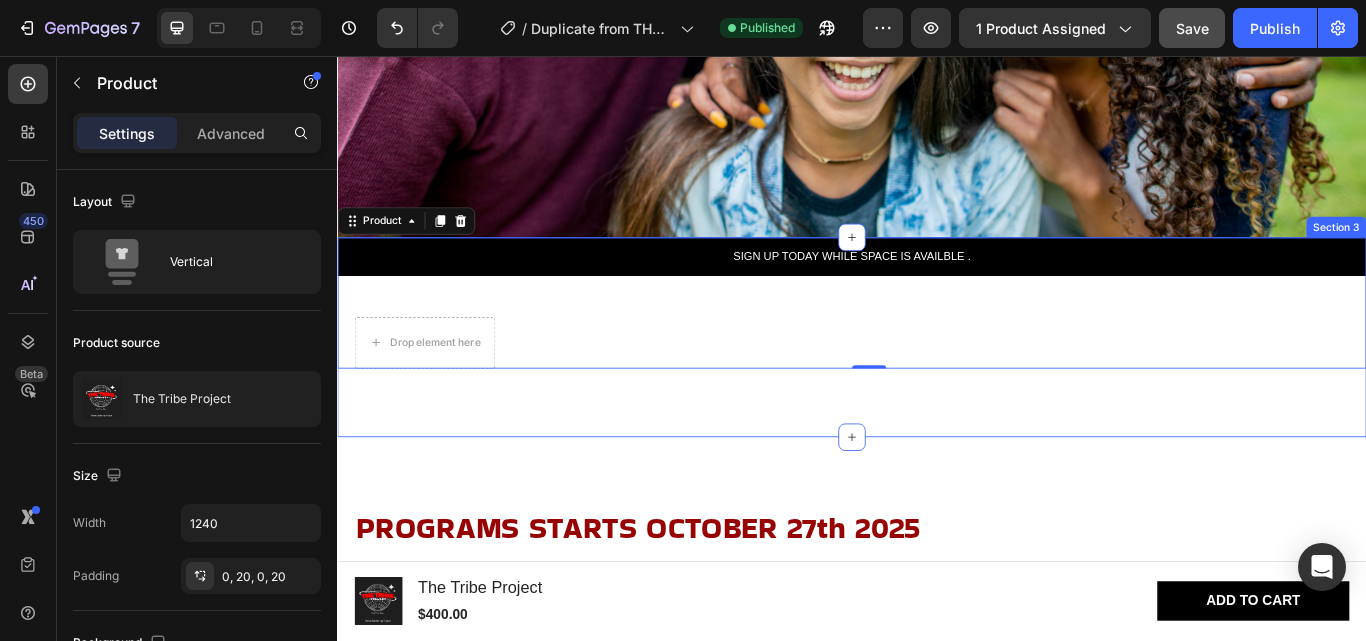 scroll, scrollTop: 500, scrollLeft: 0, axis: vertical 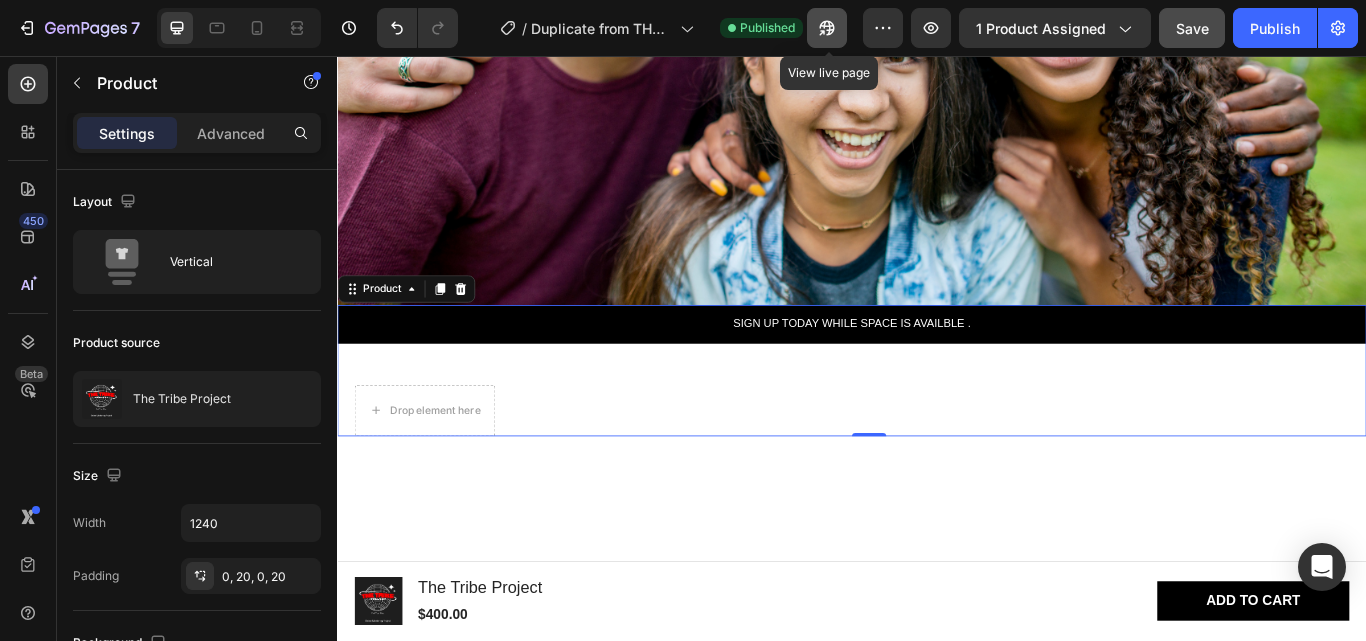 click 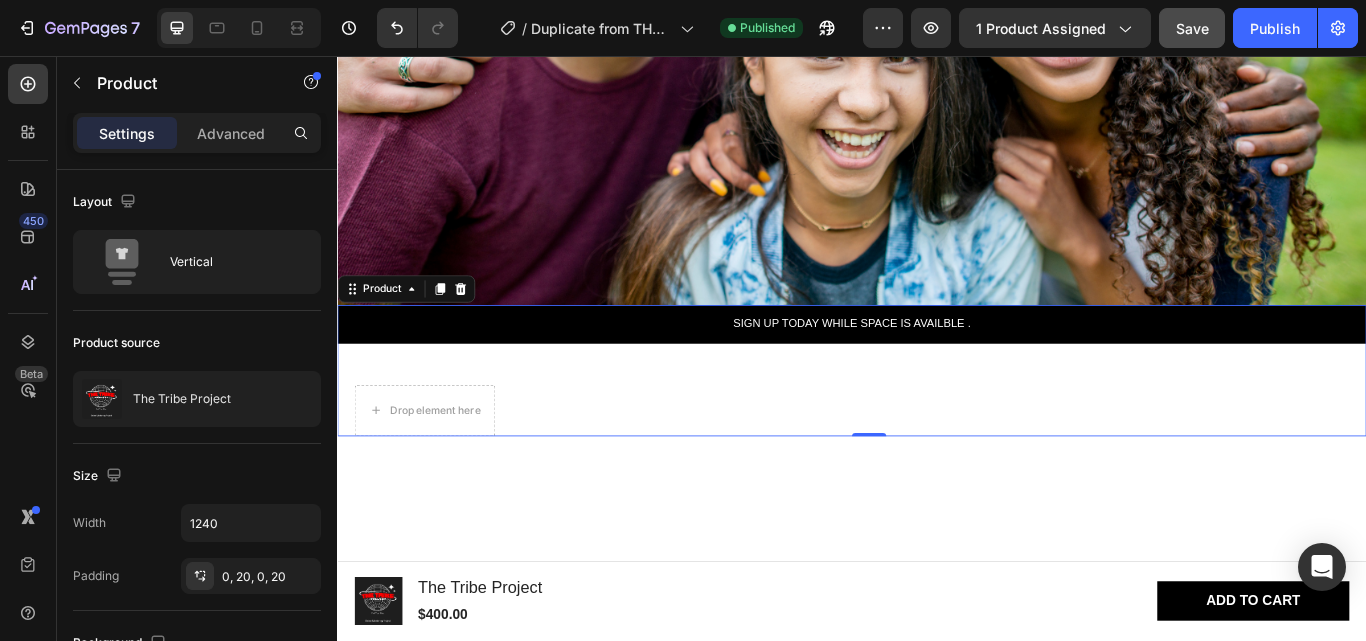 click on "Drop element here Product   0" at bounding box center [937, 470] 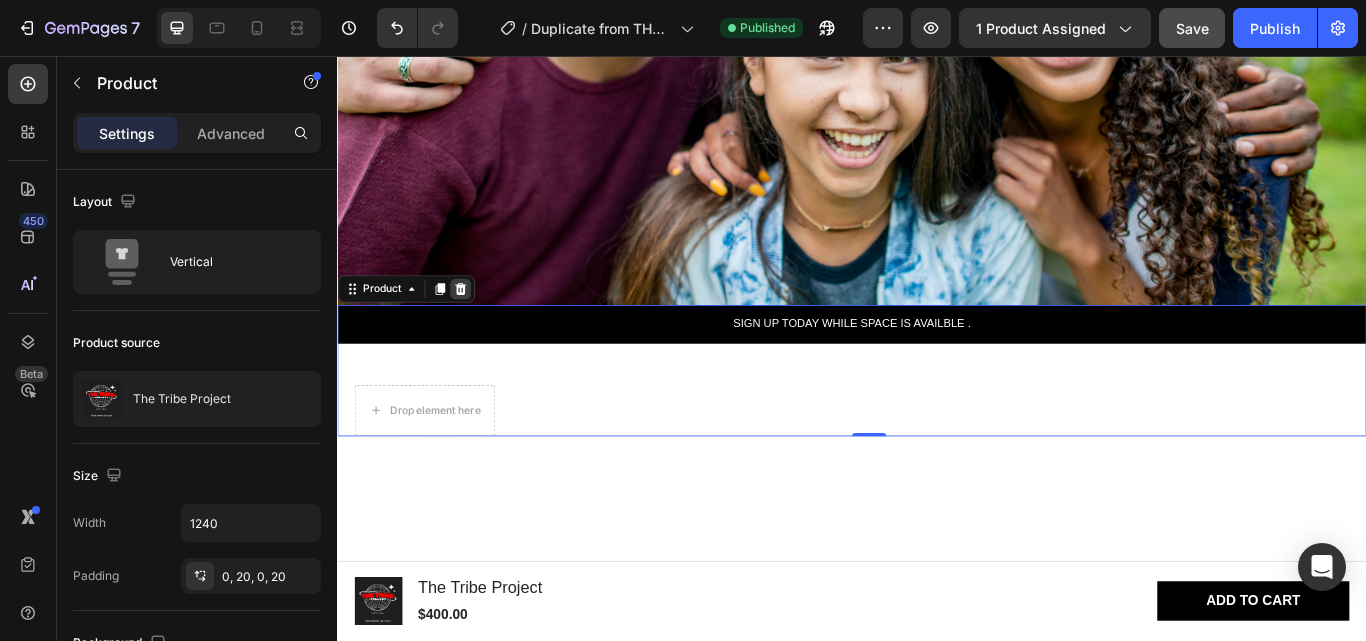 click 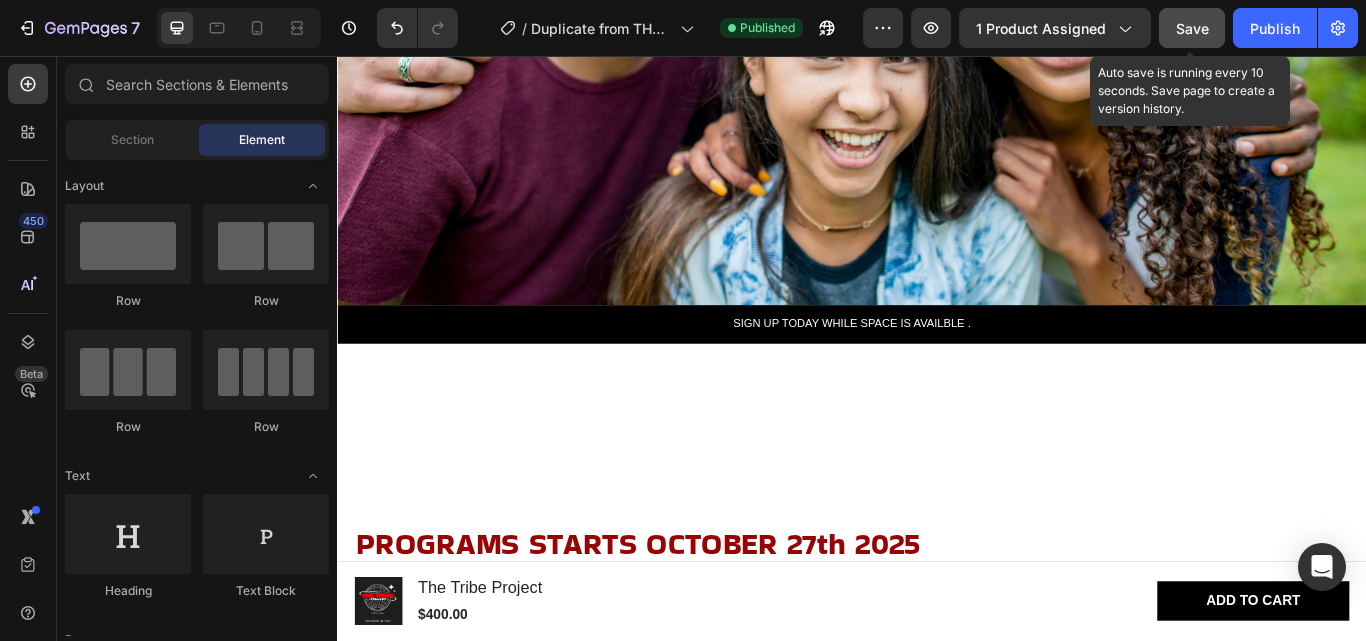 click on "Save" at bounding box center [1192, 28] 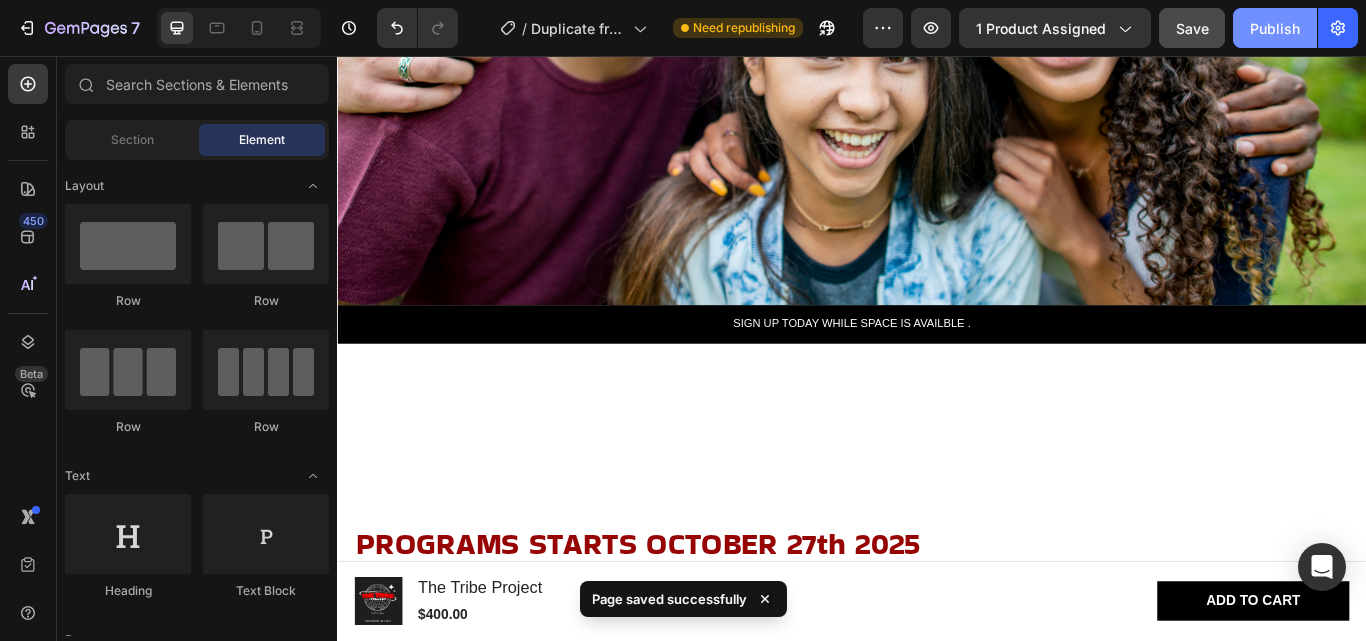 click on "Publish" at bounding box center [1275, 28] 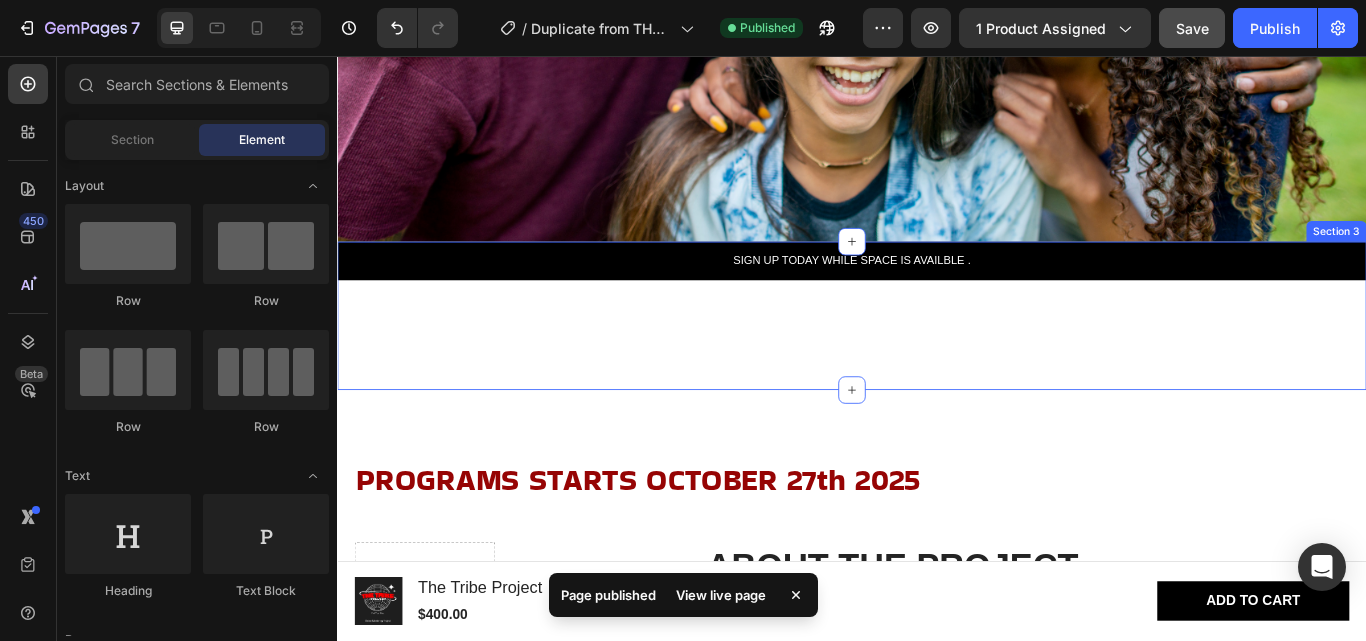 scroll, scrollTop: 700, scrollLeft: 0, axis: vertical 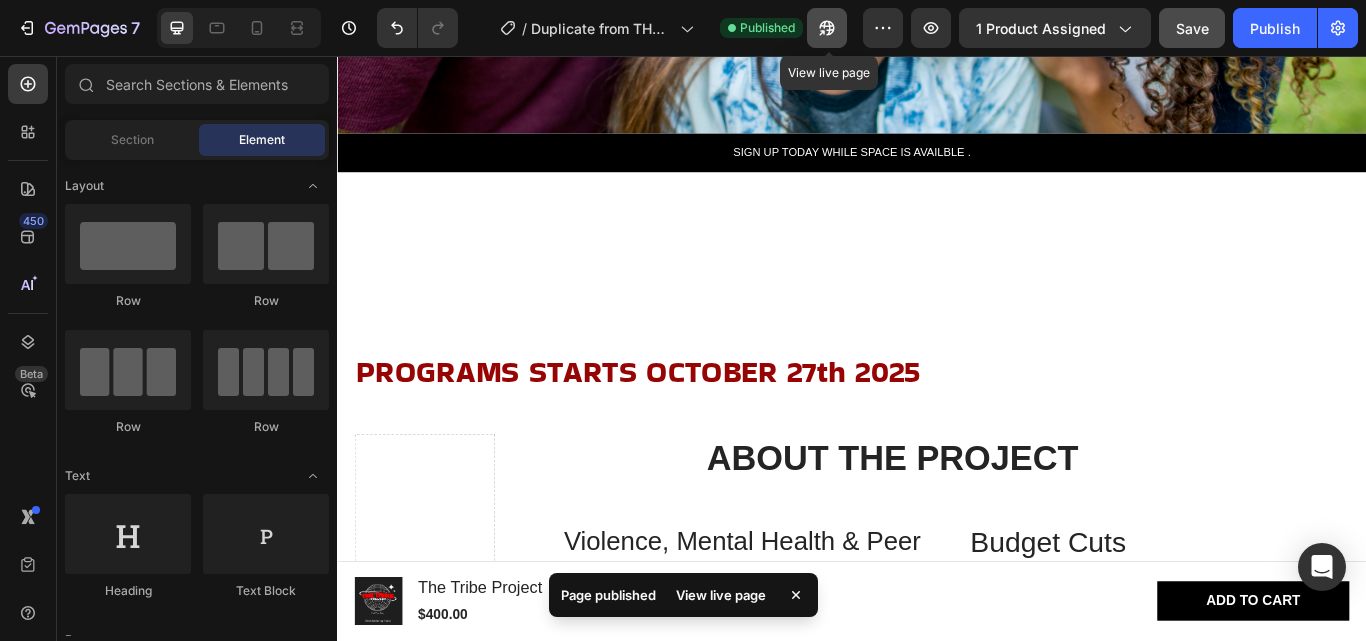 click 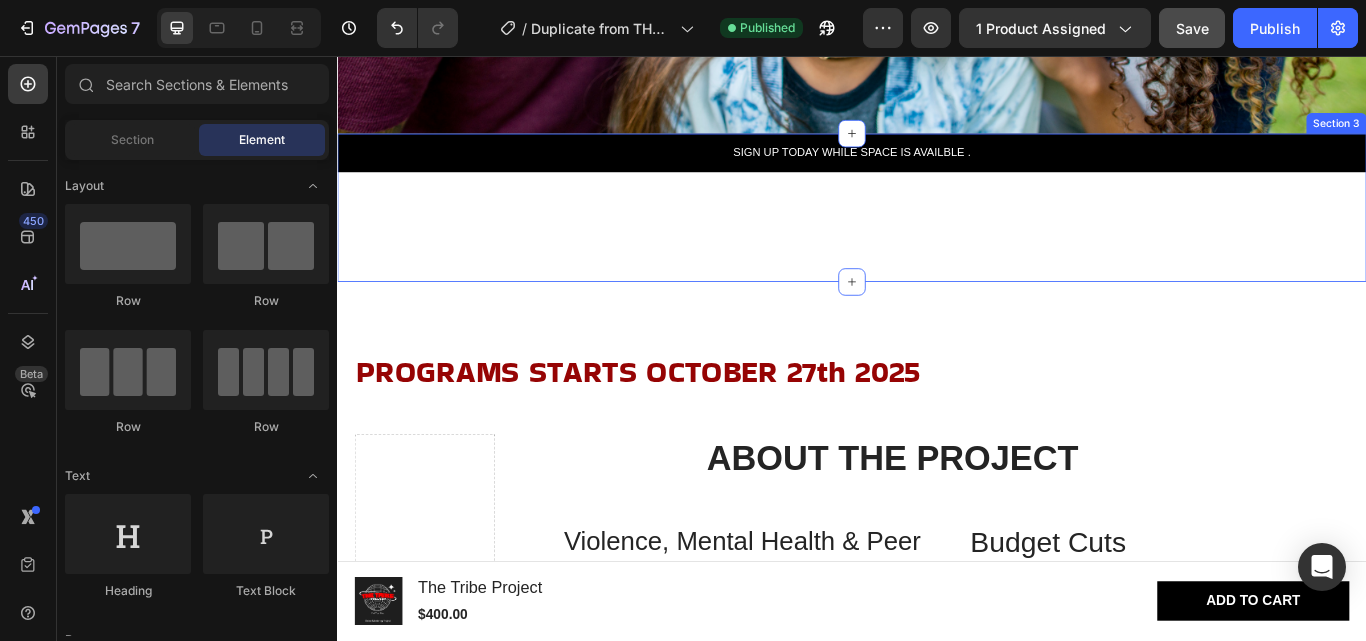 click on "SIGN UP TODAY WHILE SPACE IS AVAILBLE . Text Block Row Section 3" at bounding box center [937, 233] 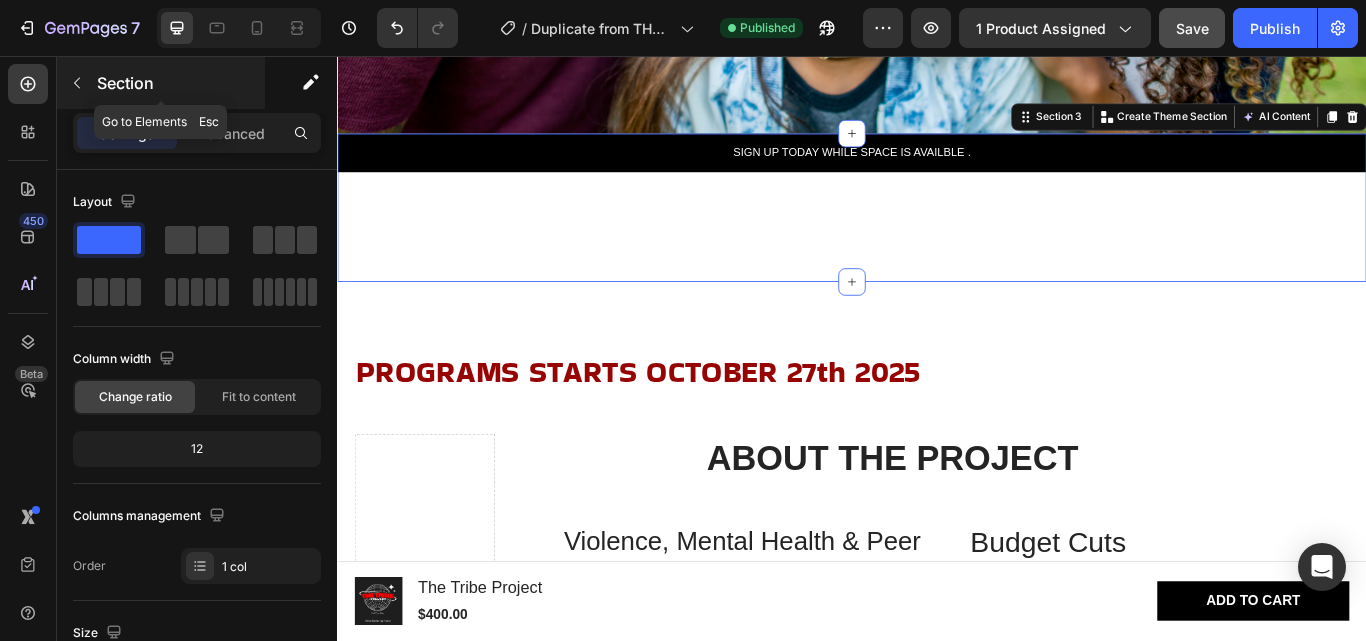 click at bounding box center [77, 83] 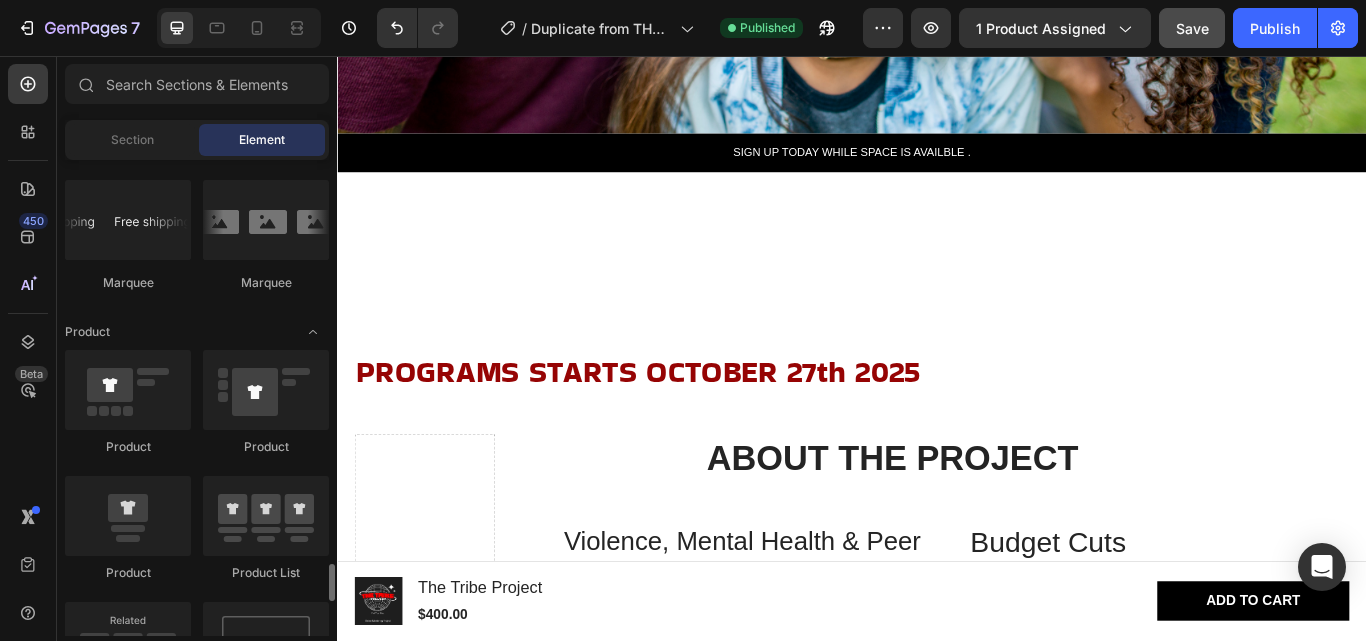 scroll, scrollTop: 2600, scrollLeft: 0, axis: vertical 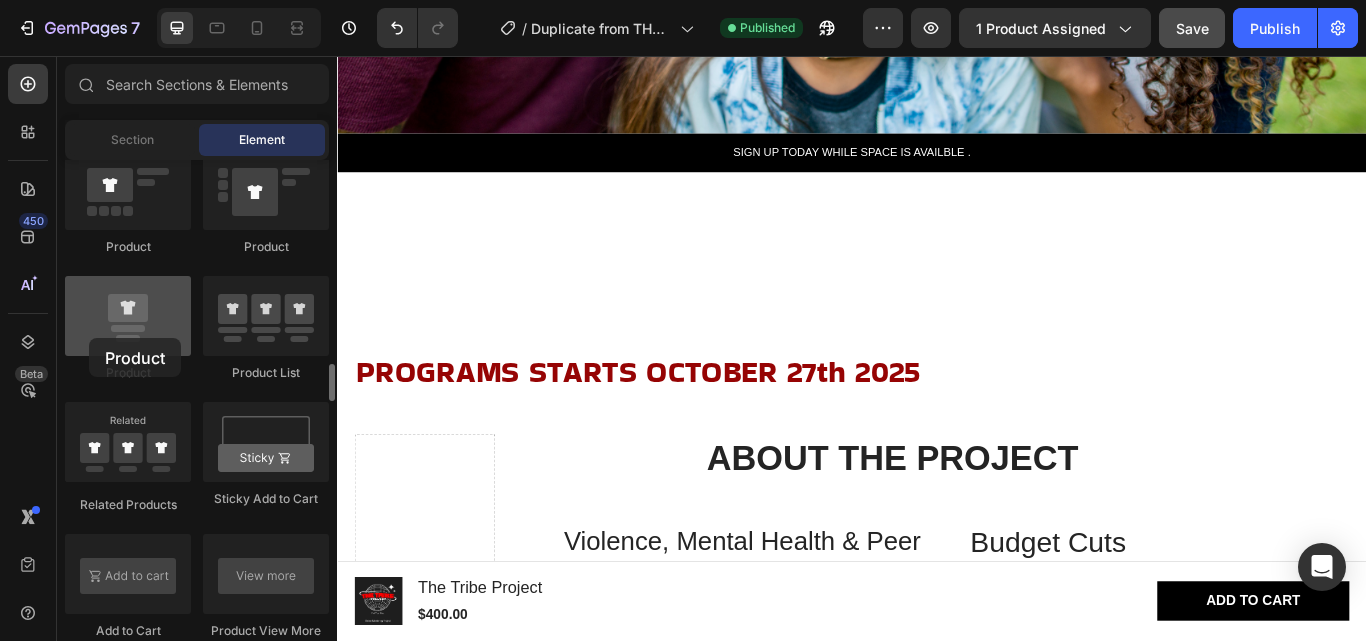 drag, startPoint x: 142, startPoint y: 329, endPoint x: 89, endPoint y: 338, distance: 53.75872 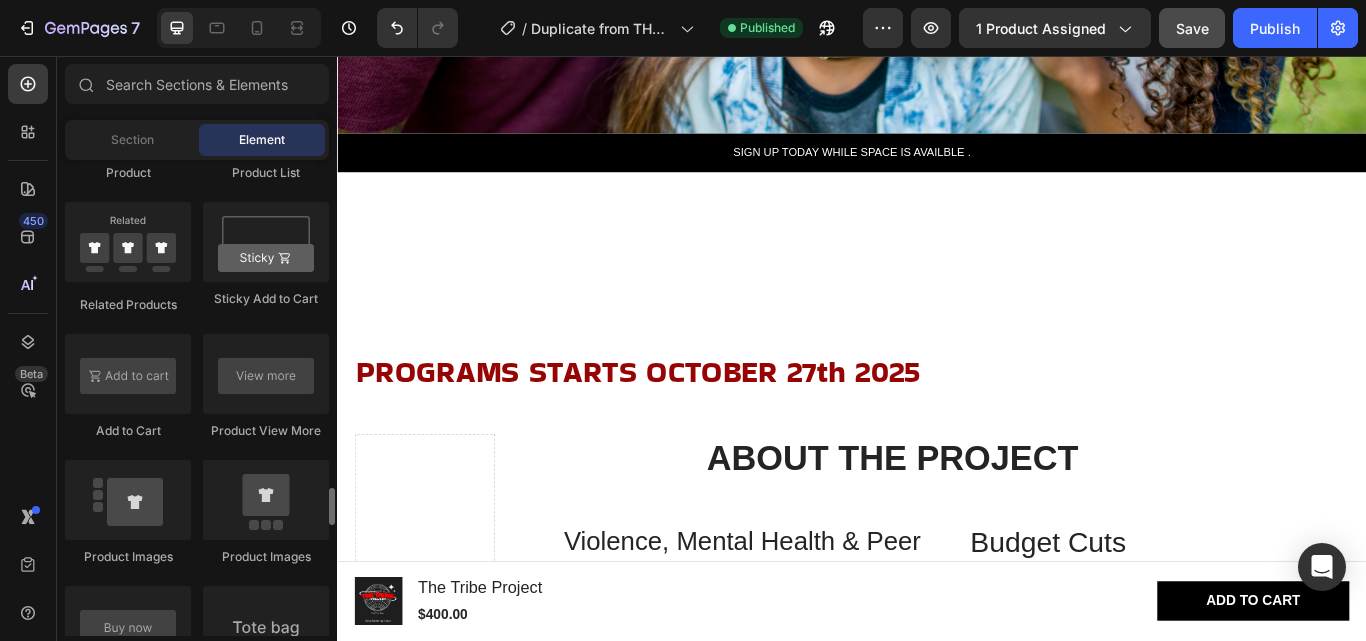 scroll, scrollTop: 2900, scrollLeft: 0, axis: vertical 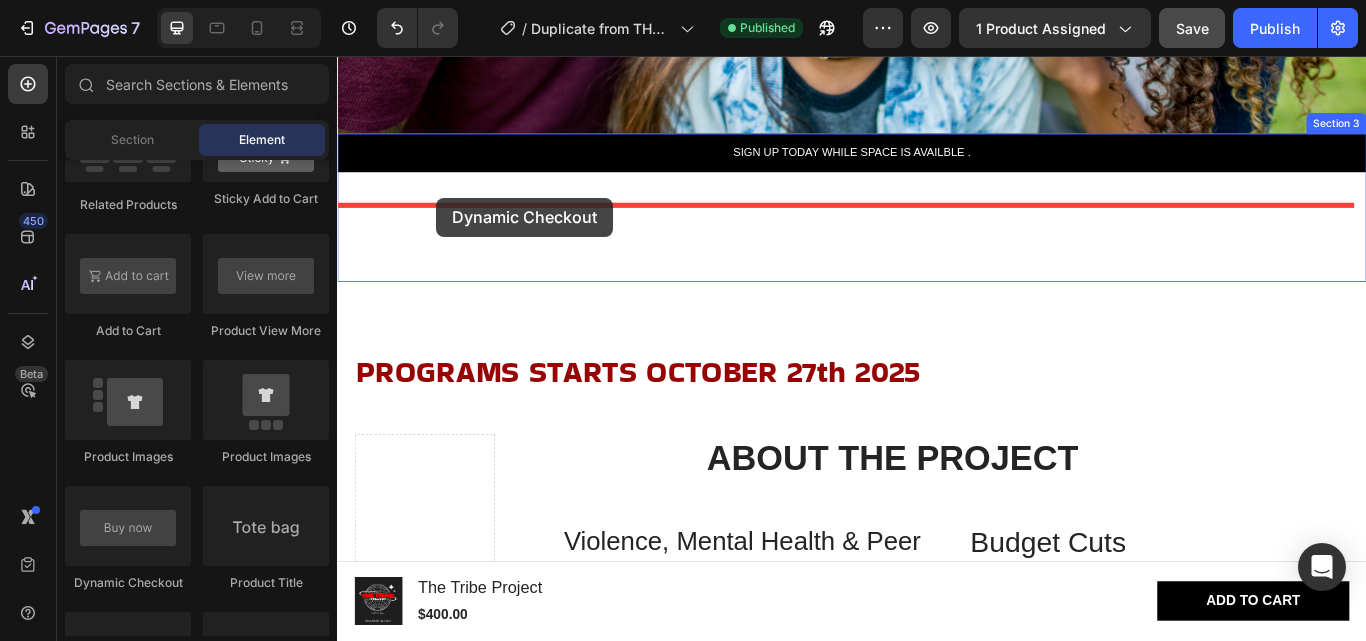 drag, startPoint x: 484, startPoint y: 582, endPoint x: 452, endPoint y: 221, distance: 362.4155 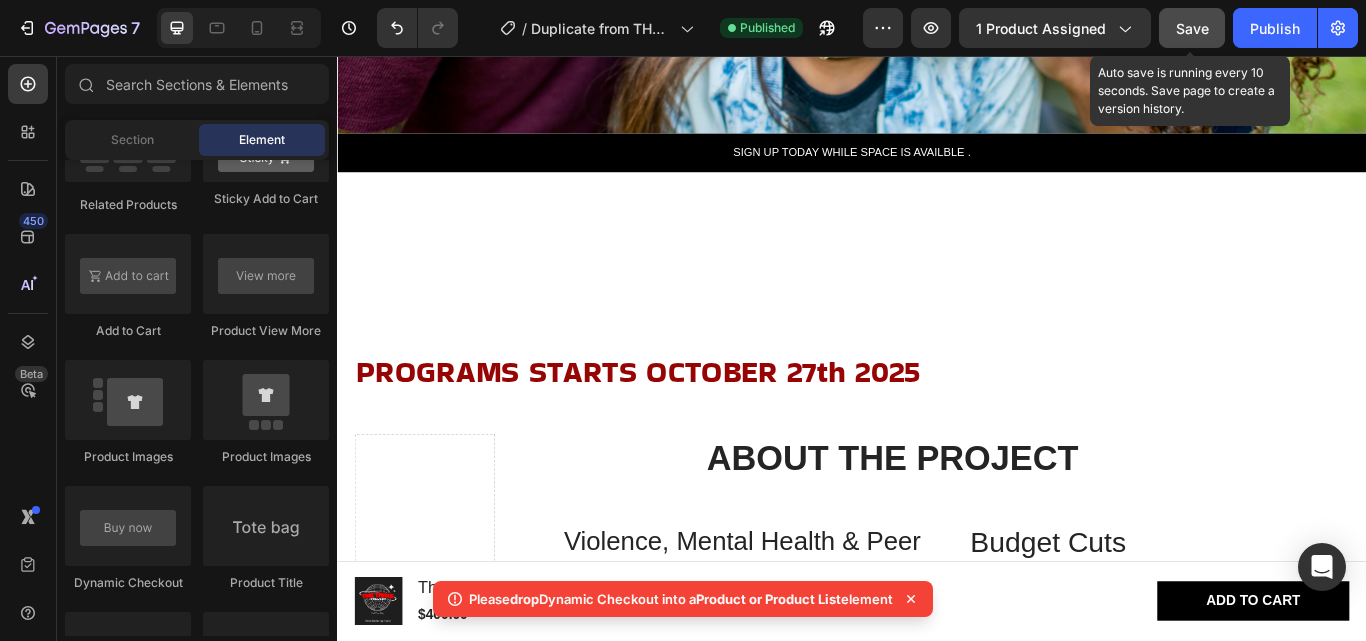 click on "Save" at bounding box center (1192, 28) 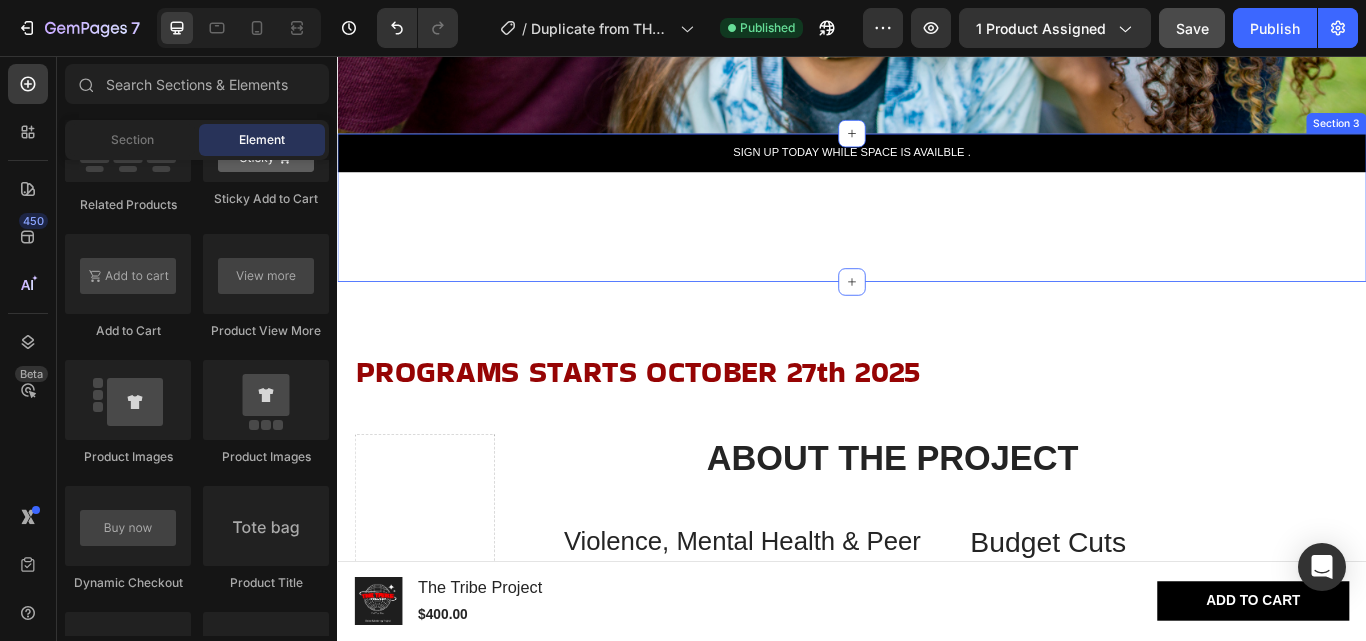 click on "SIGN UP TODAY WHILE SPACE IS AVAILBLE . Text Block Row Section 3" at bounding box center (937, 233) 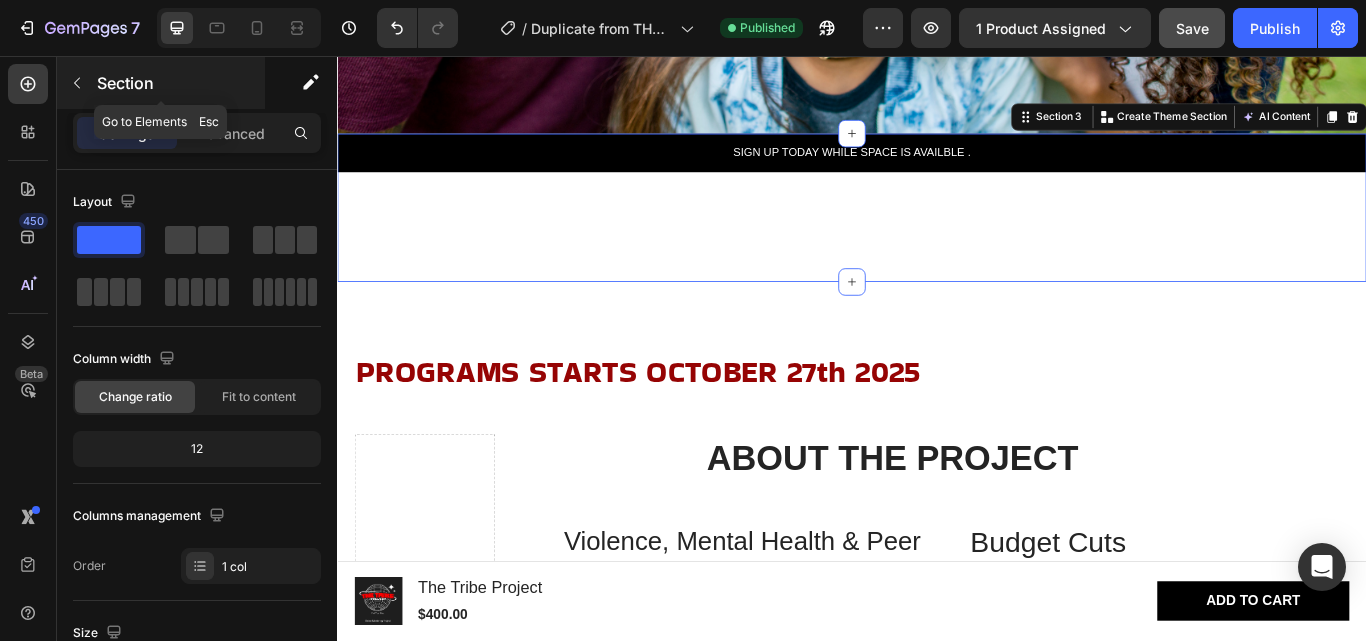 click 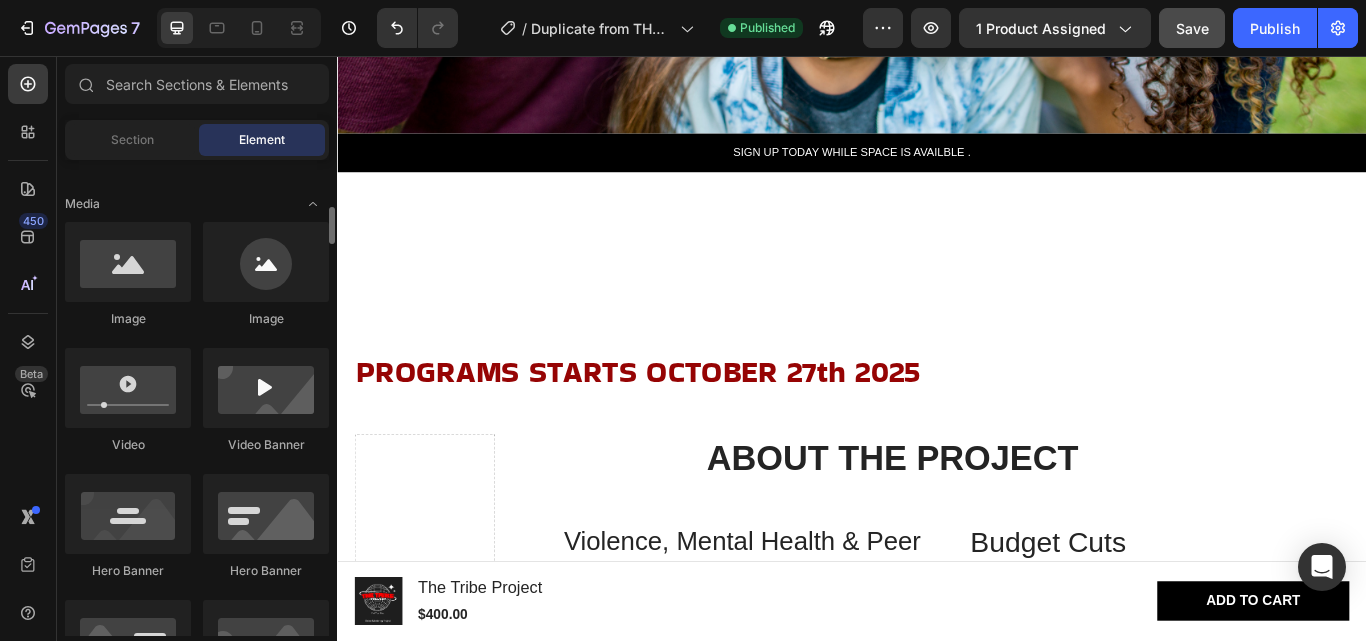 scroll, scrollTop: 0, scrollLeft: 0, axis: both 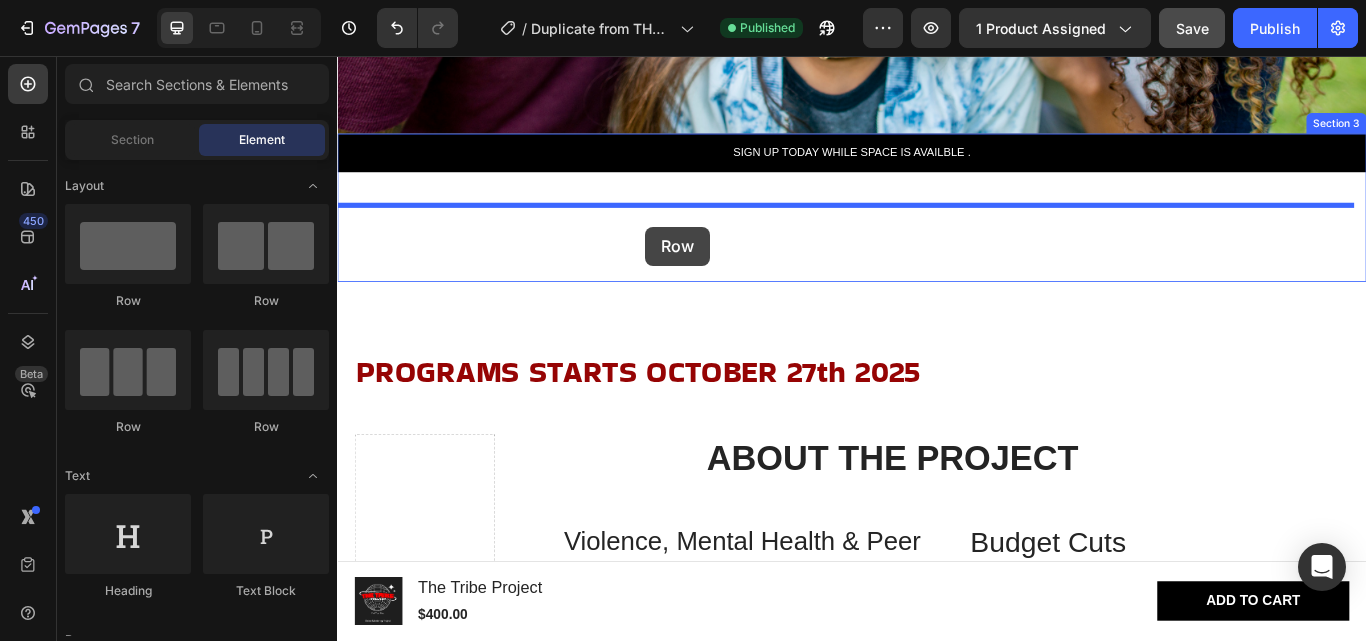 drag, startPoint x: 475, startPoint y: 305, endPoint x: 696, endPoint y: 255, distance: 226.58553 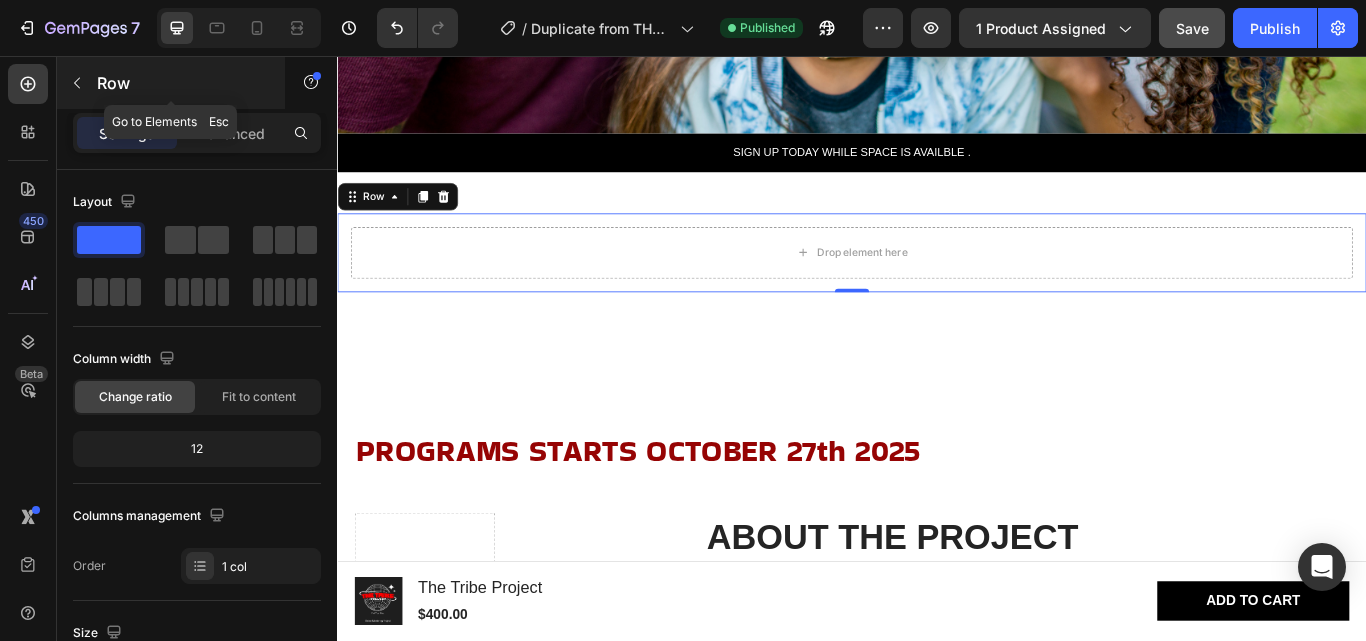 click 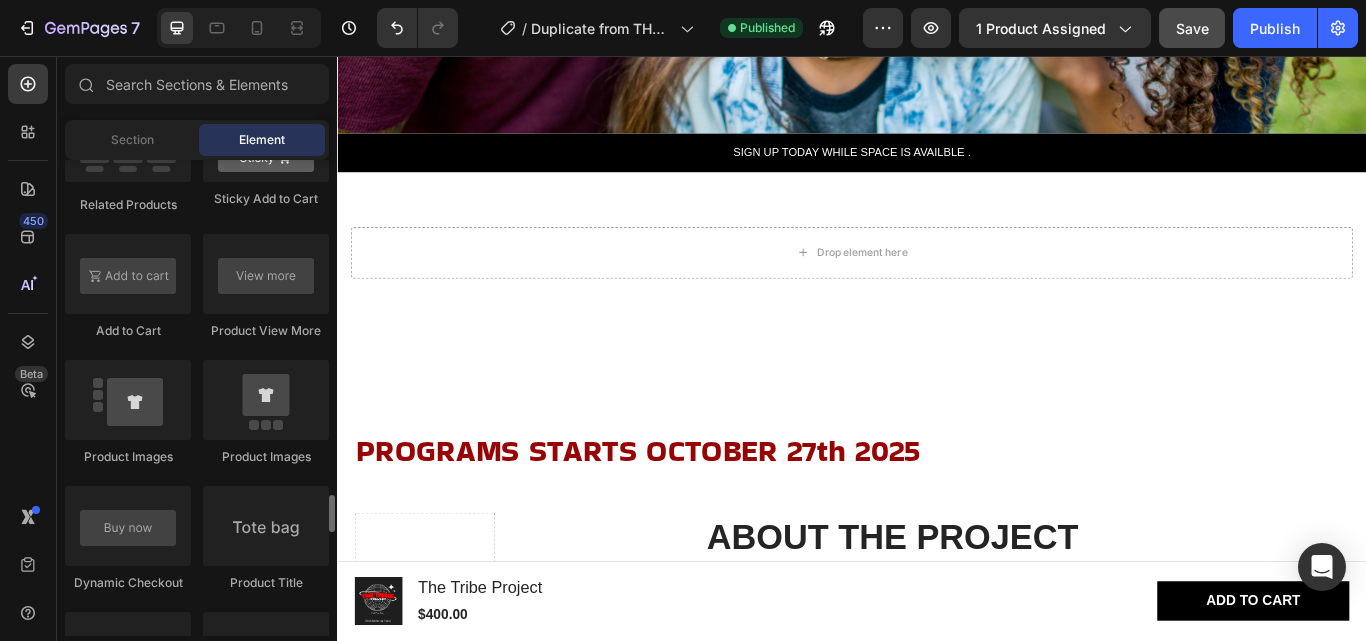 scroll, scrollTop: 3000, scrollLeft: 0, axis: vertical 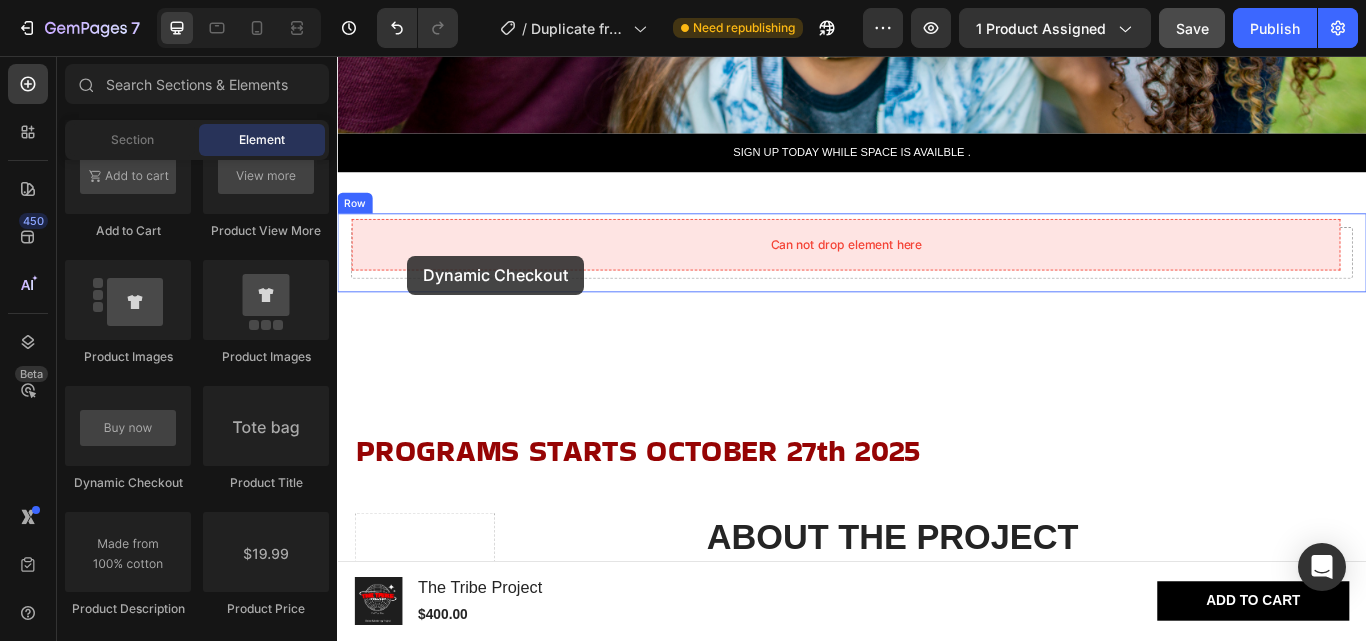 drag, startPoint x: 486, startPoint y: 480, endPoint x: 419, endPoint y: 289, distance: 202.41048 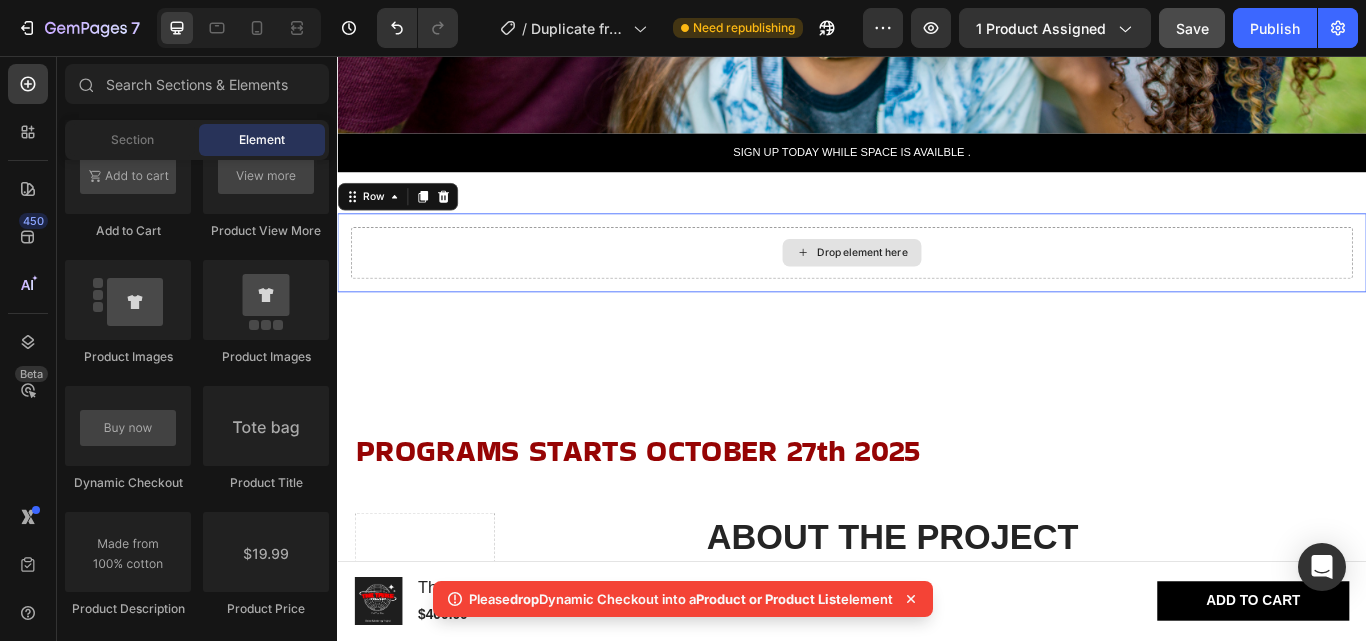 click on "Drop element here" at bounding box center [937, 286] 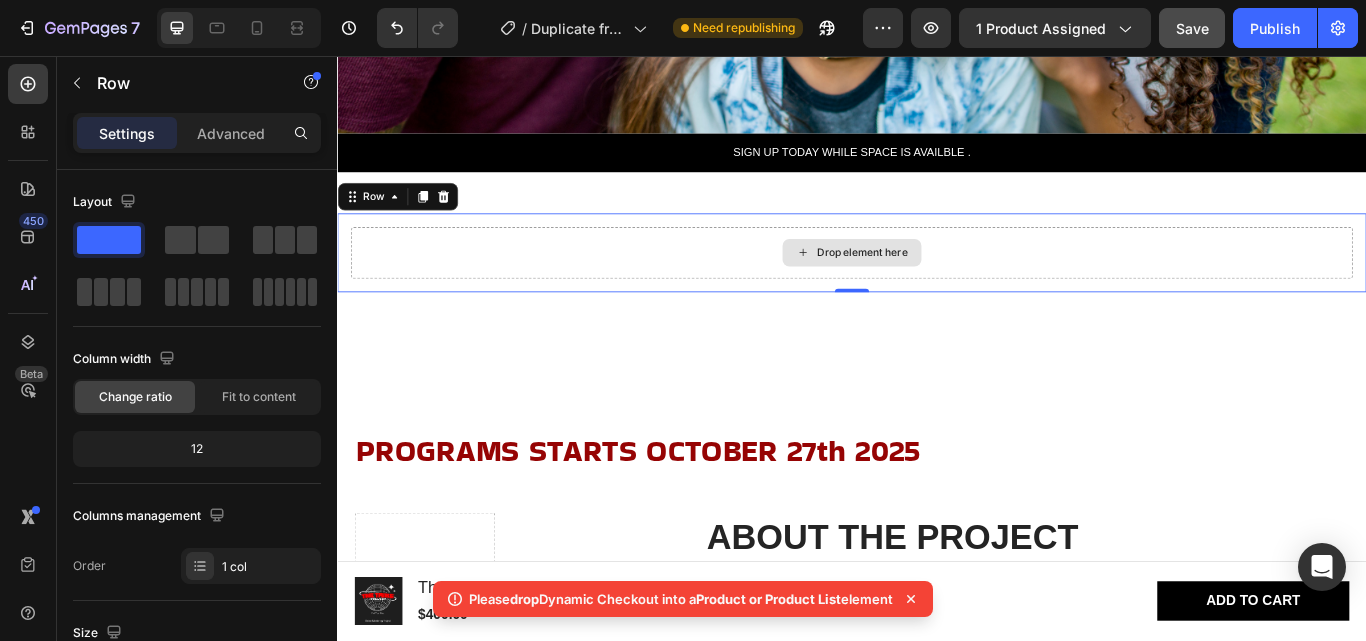 click on "Drop element here" at bounding box center [949, 286] 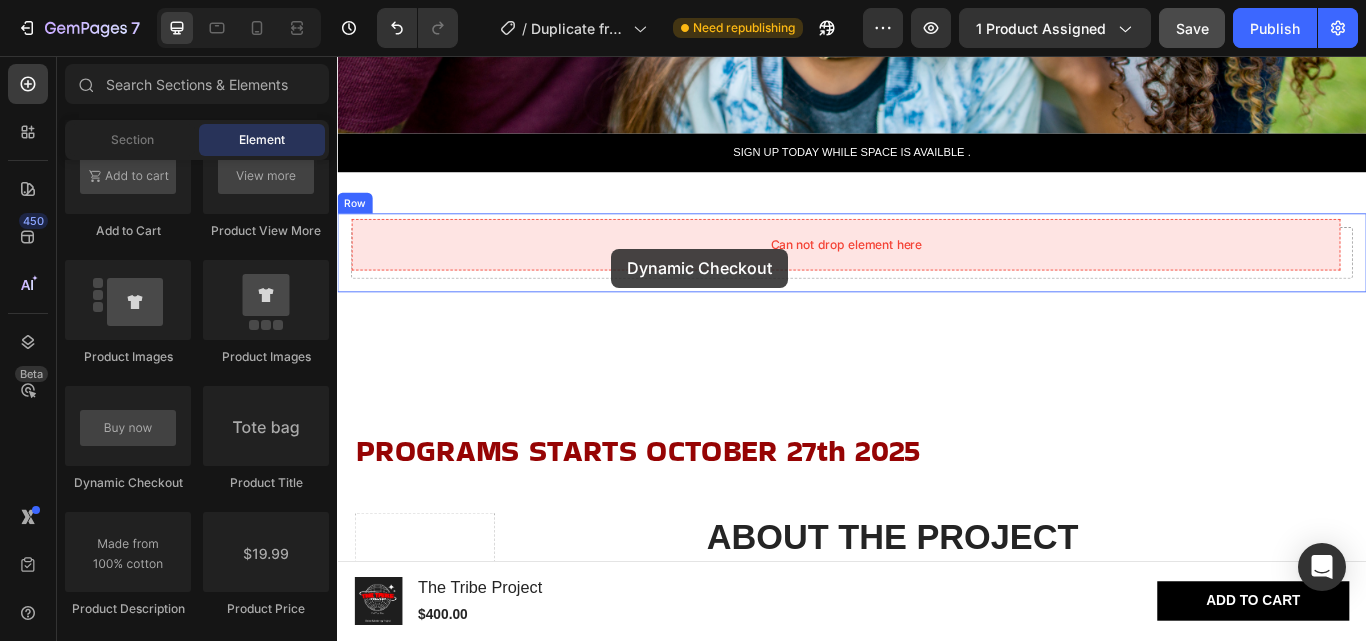 drag, startPoint x: 481, startPoint y: 484, endPoint x: 656, endPoint y: 281, distance: 268.01865 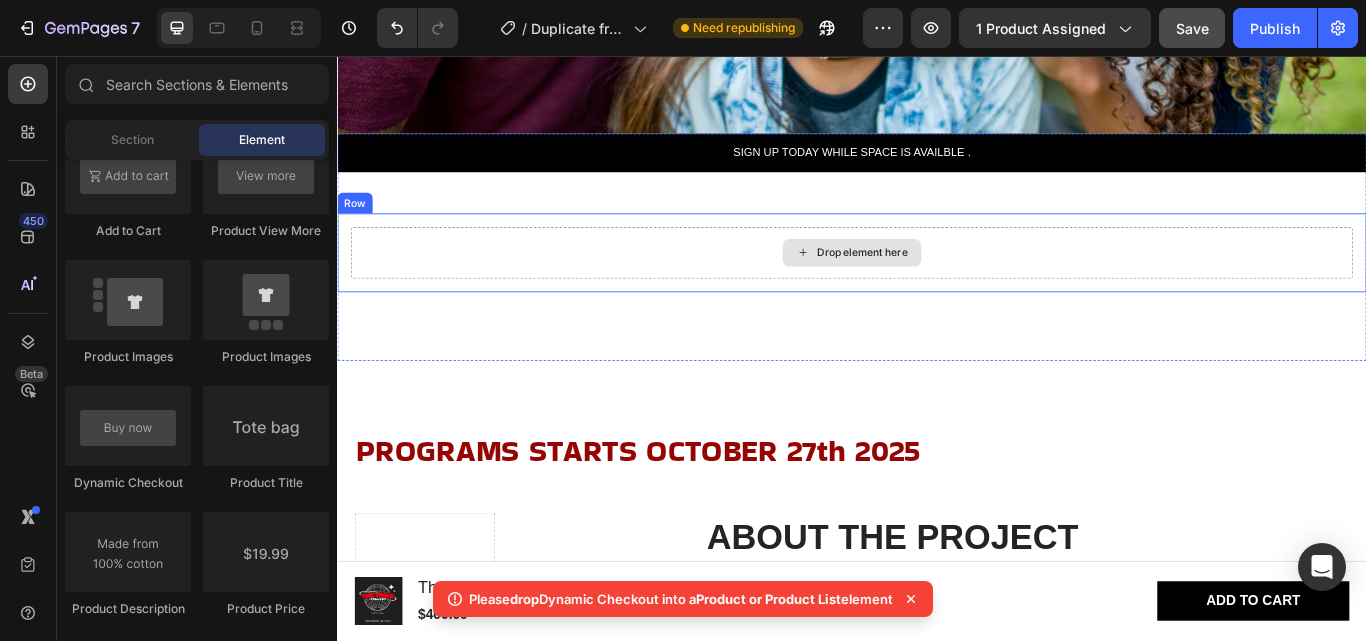 click on "Drop element here" at bounding box center [949, 286] 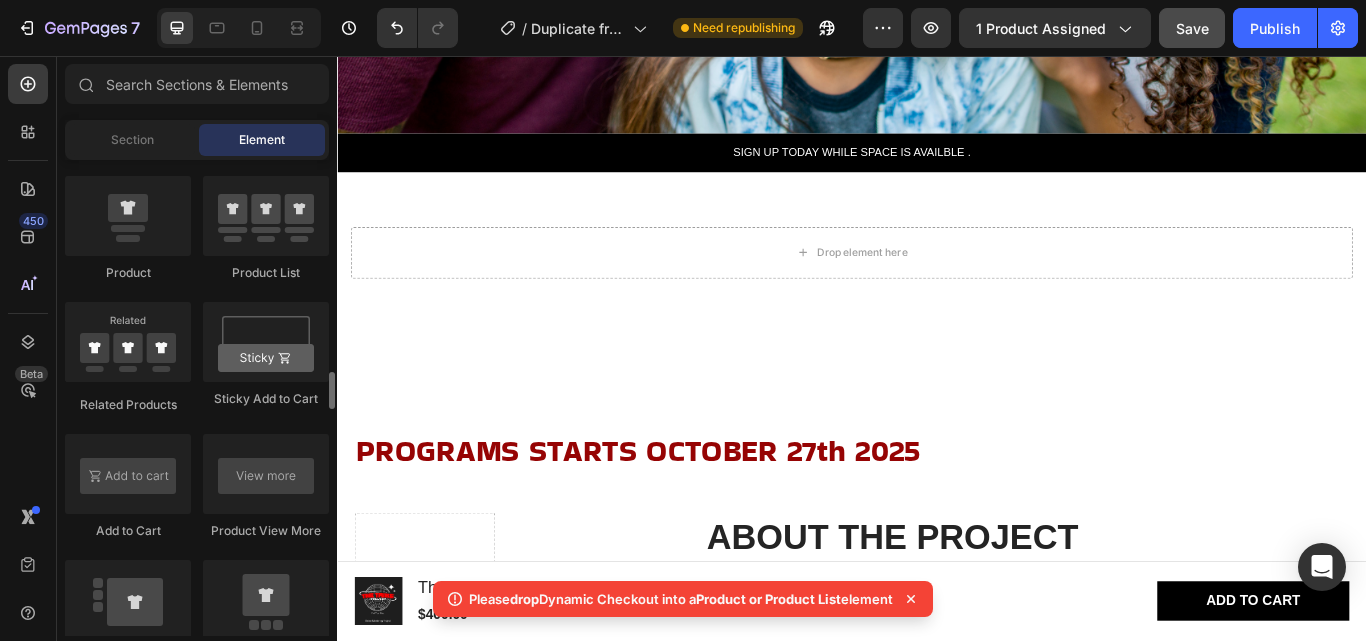 scroll, scrollTop: 2600, scrollLeft: 0, axis: vertical 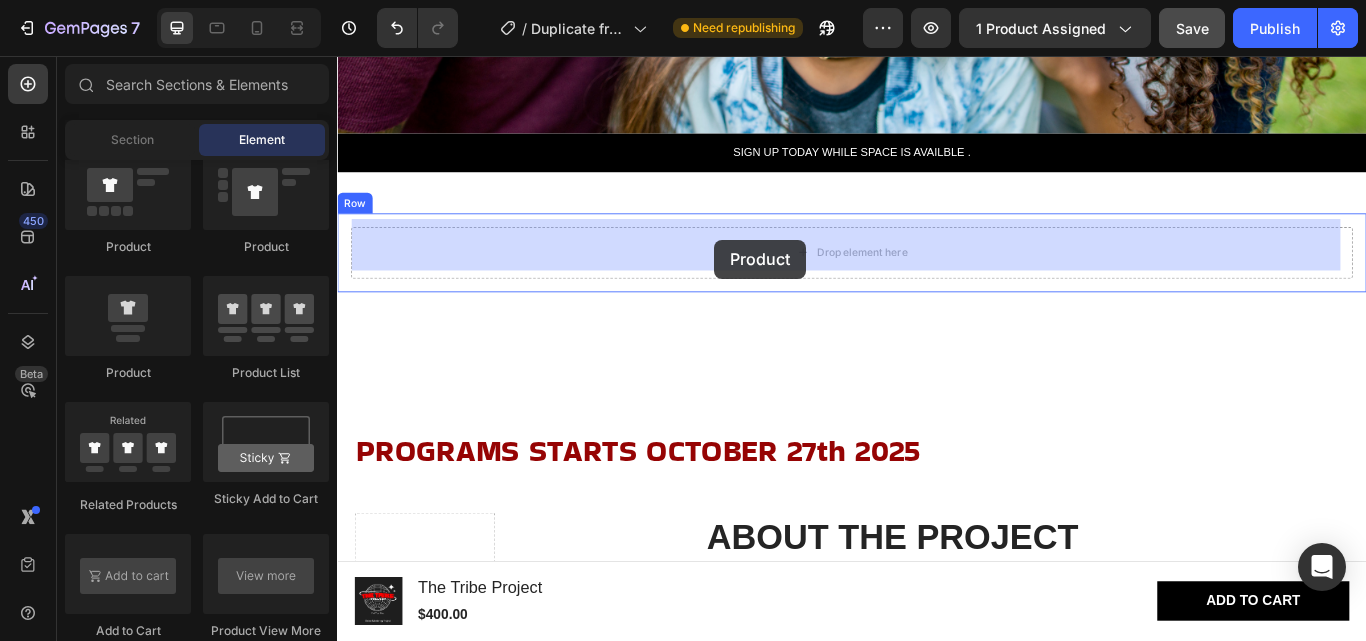 drag, startPoint x: 483, startPoint y: 380, endPoint x: 777, endPoint y: 270, distance: 313.90445 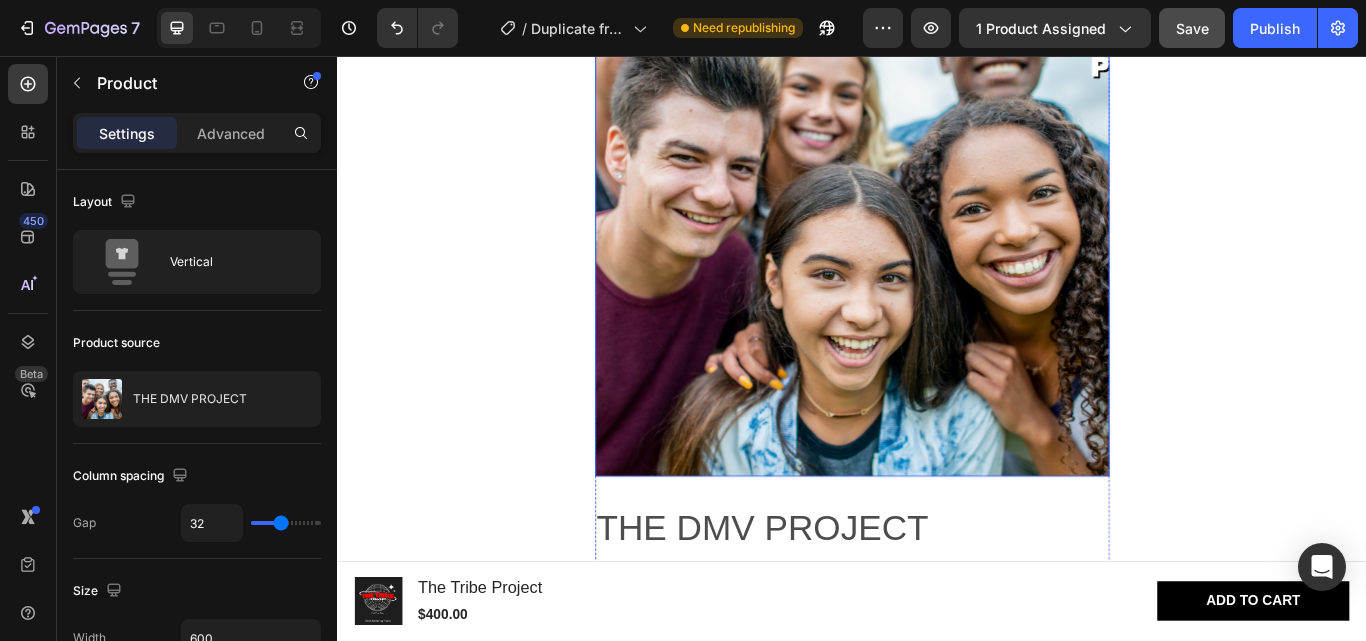 scroll, scrollTop: 700, scrollLeft: 0, axis: vertical 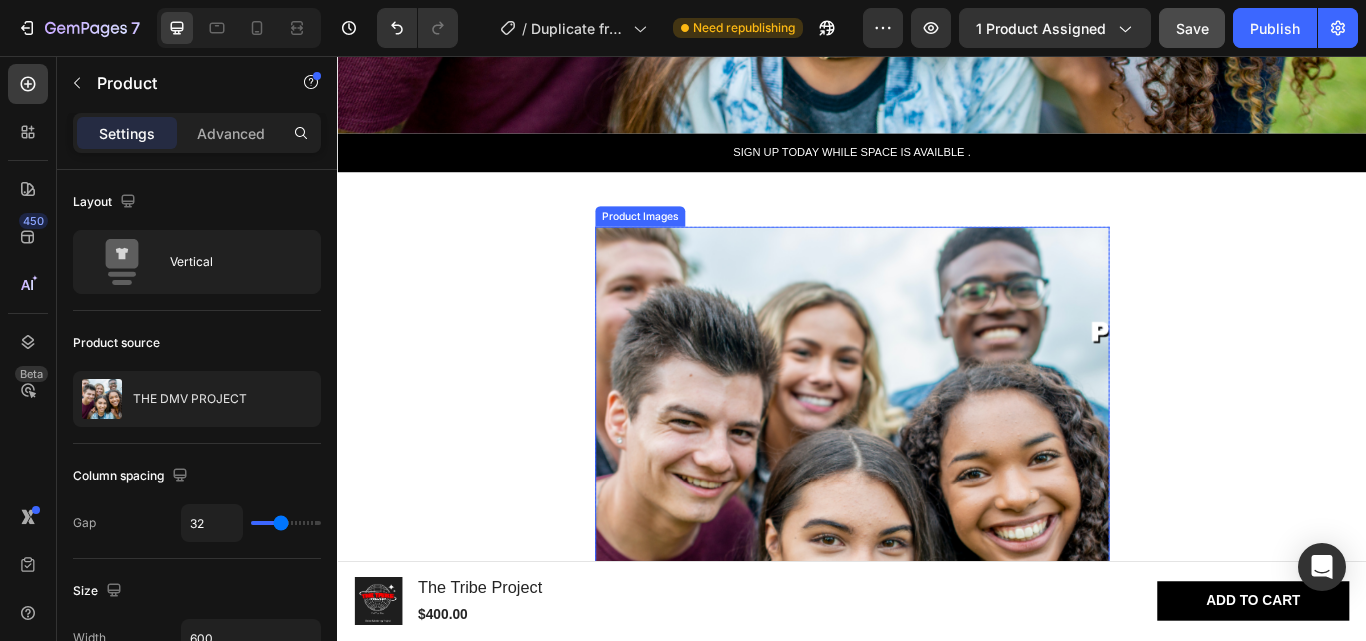click at bounding box center (937, 556) 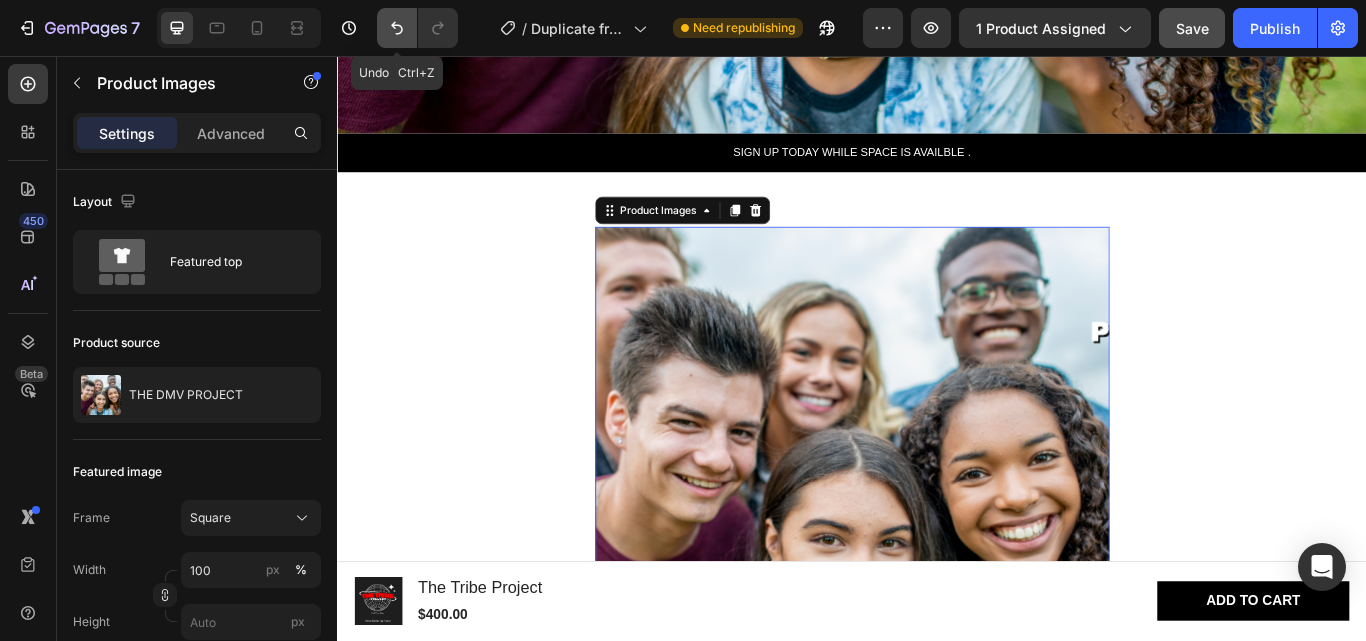 click 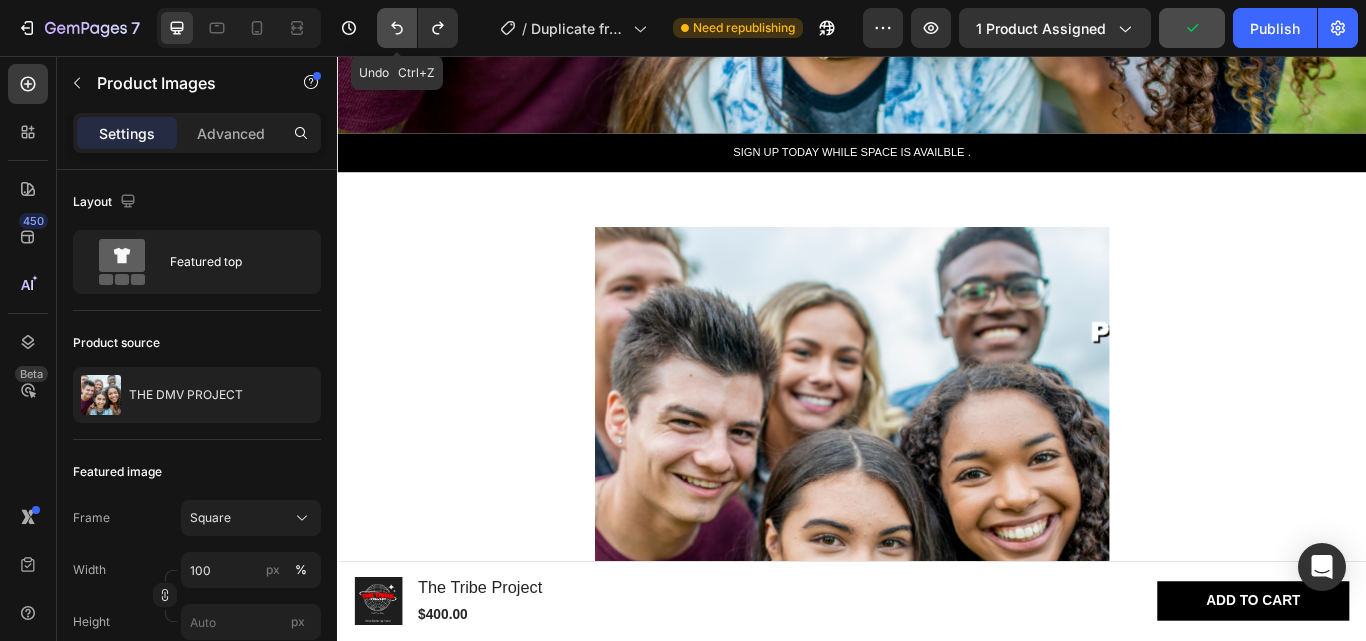click 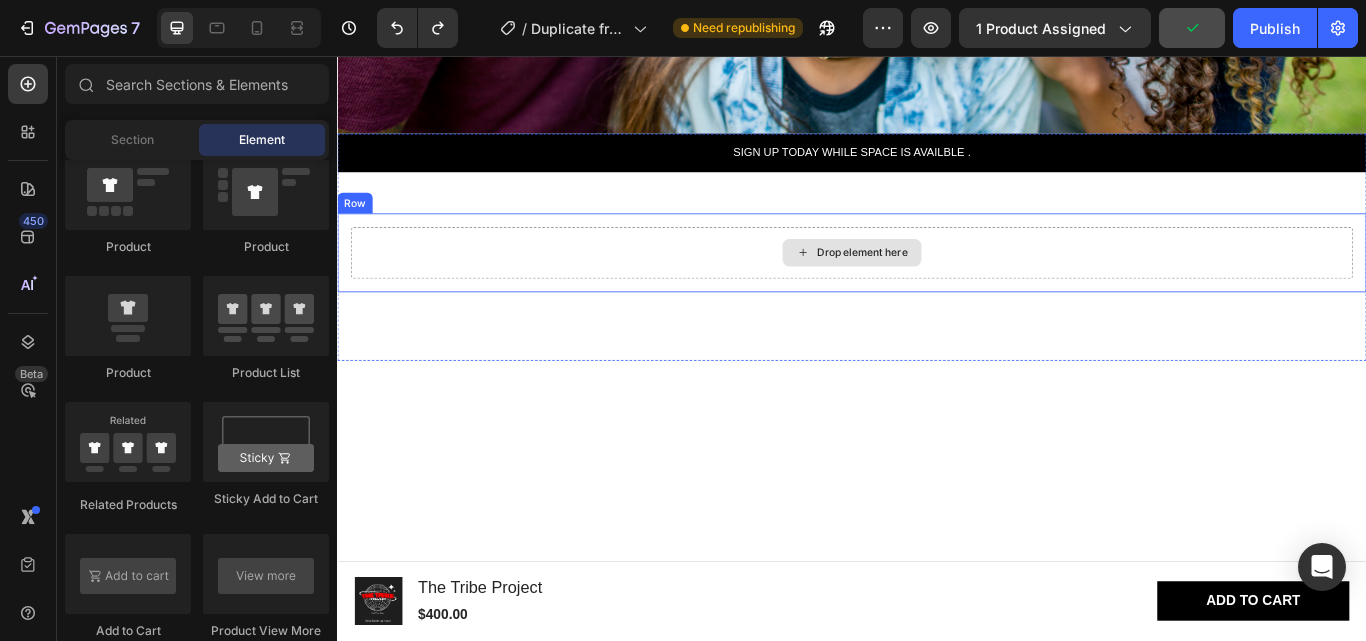 click 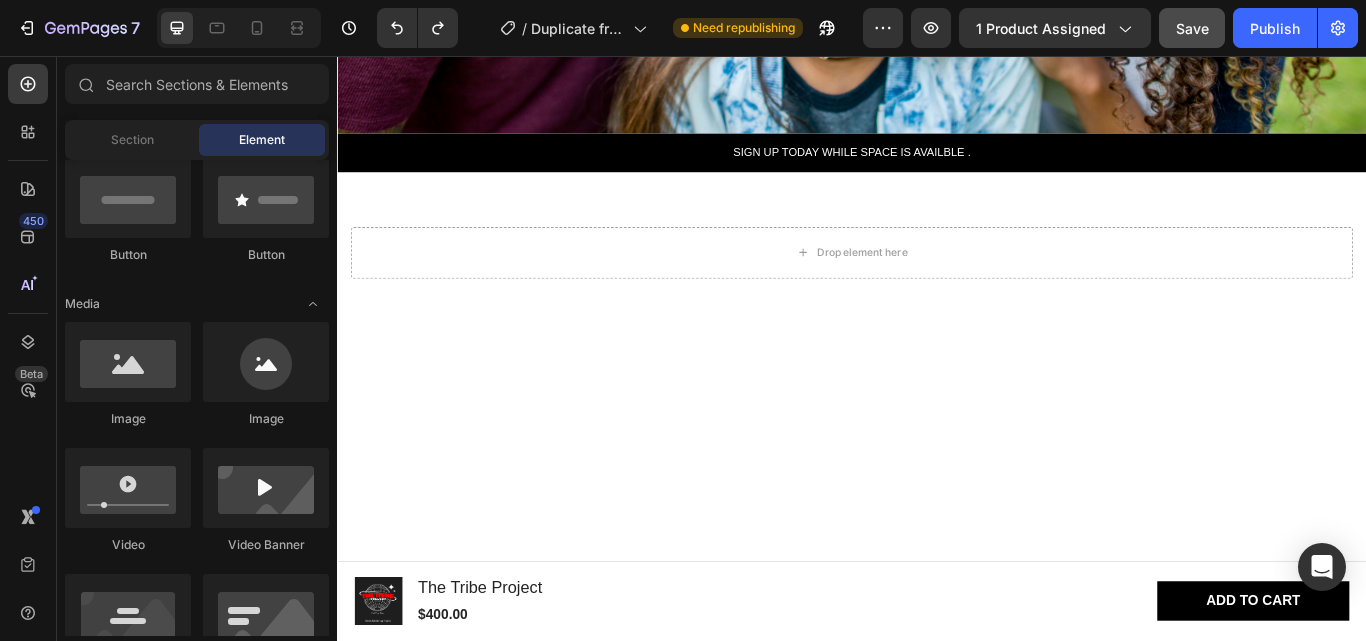 scroll, scrollTop: 400, scrollLeft: 0, axis: vertical 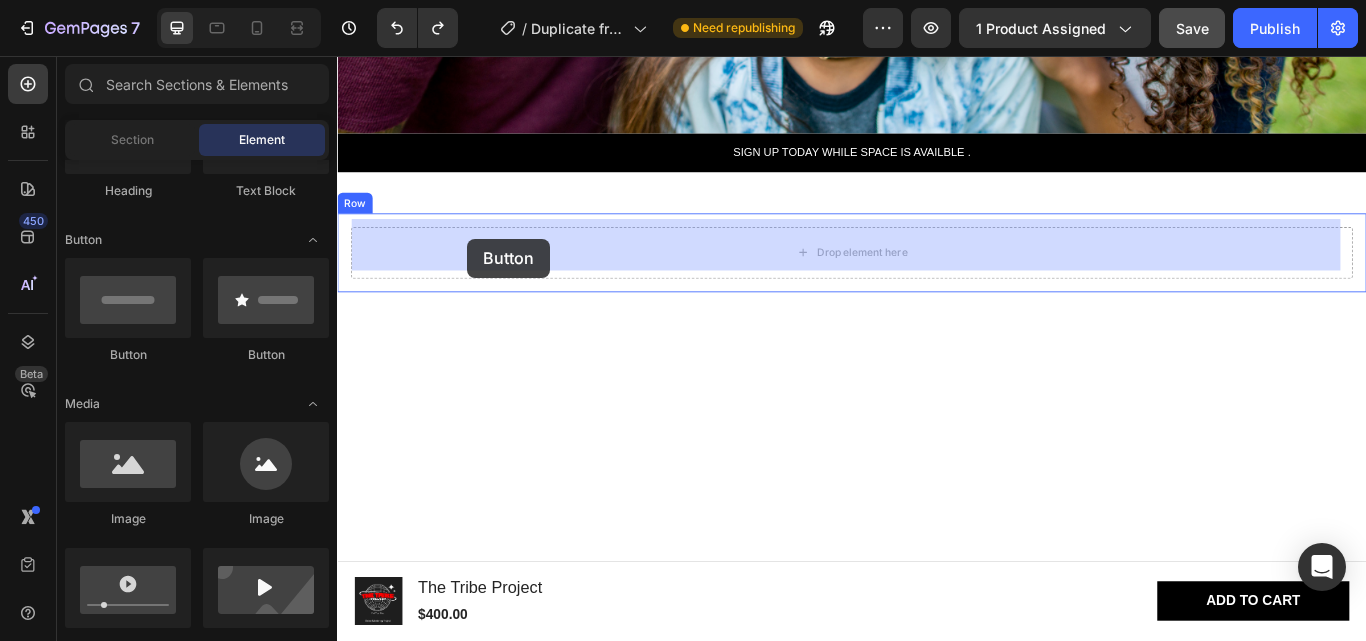 drag, startPoint x: 475, startPoint y: 365, endPoint x: 489, endPoint y: 269, distance: 97.015465 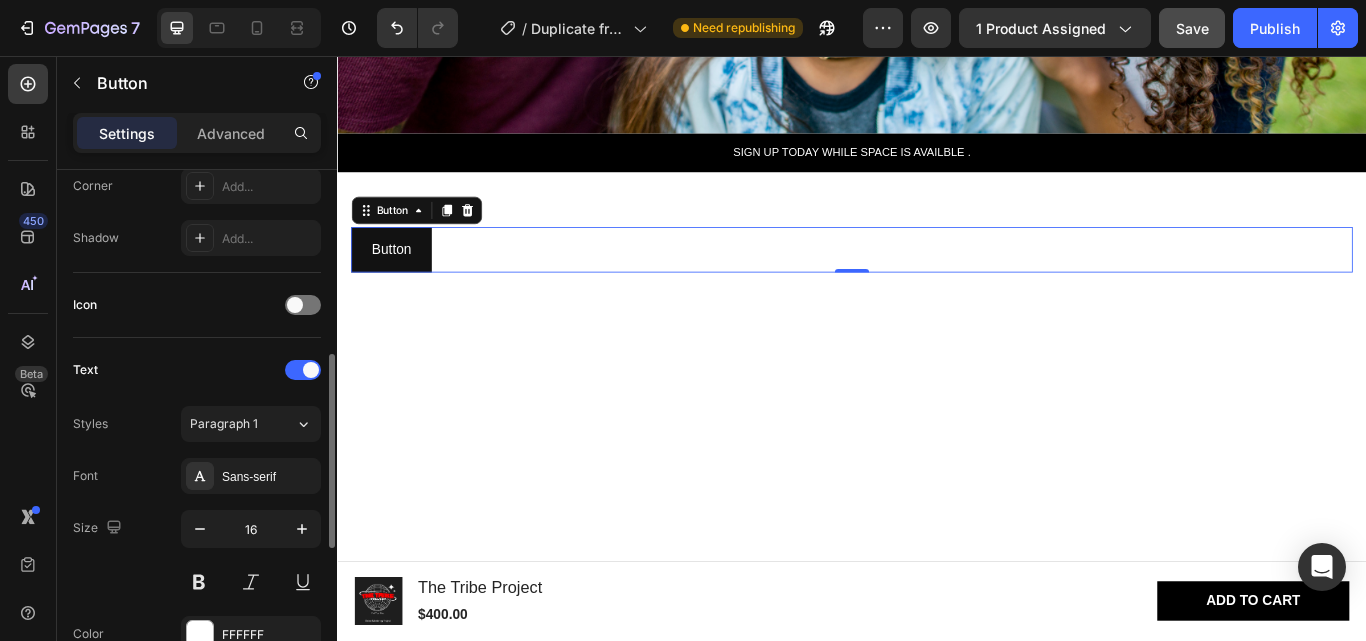 scroll, scrollTop: 700, scrollLeft: 0, axis: vertical 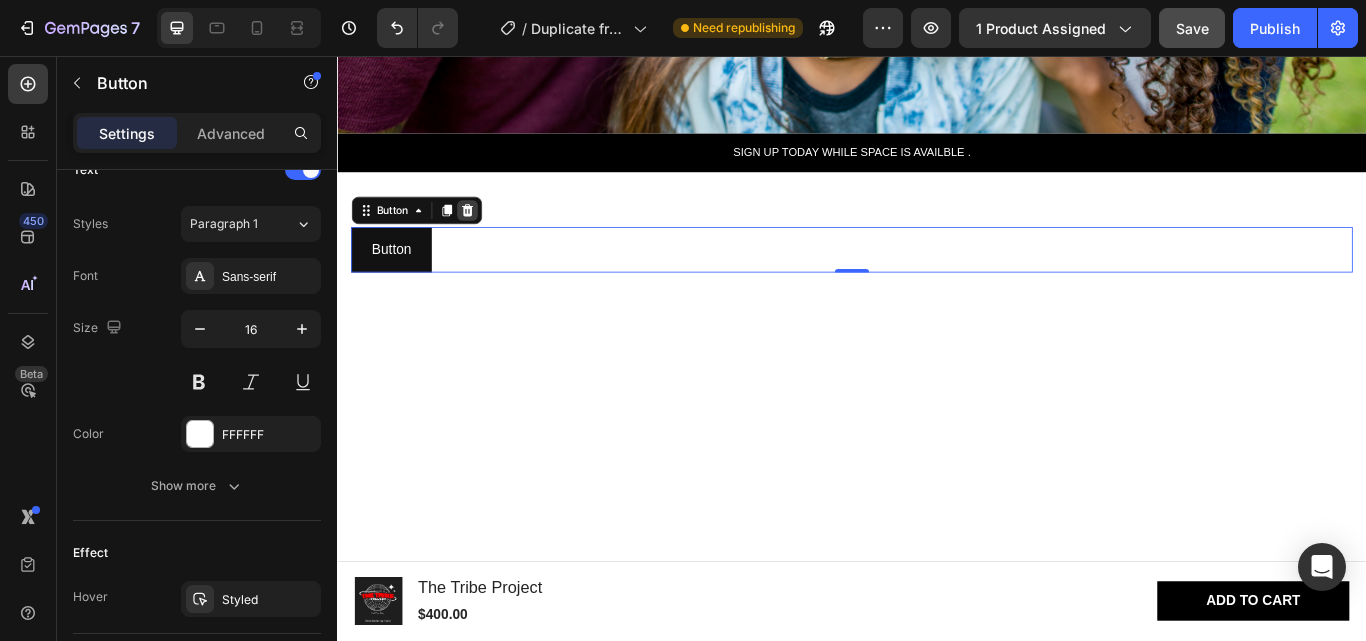 click 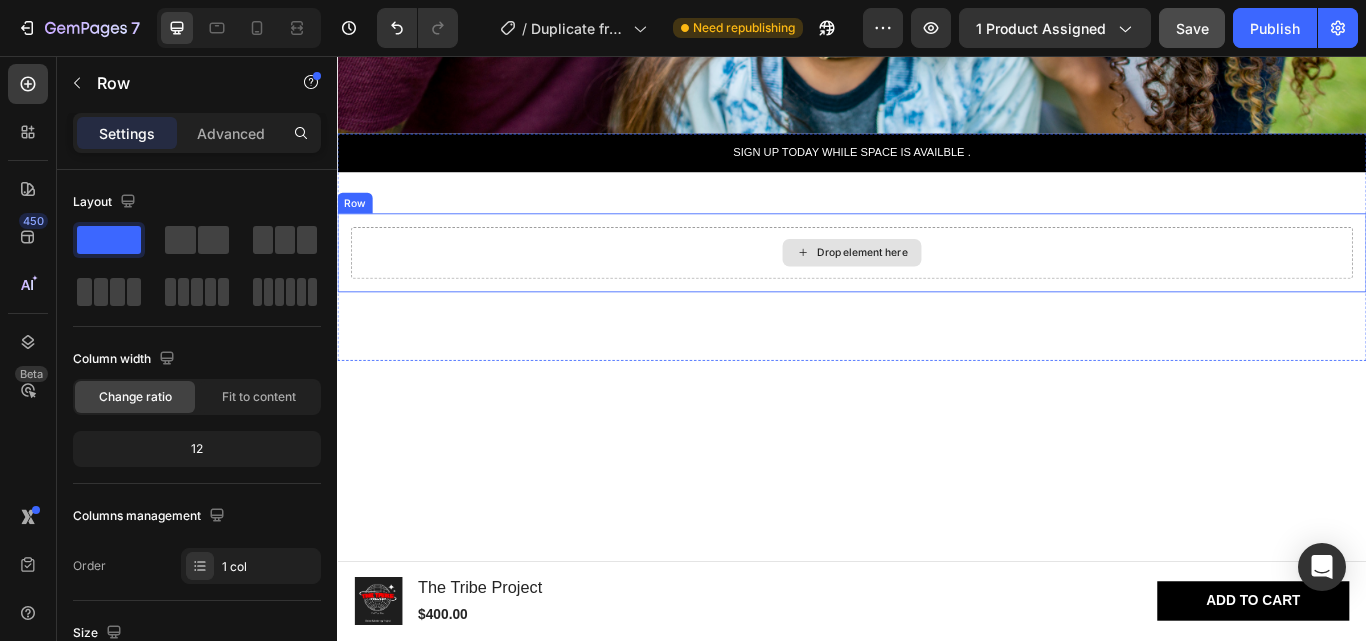 click on "Drop element here" at bounding box center (937, 286) 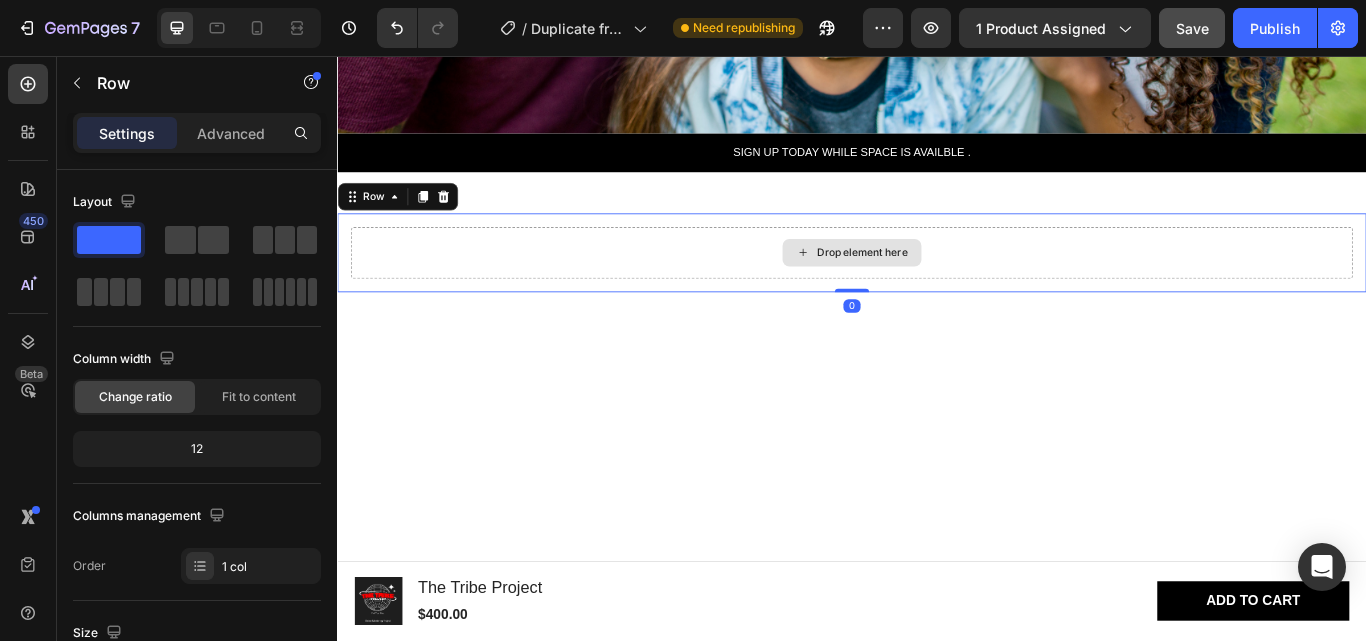 click on "Drop element here" at bounding box center (937, 286) 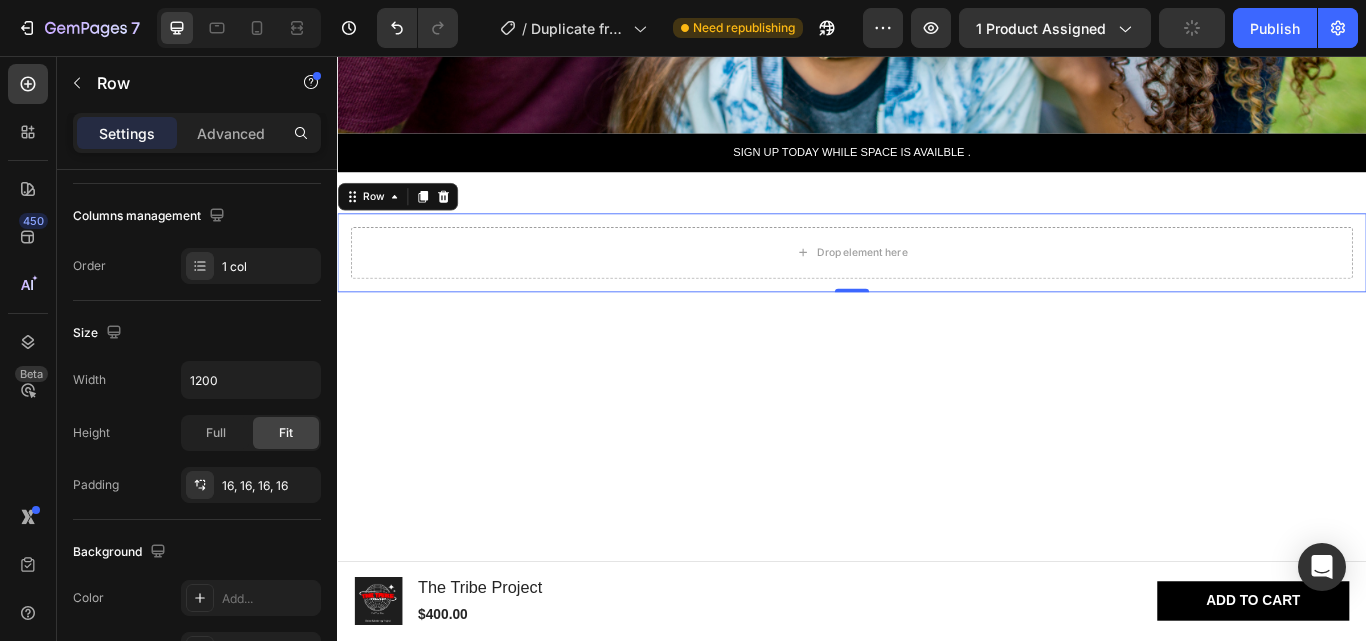 scroll, scrollTop: 692, scrollLeft: 0, axis: vertical 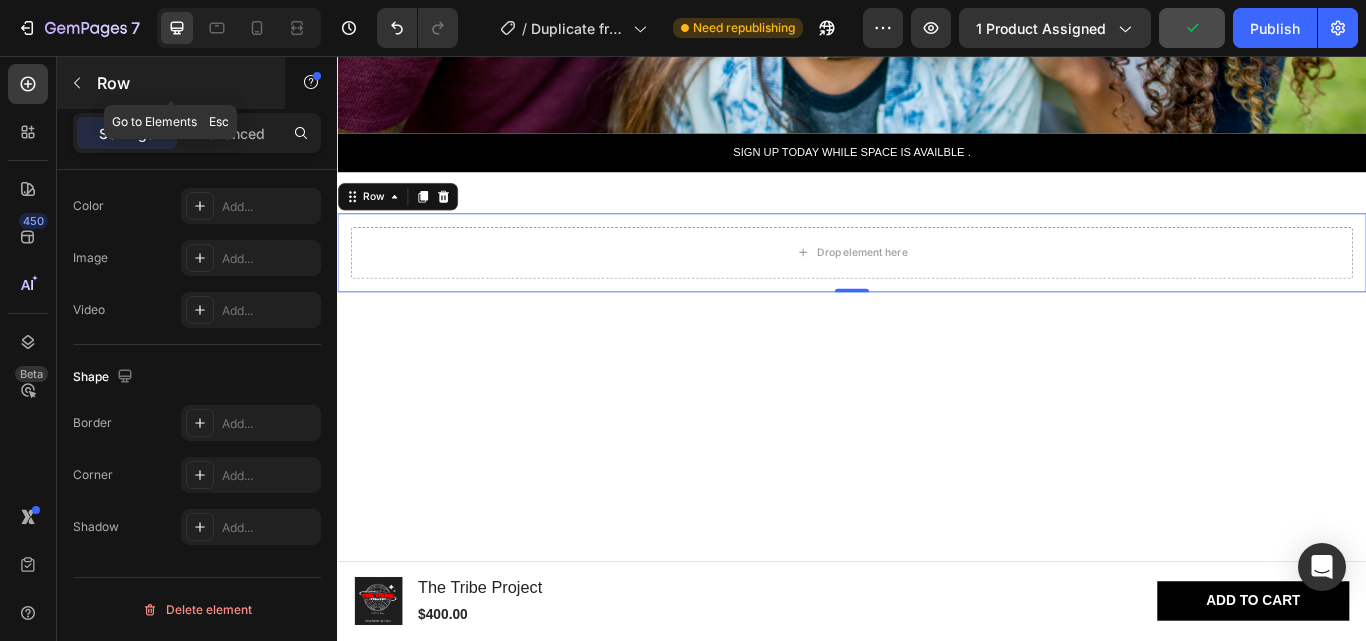 click at bounding box center (77, 83) 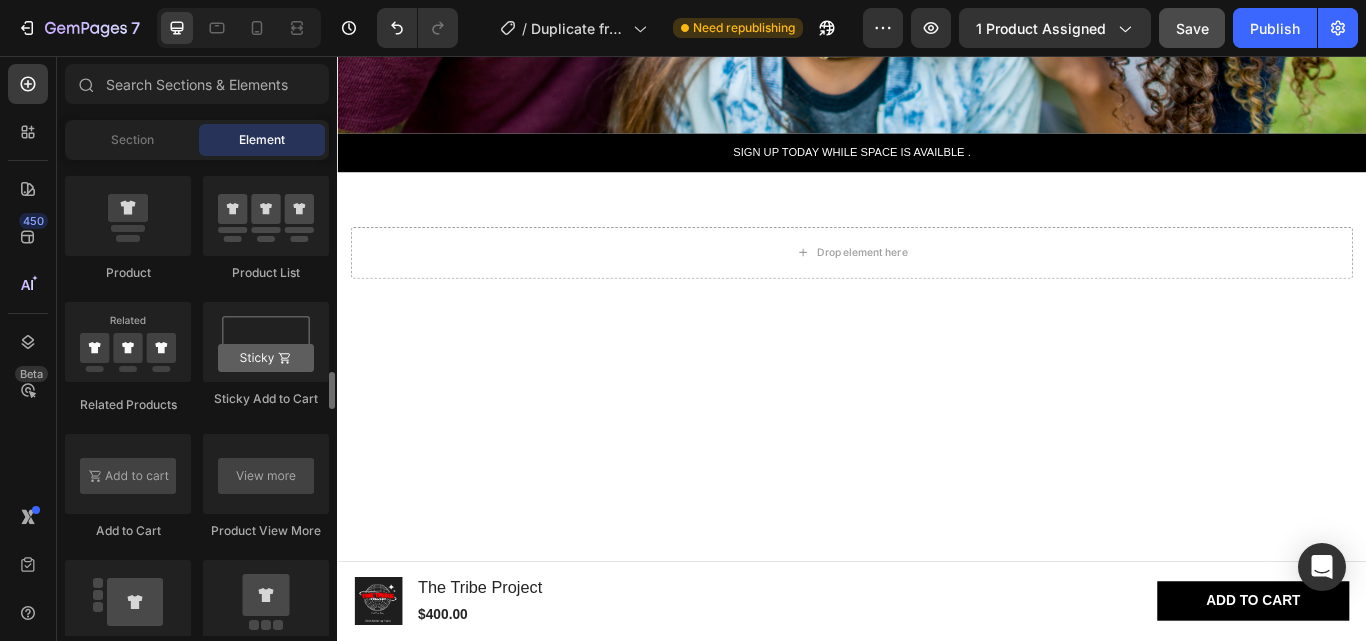 scroll, scrollTop: 2900, scrollLeft: 0, axis: vertical 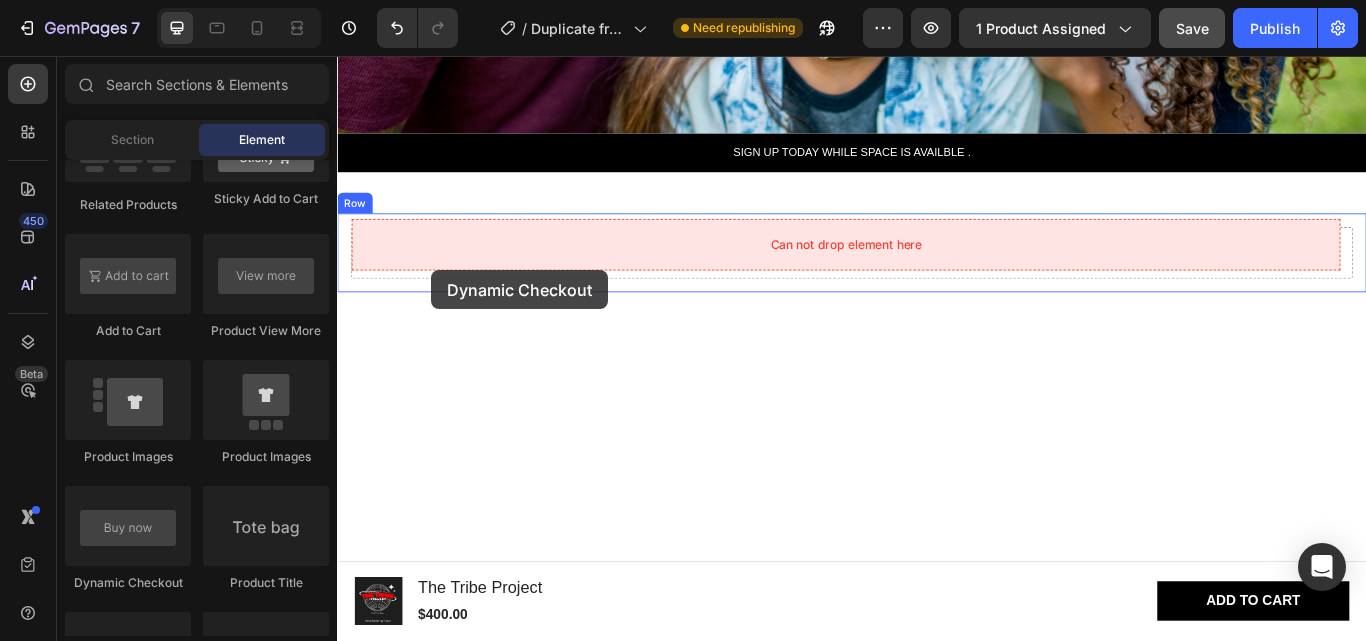 drag, startPoint x: 633, startPoint y: 534, endPoint x: 447, endPoint y: 306, distance: 294.24478 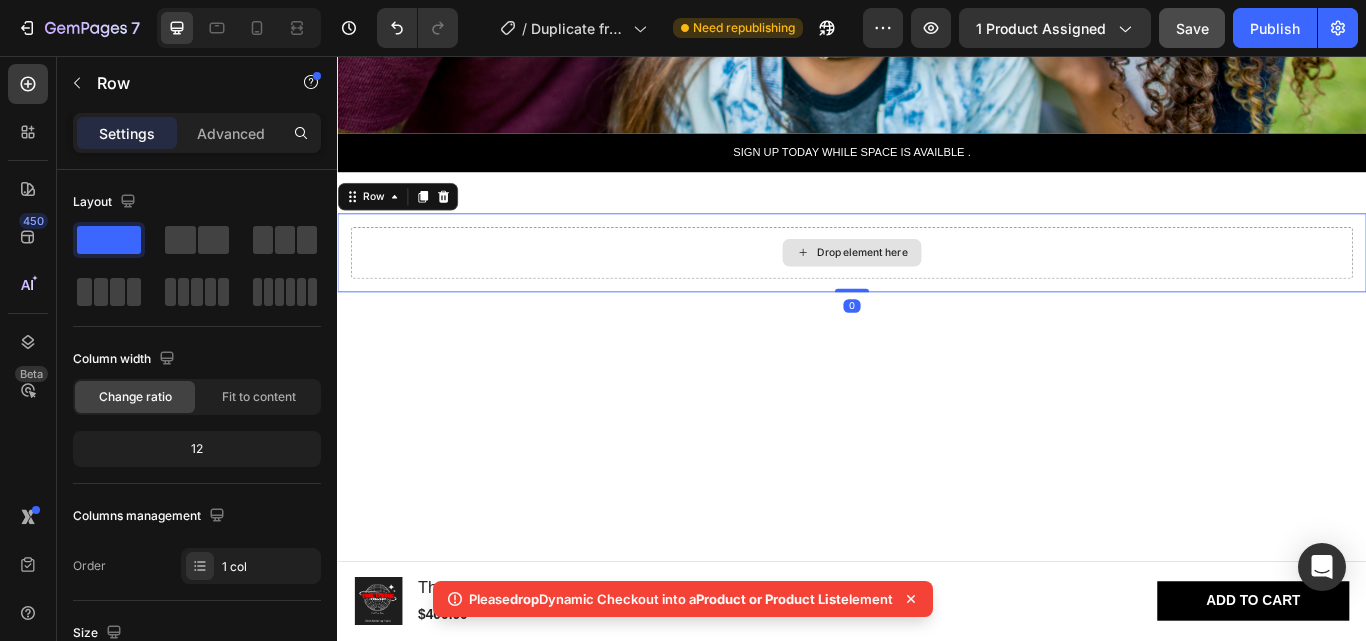 click on "Drop element here" at bounding box center (937, 286) 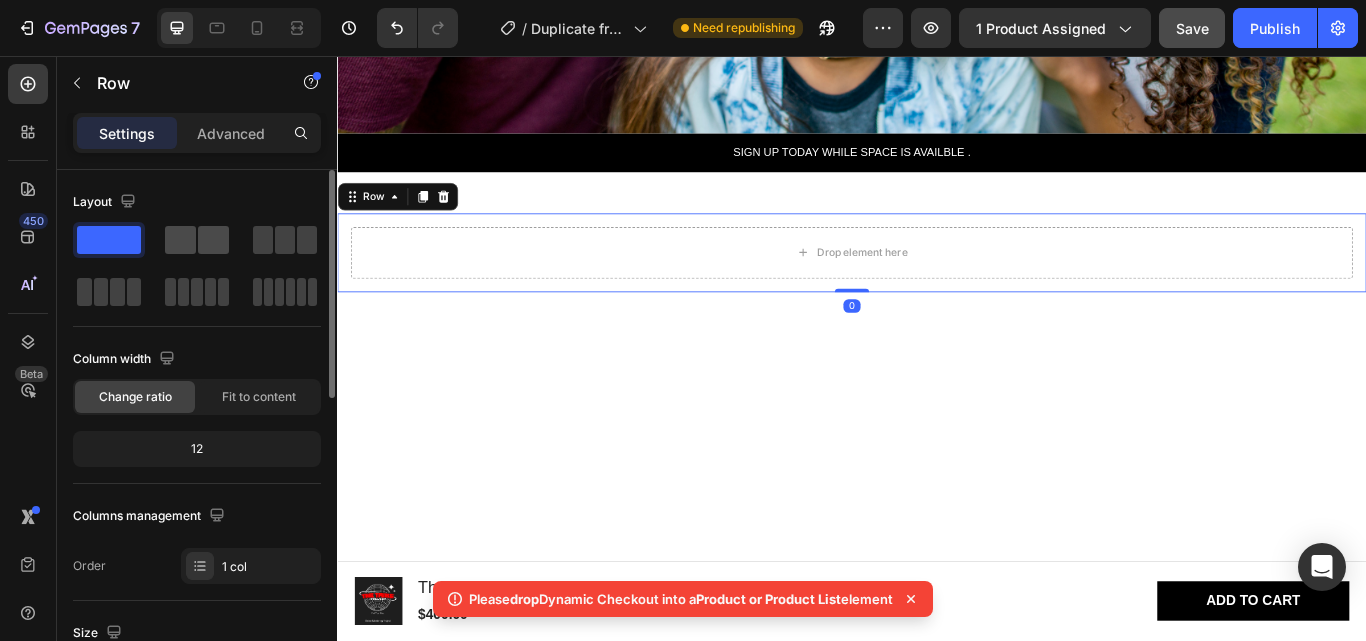 click 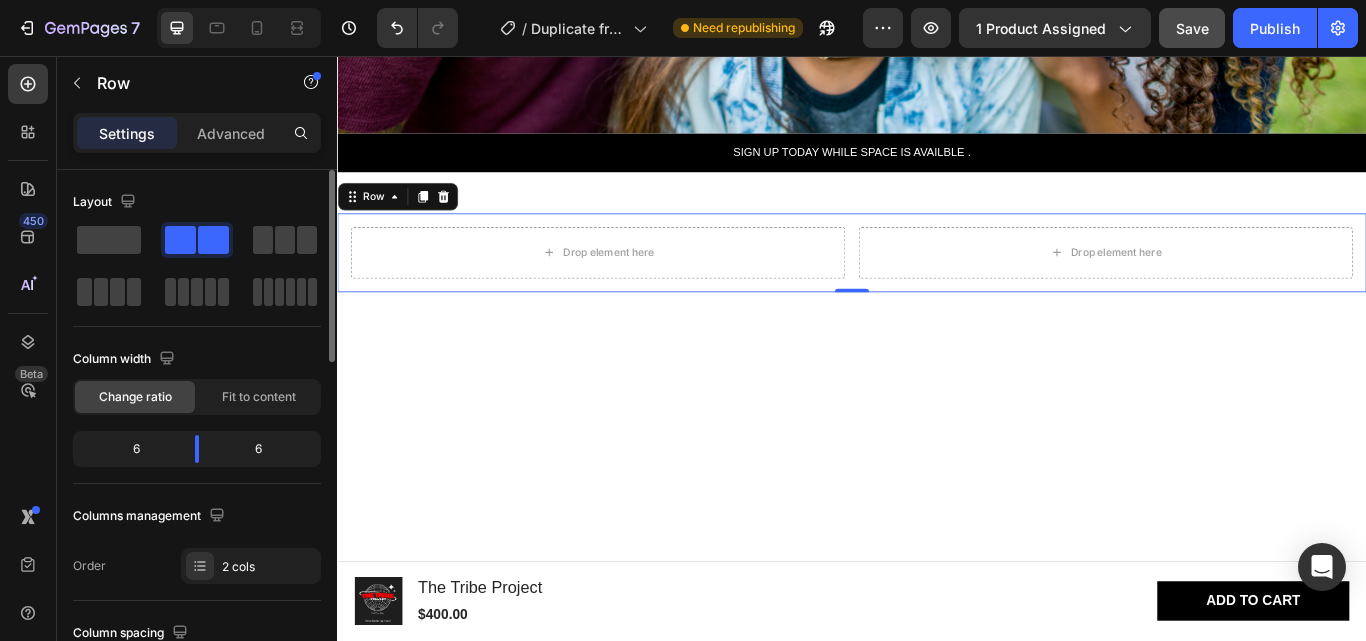 scroll, scrollTop: 200, scrollLeft: 0, axis: vertical 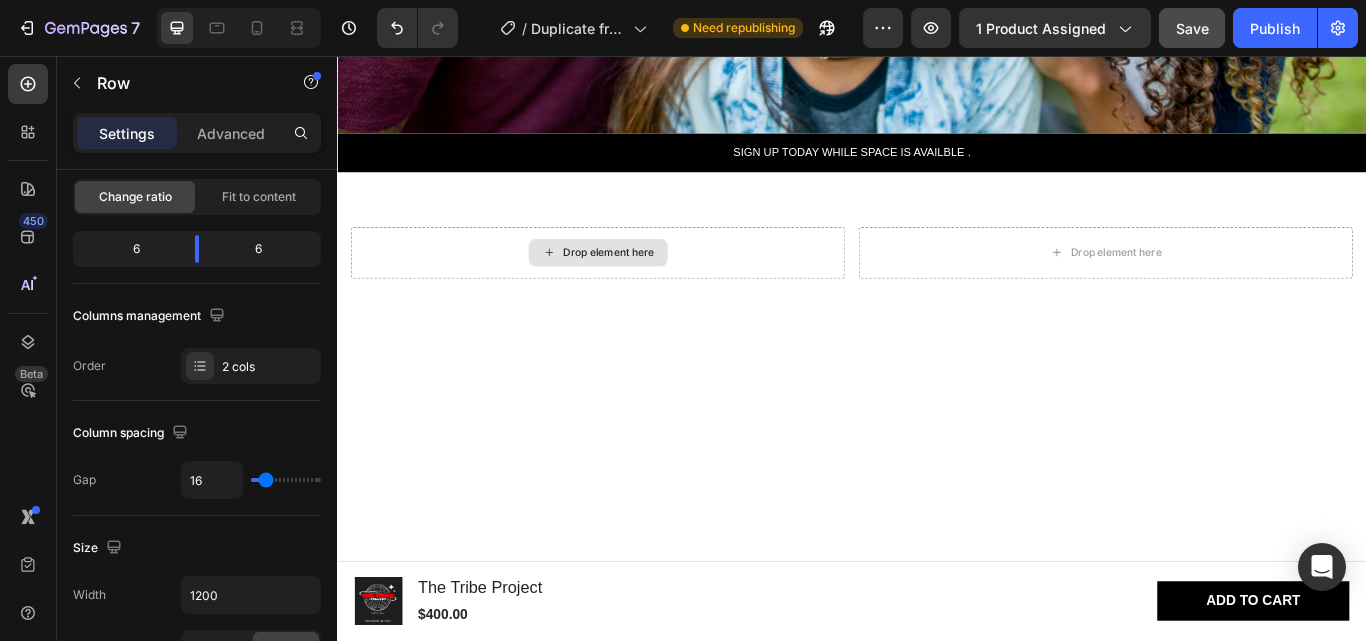 click on "Drop element here" at bounding box center [653, 286] 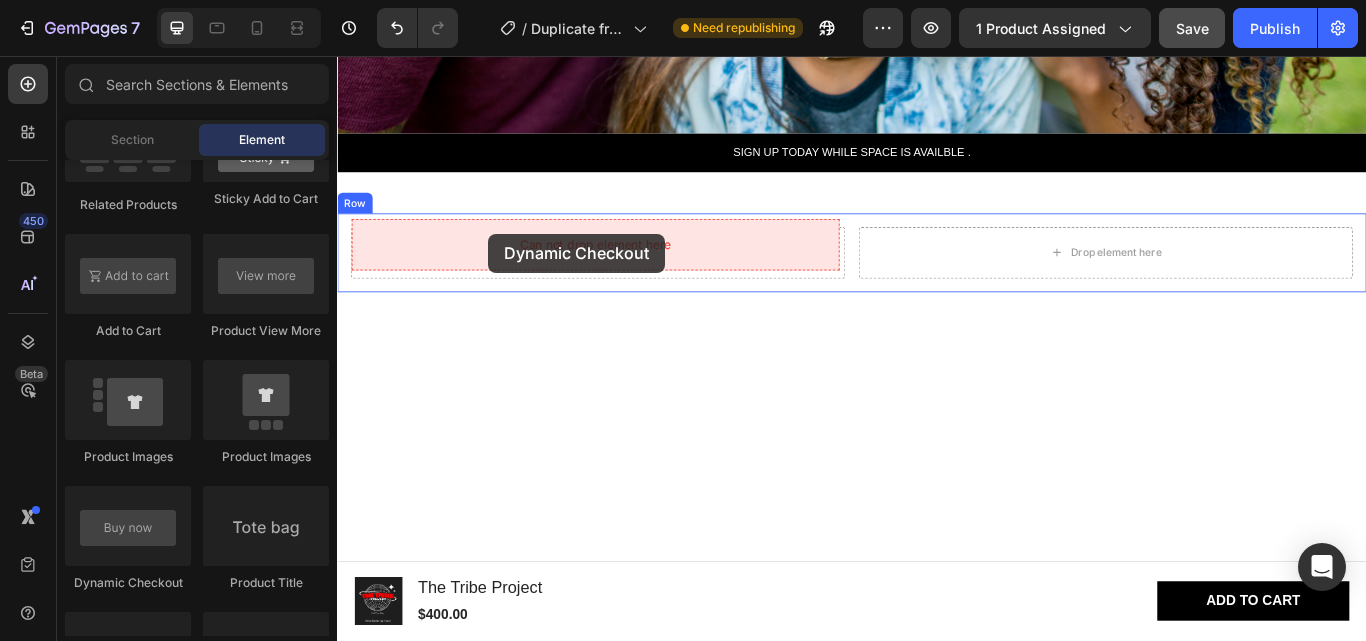 drag, startPoint x: 464, startPoint y: 586, endPoint x: 513, endPoint y: 263, distance: 326.6956 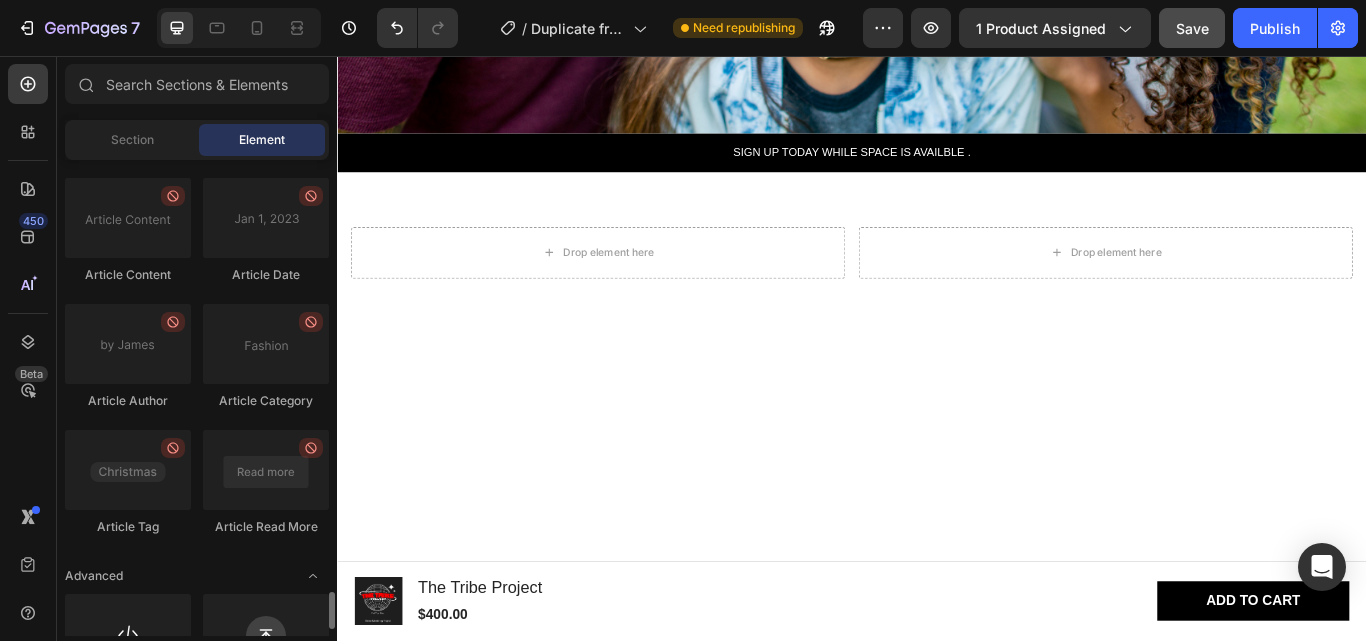 scroll, scrollTop: 5582, scrollLeft: 0, axis: vertical 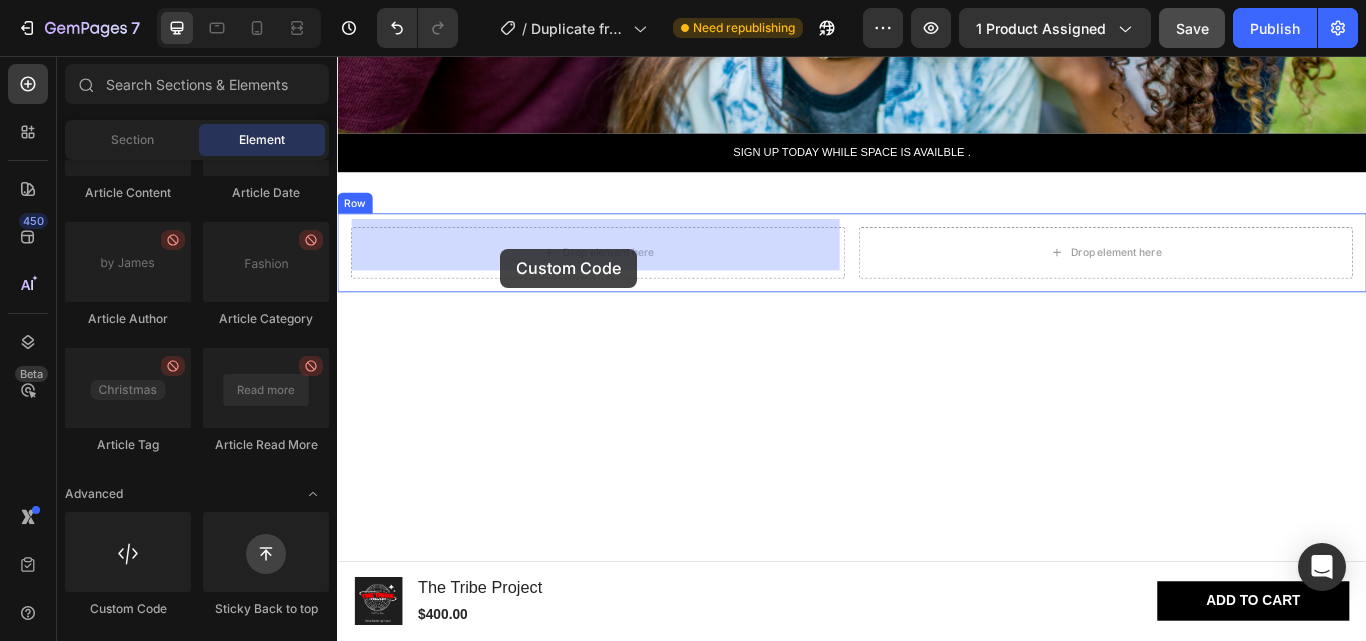 drag, startPoint x: 465, startPoint y: 617, endPoint x: 525, endPoint y: 278, distance: 344.2688 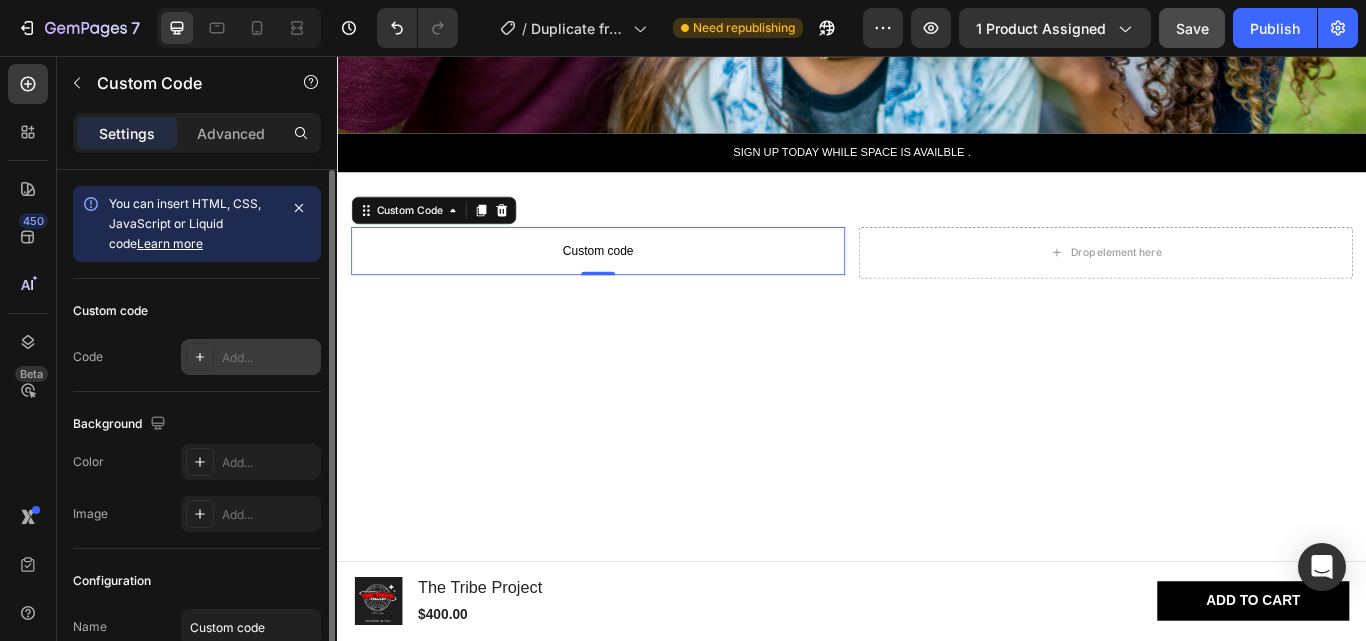click on "Add..." at bounding box center [251, 357] 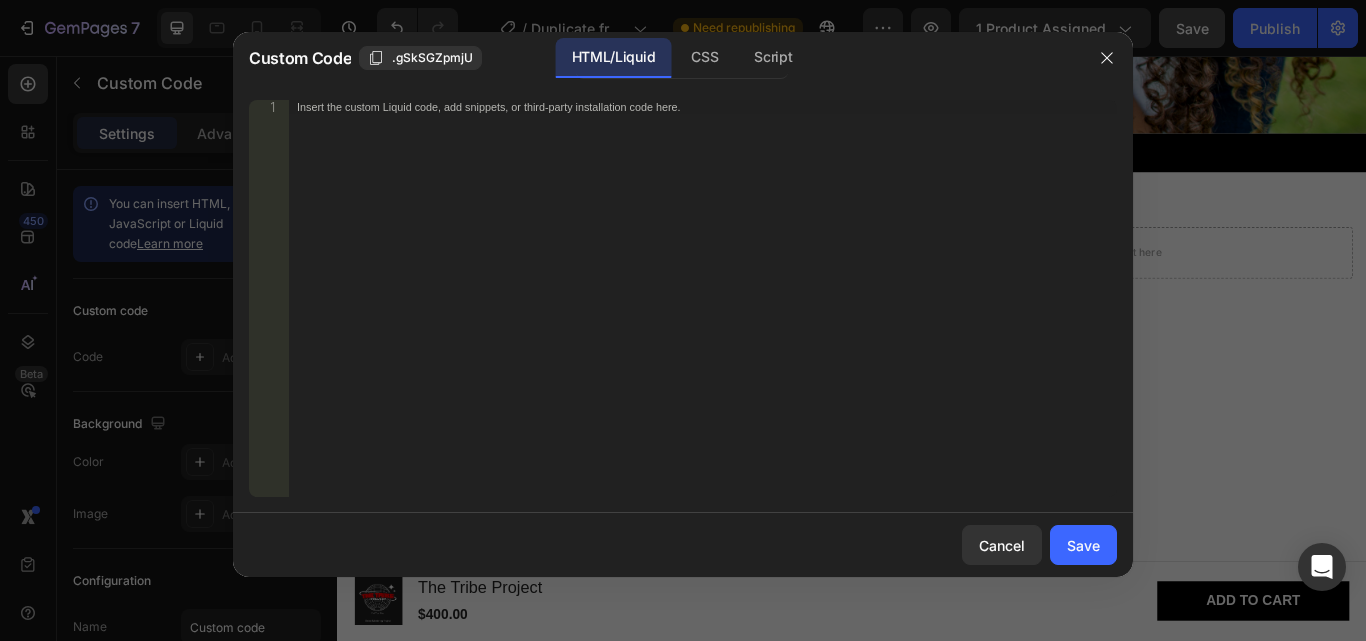 type 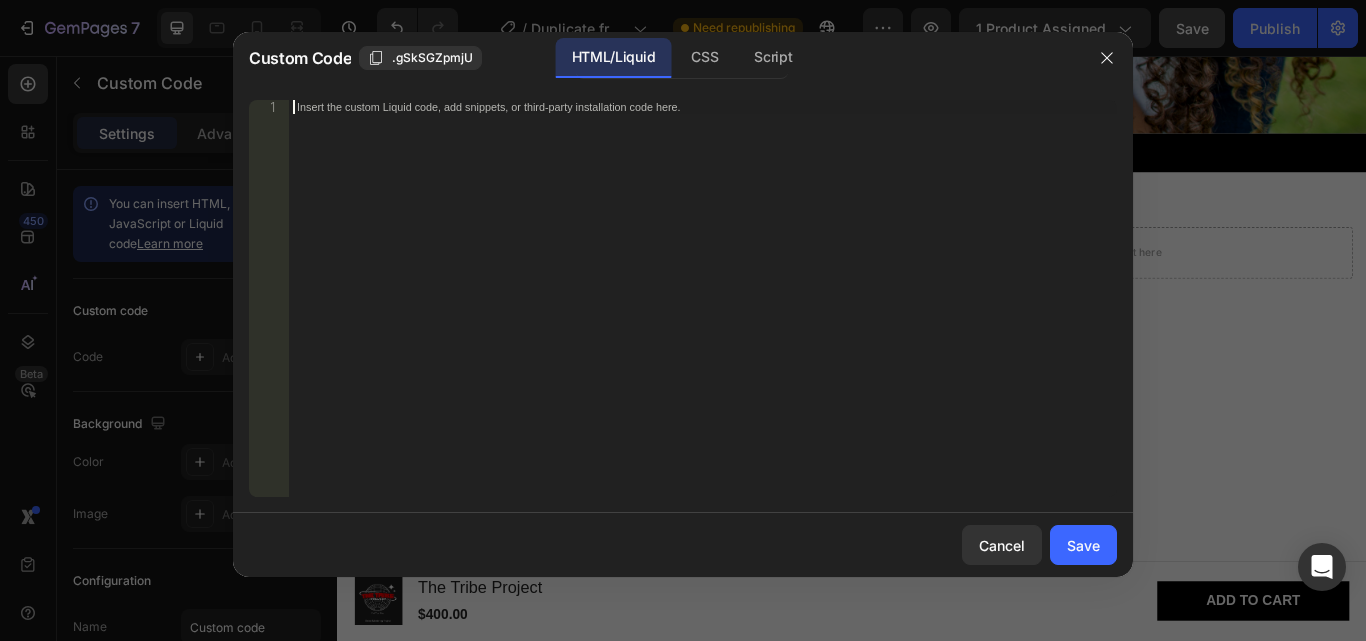 click on "Insert the custom Liquid code, add snippets, or third-party installation code here." at bounding box center [703, 312] 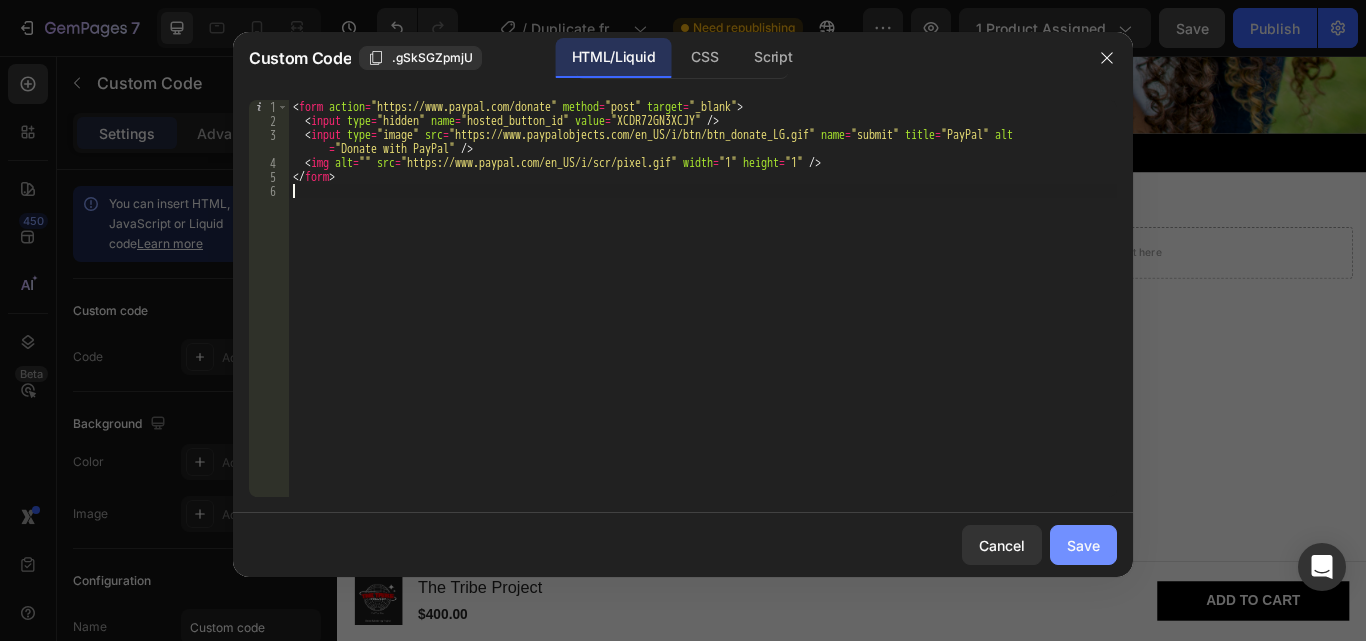 click on "Save" at bounding box center (1083, 545) 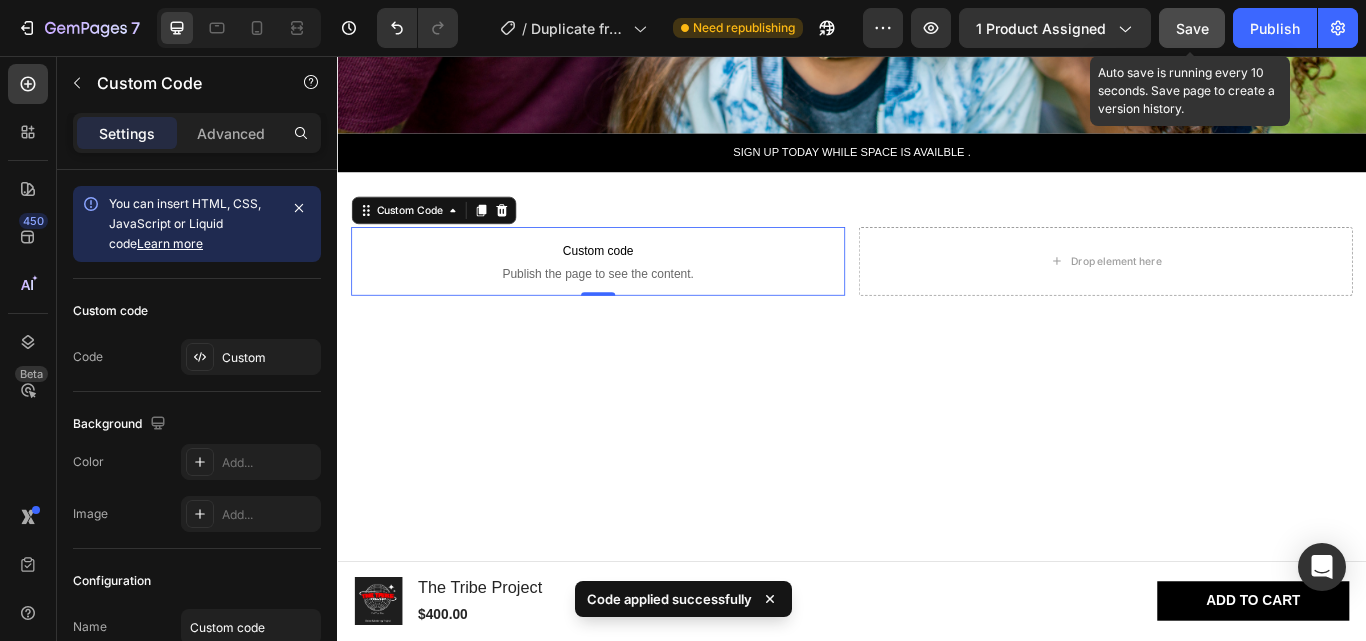 click on "Save" at bounding box center [1192, 28] 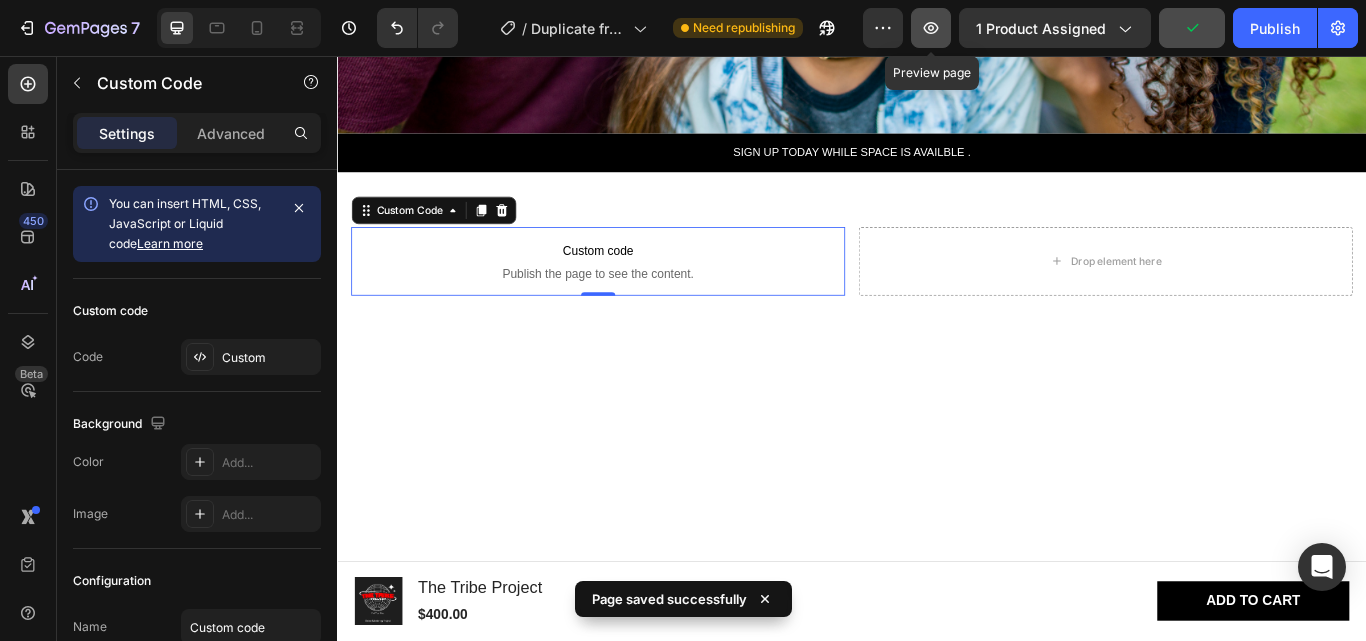 click 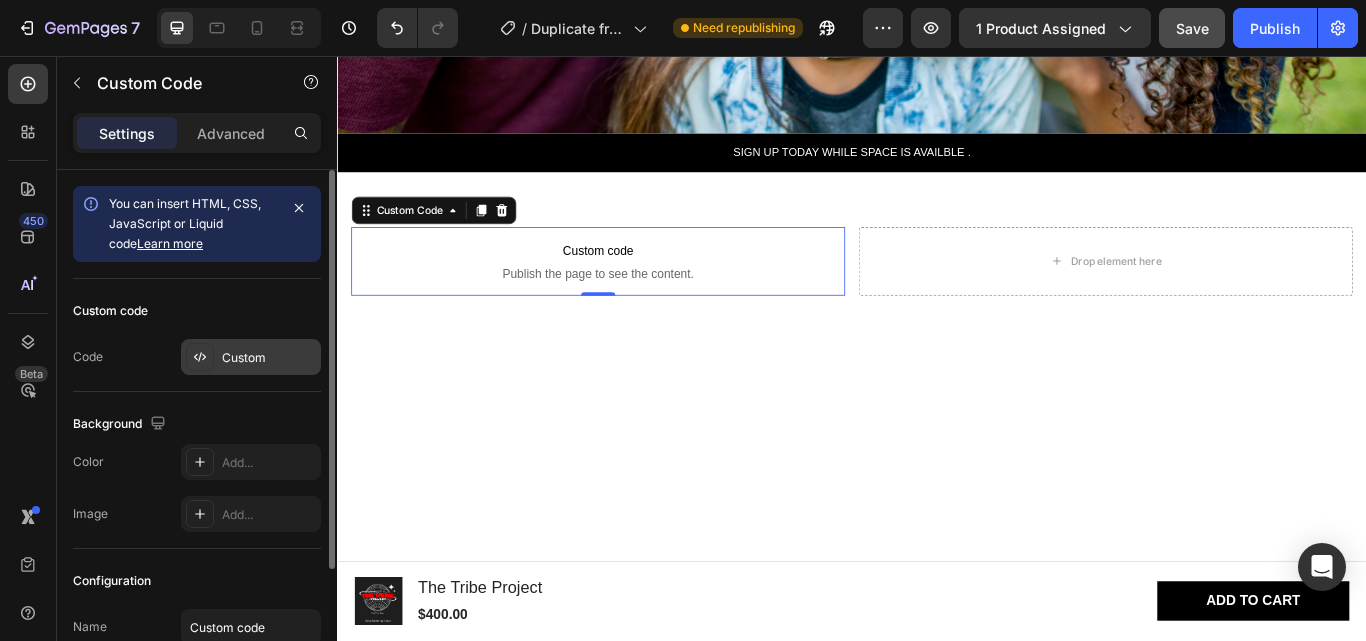 click on "Custom" at bounding box center (269, 358) 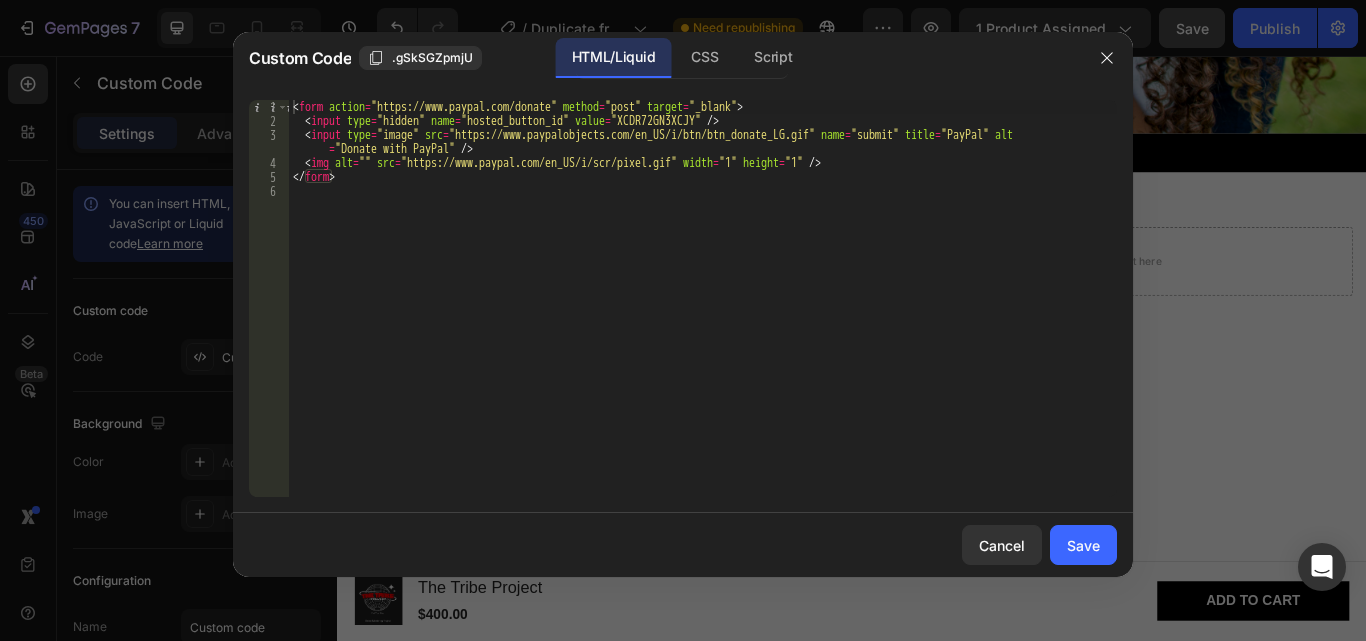 click on "< form   action = "https://www.paypal.com/donate"   method = "post"   target = "_blank" >    < input   type = "hidden"   name = "hosted_button_id"   value = "XCDR72GN3XCJY"   />    < input   type = "image"   src = "https://www.paypalobjects.com/en_US/i/btn/btn_donate_LG.gif"   name = "submit"   title = "PayPal"   alt        = "Donate with PayPal"   />    < img   alt = ""   src = "https://www.paypal.com/en_US/i/scr/pixel.gif"   width = "1"   height = "1"   /> < / form >" at bounding box center (703, 312) 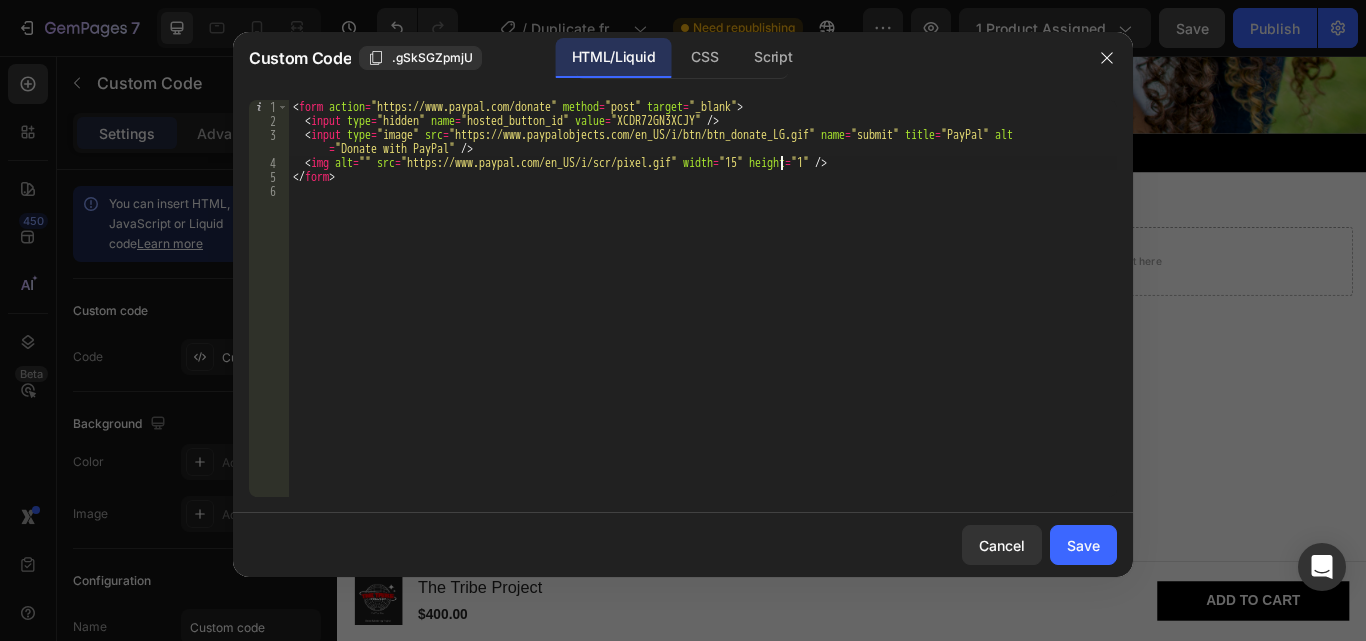scroll, scrollTop: 0, scrollLeft: 40, axis: horizontal 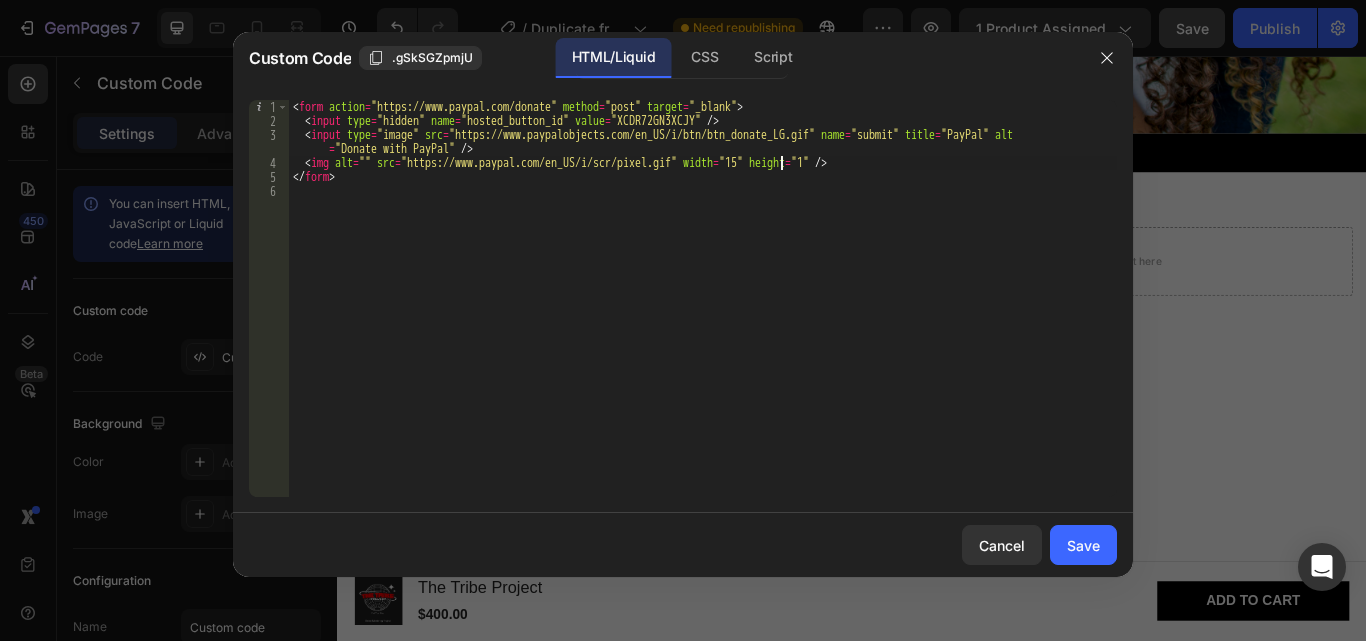 click on "< form   action = "https://www.paypal.com/donate"   method = "post"   target = "_blank" >    < input   type = "hidden"   name = "hosted_button_id"   value = "XCDR72GN3XCJY"   />    < input   type = "image"   src = "https://www.paypalobjects.com/en_US/i/btn/btn_donate_LG.gif"   name = "submit"   title = "PayPal"   alt        = "Donate with PayPal"   />    < img   alt = ""   src = "https://www.paypal.com/en_US/i/scr/pixel.gif"   width = "15"   height = "1"   /> < / form >" at bounding box center (703, 312) 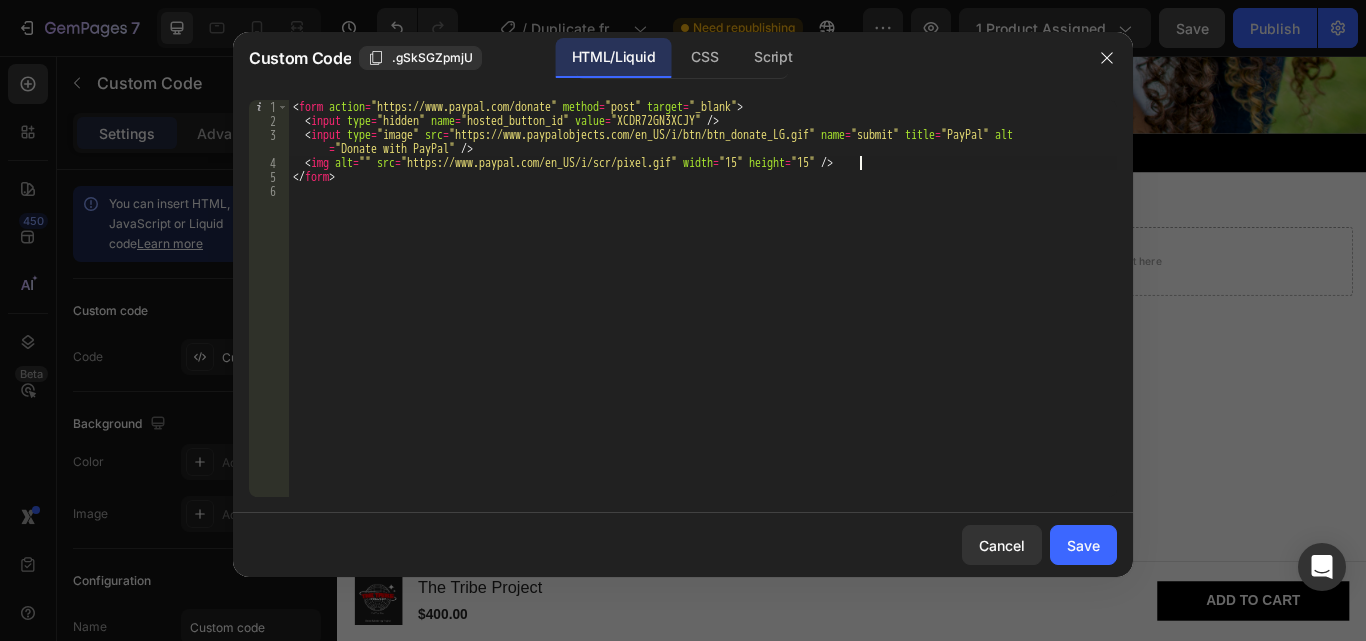 scroll, scrollTop: 0, scrollLeft: 47, axis: horizontal 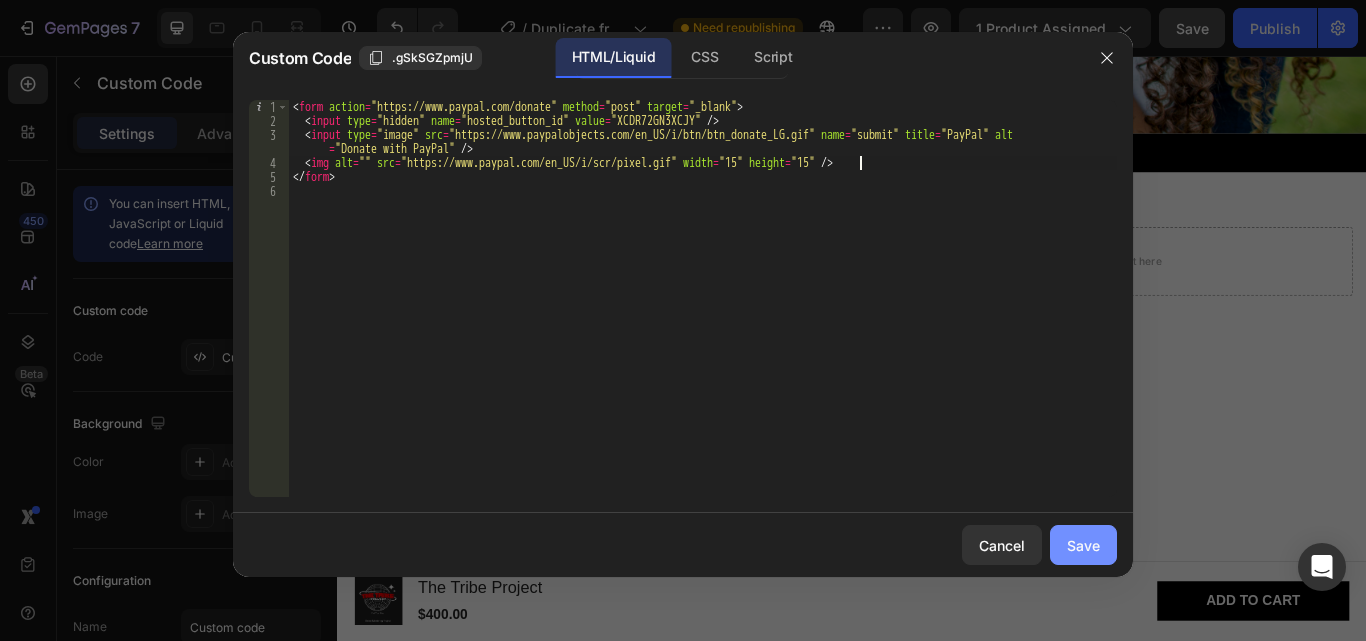 type on "<img alt="" src="https://www.paypal.com/en_US/i/scr/pixel.gif" width="15" height="15" />" 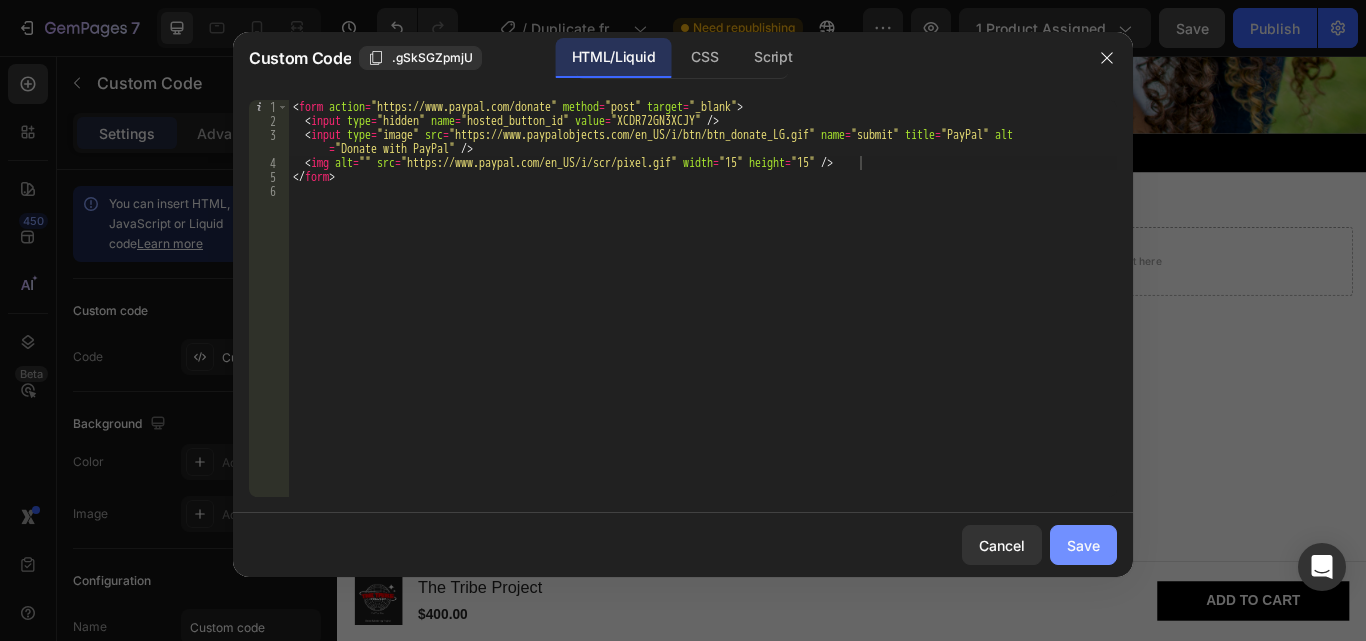 click on "Save" at bounding box center (1083, 545) 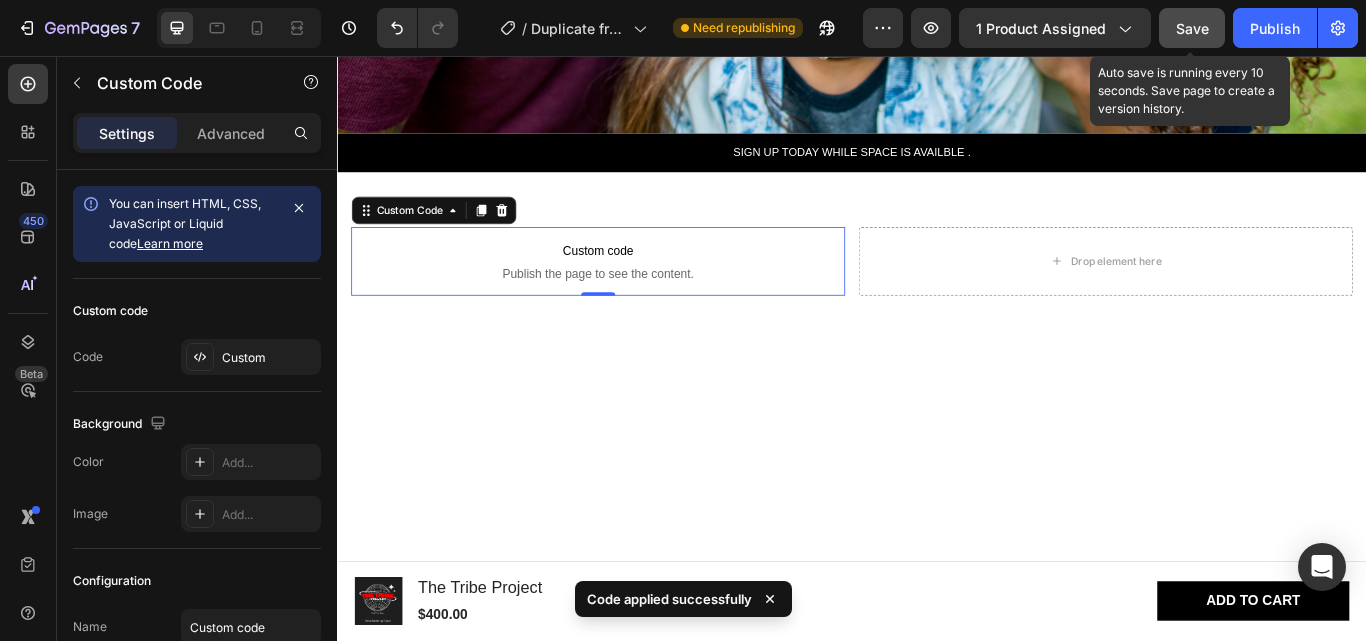 click on "Save" 